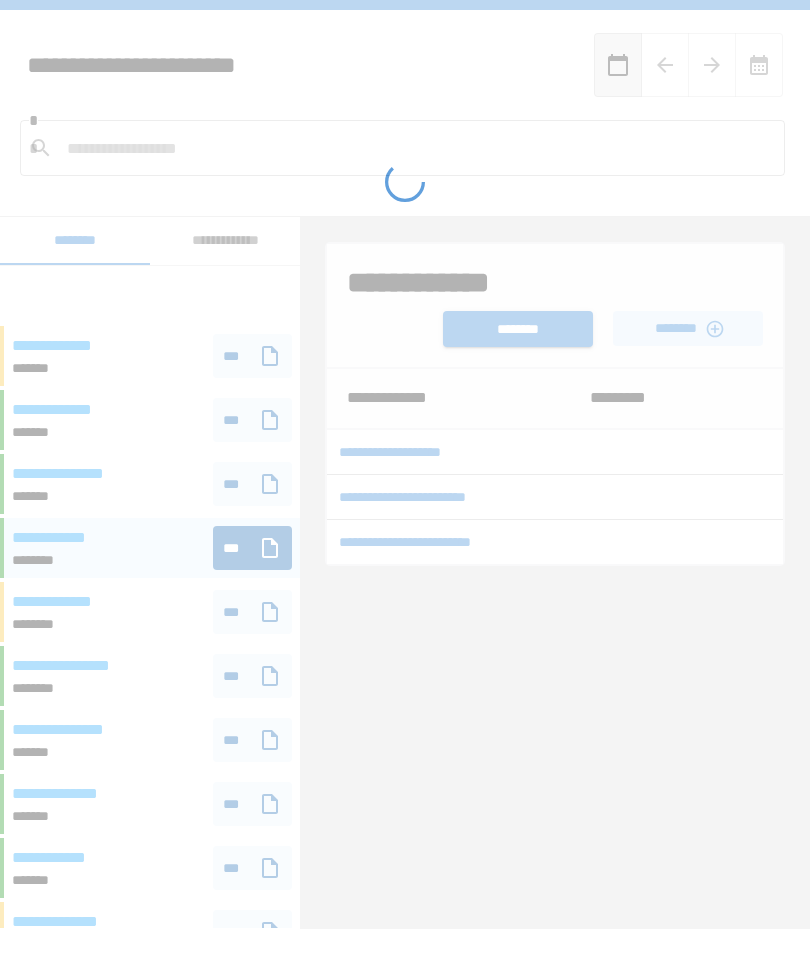 scroll, scrollTop: 82, scrollLeft: 0, axis: vertical 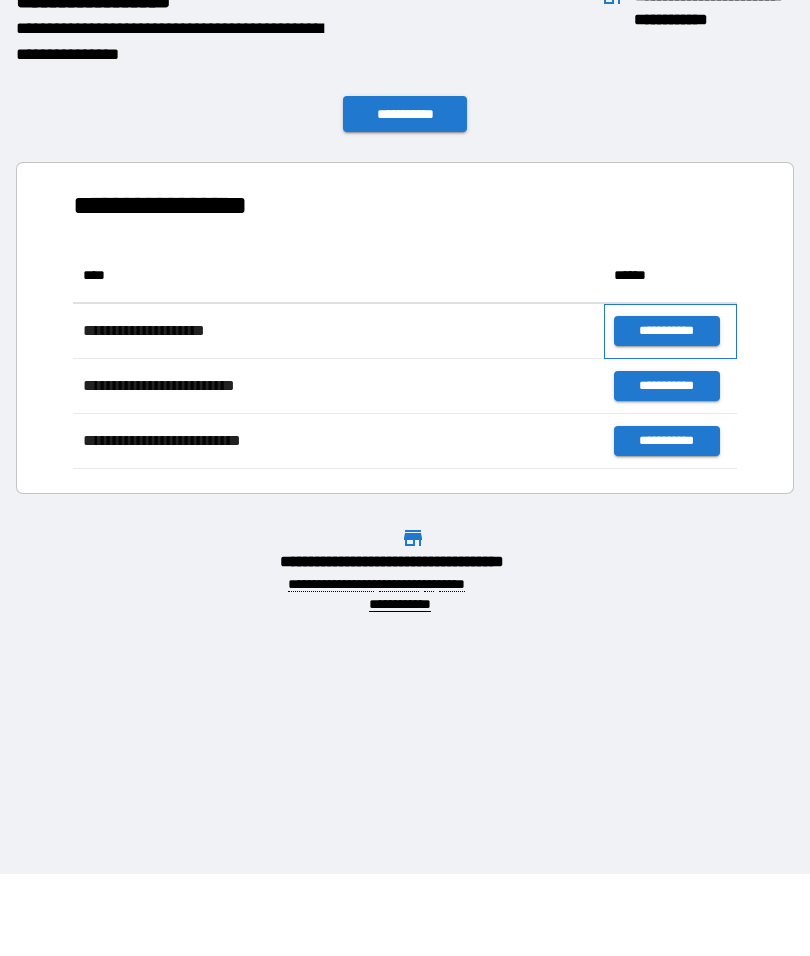 click on "**********" at bounding box center [670, 331] 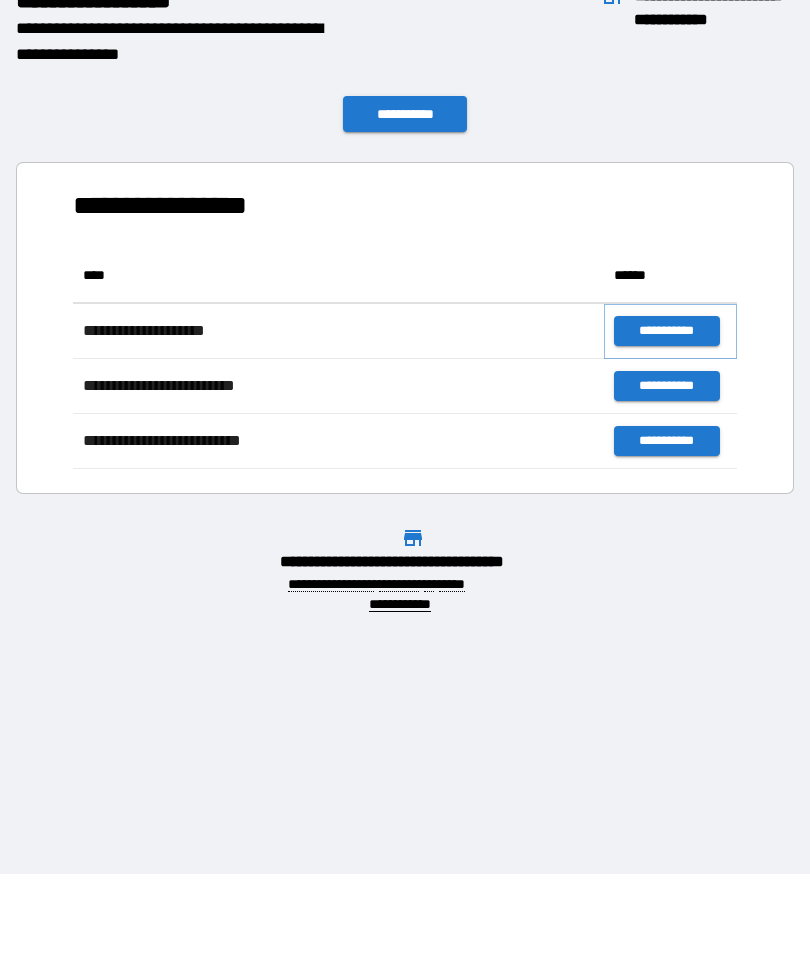 click on "**********" at bounding box center (666, 331) 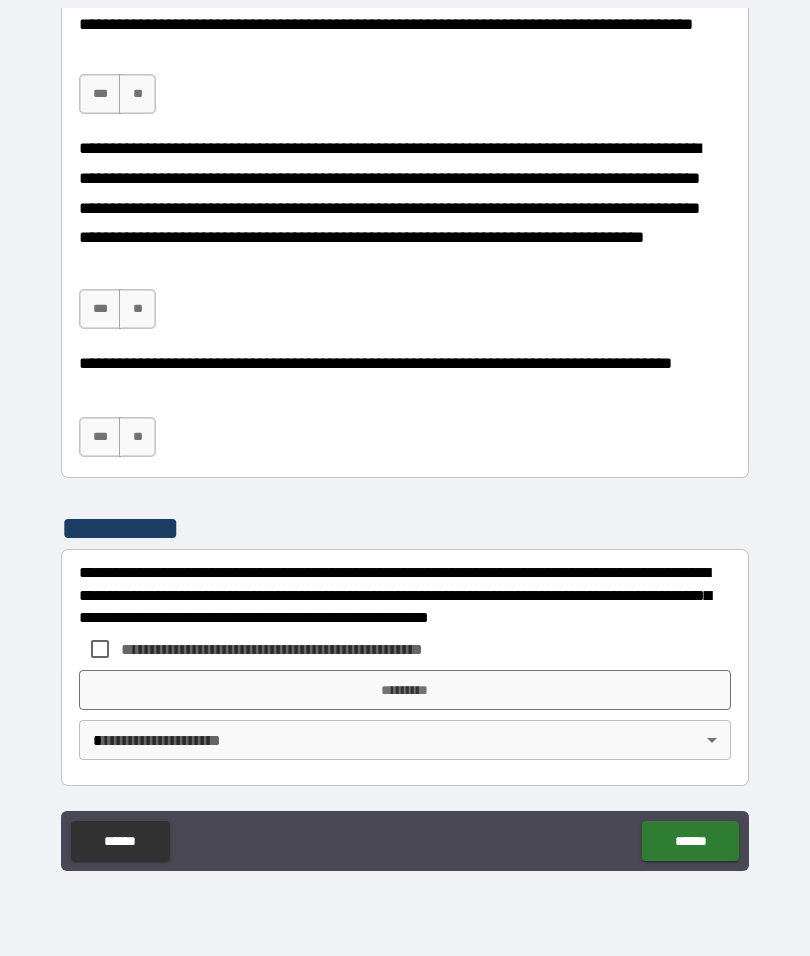 scroll, scrollTop: 1438, scrollLeft: 0, axis: vertical 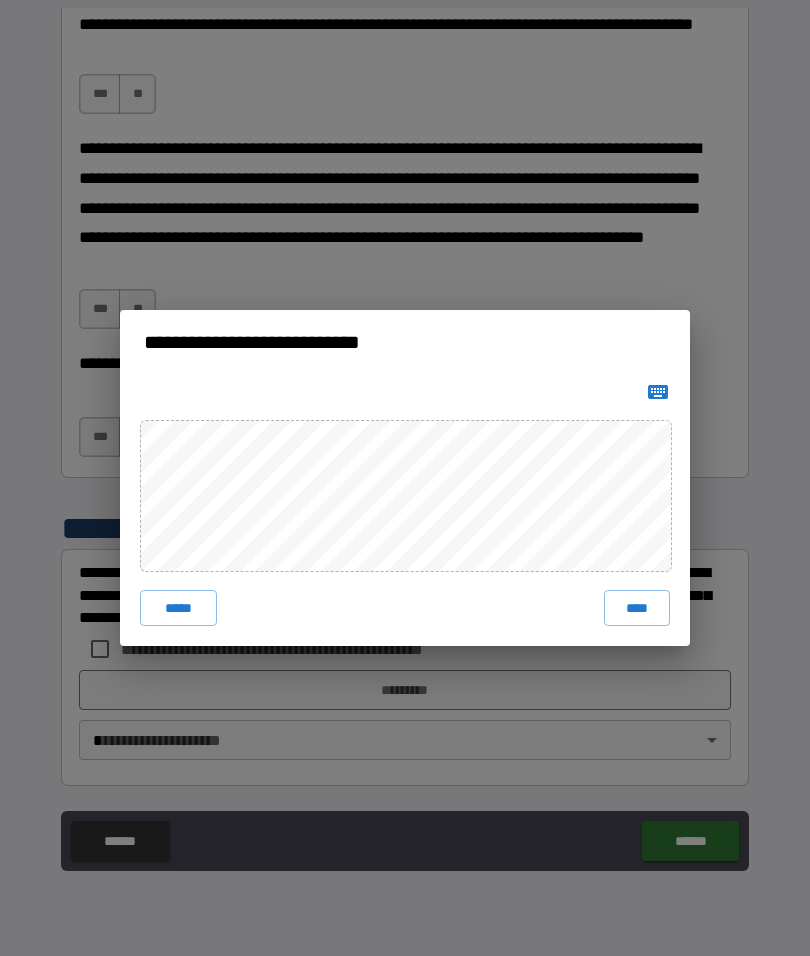 click on "**********" at bounding box center (405, 478) 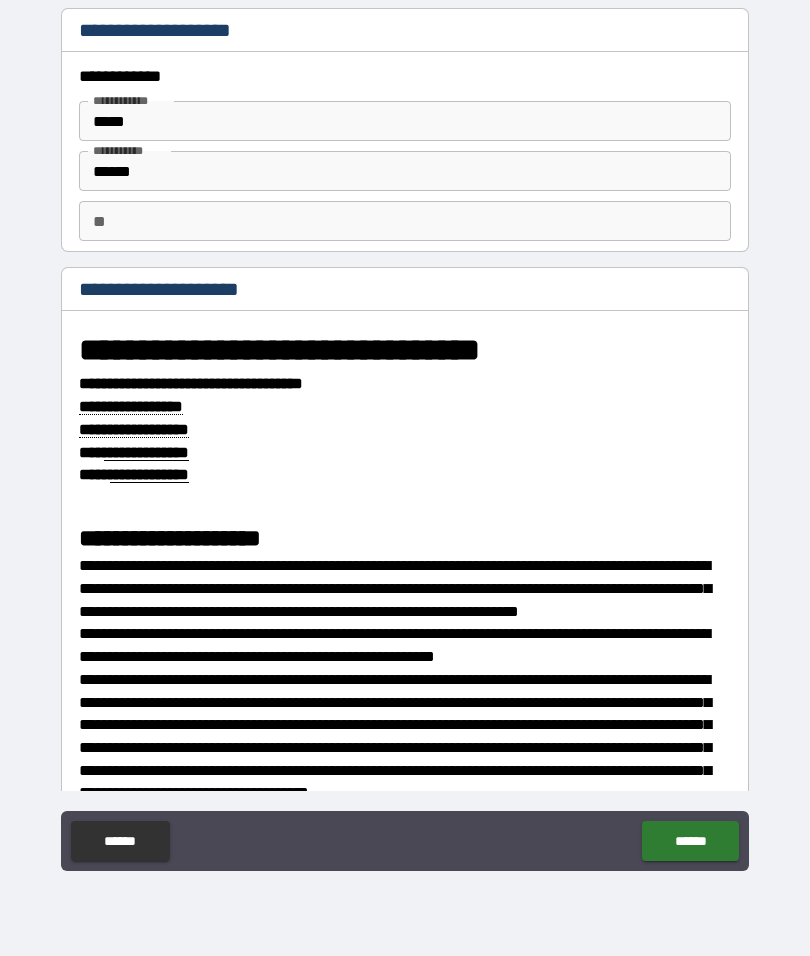 scroll, scrollTop: 0, scrollLeft: 0, axis: both 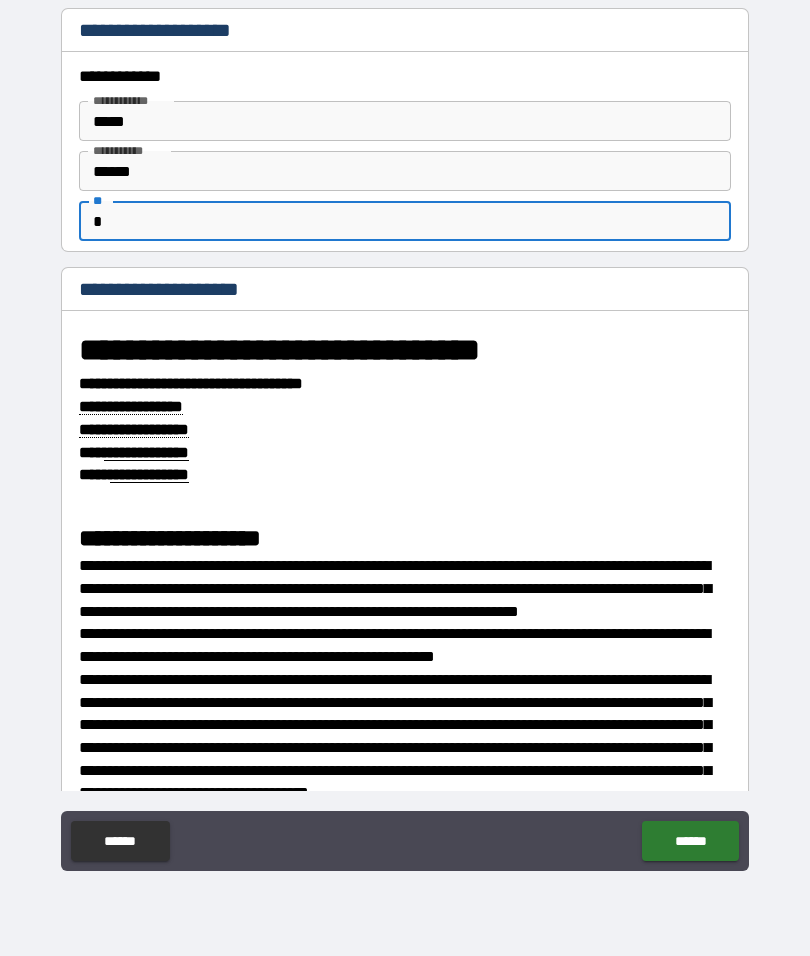 type on "*" 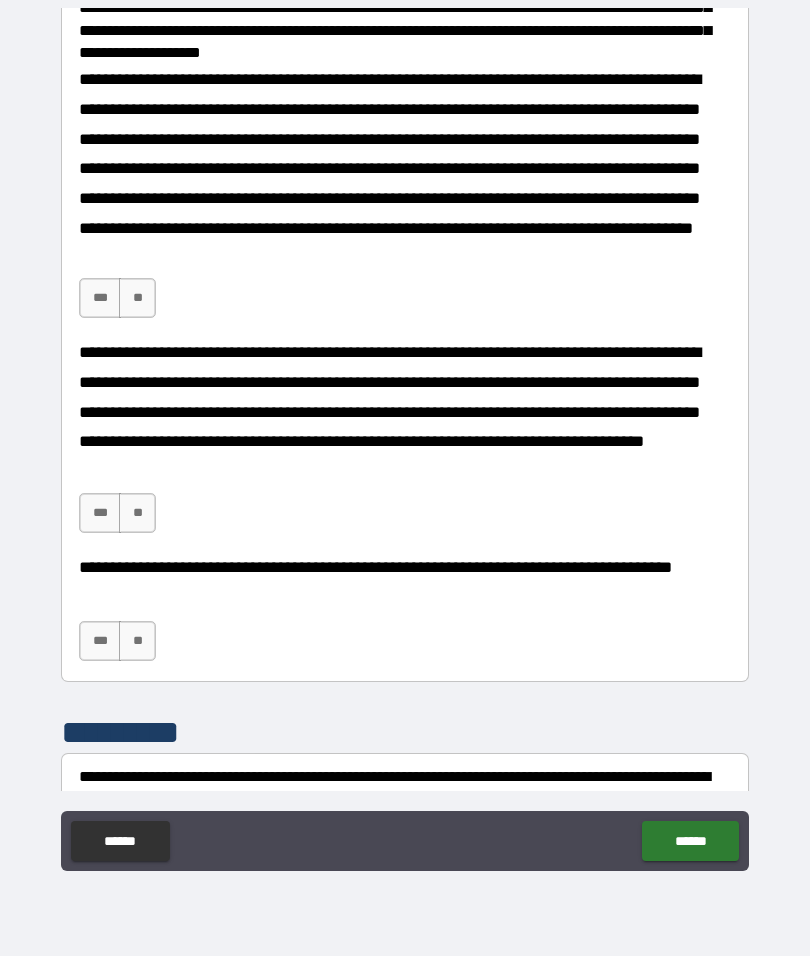 scroll, scrollTop: 1146, scrollLeft: 0, axis: vertical 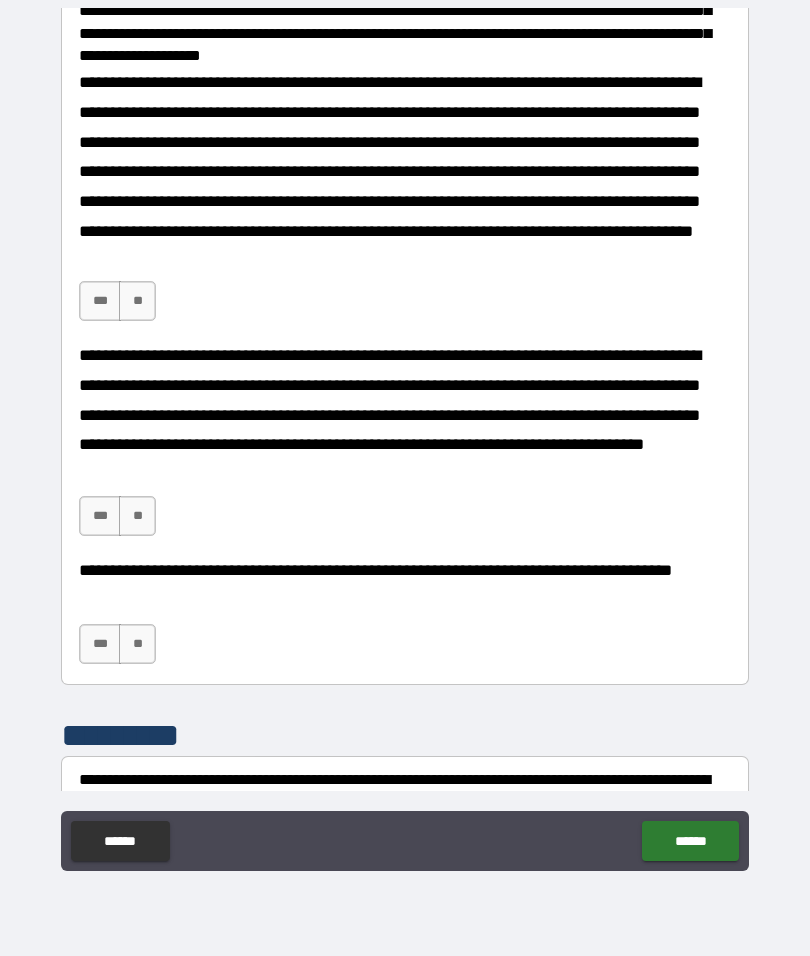 click on "***" at bounding box center (100, 301) 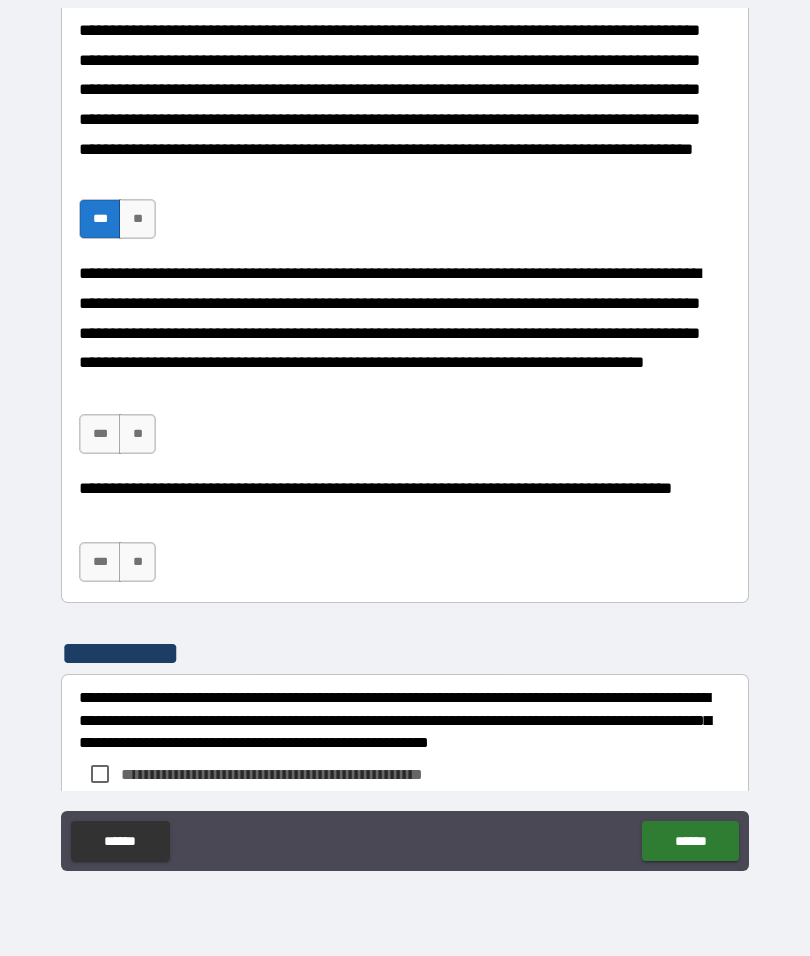 scroll, scrollTop: 1230, scrollLeft: 0, axis: vertical 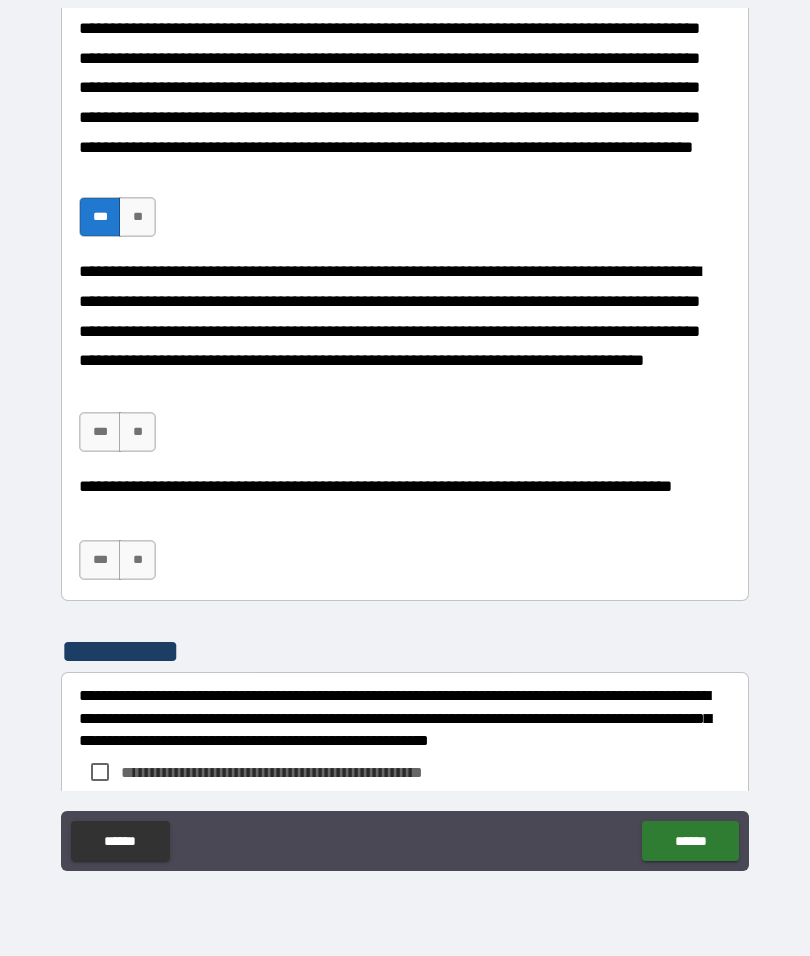click on "***" at bounding box center [100, 432] 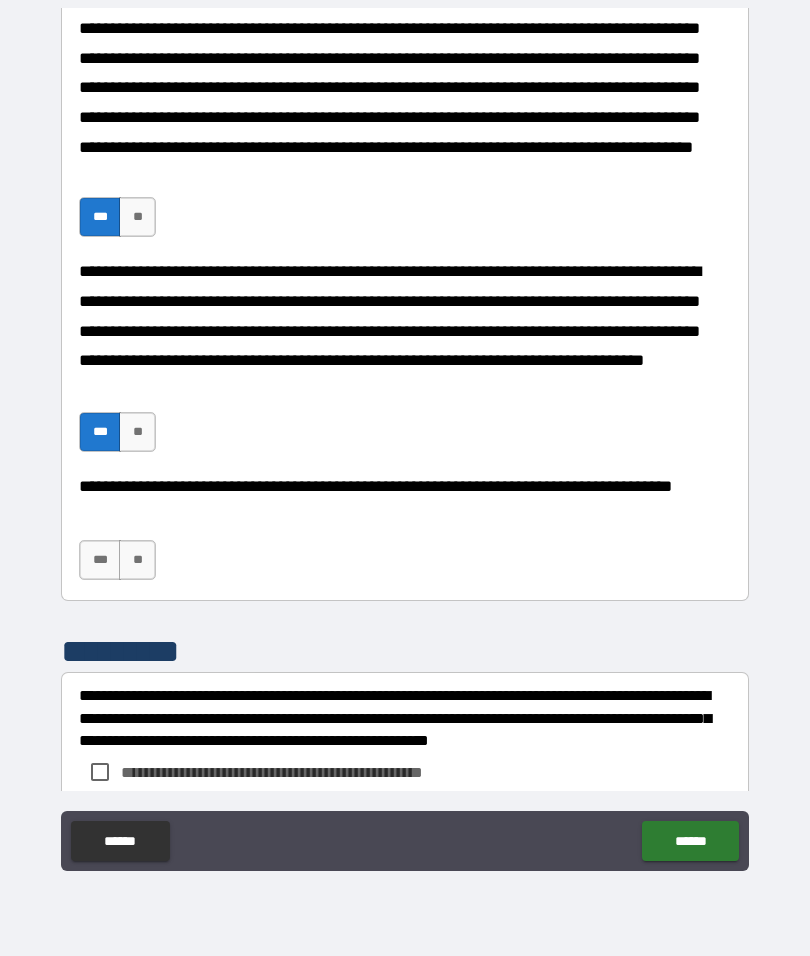 click on "***" at bounding box center [100, 560] 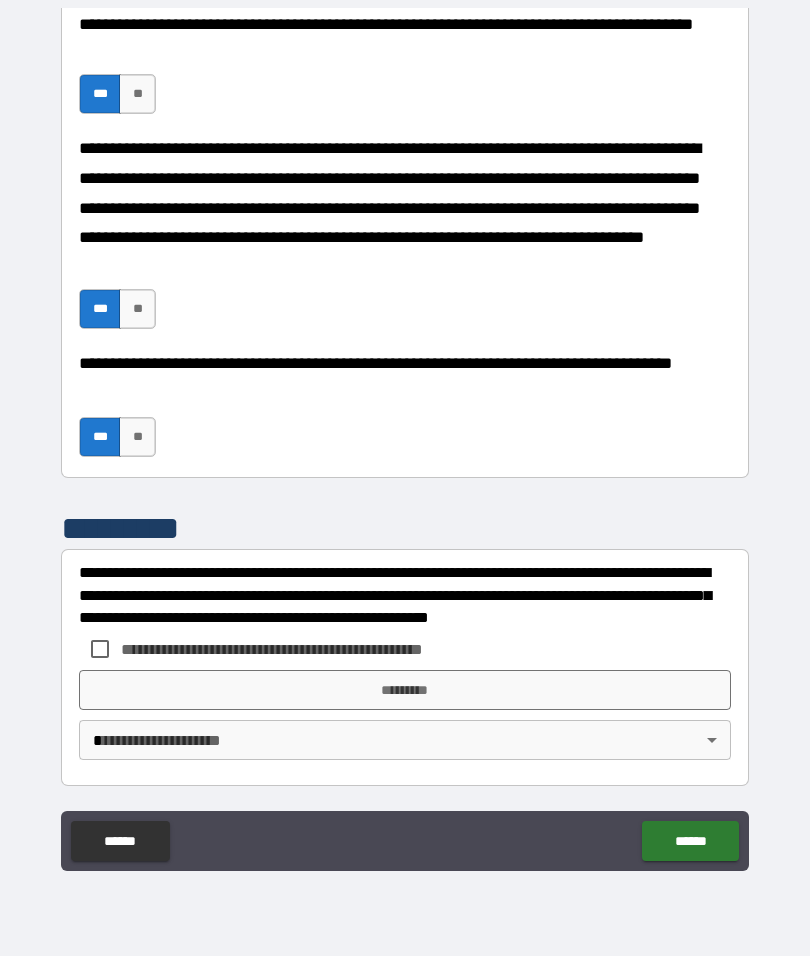 scroll, scrollTop: 1438, scrollLeft: 0, axis: vertical 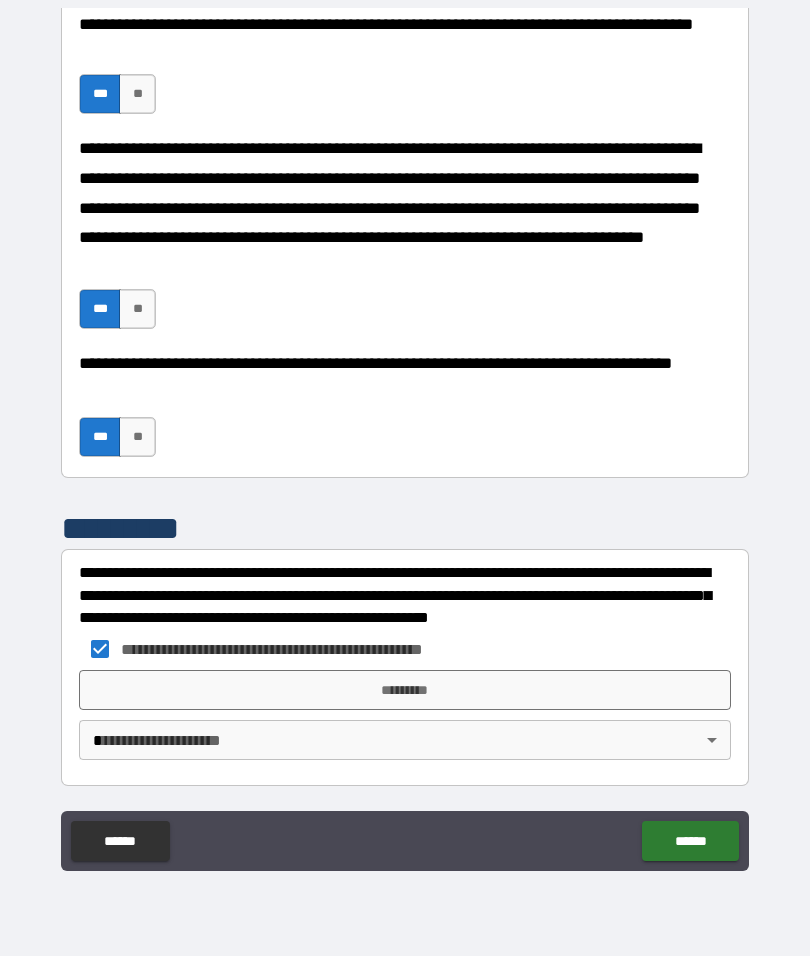 click on "*********" at bounding box center [405, 690] 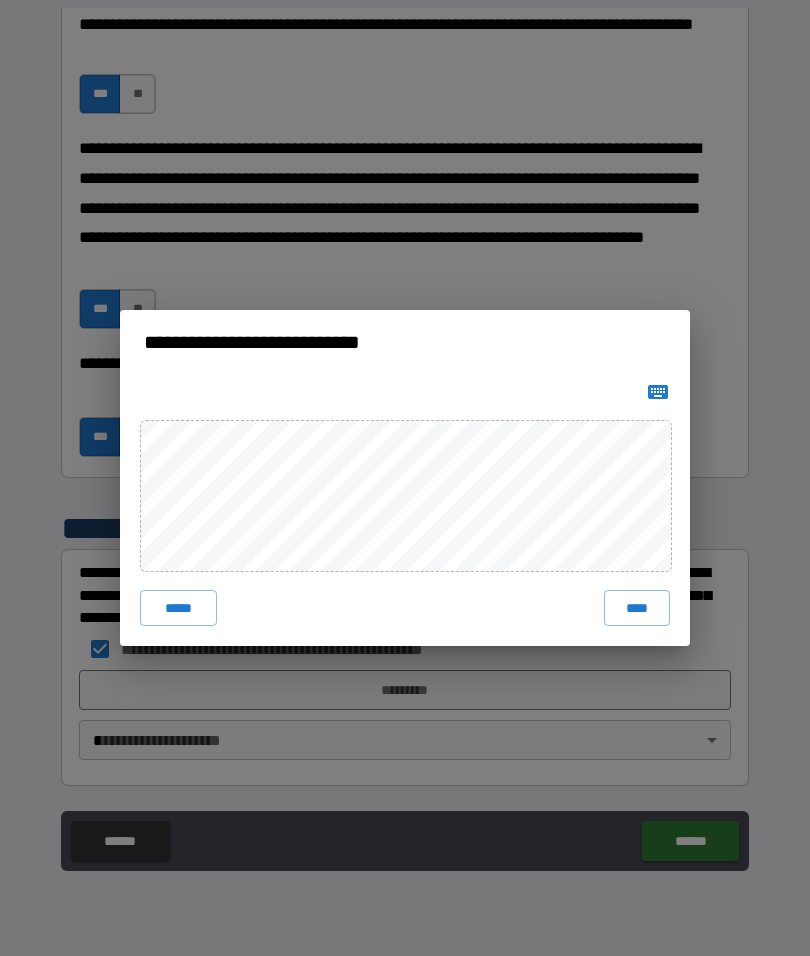 click on "****" at bounding box center [637, 608] 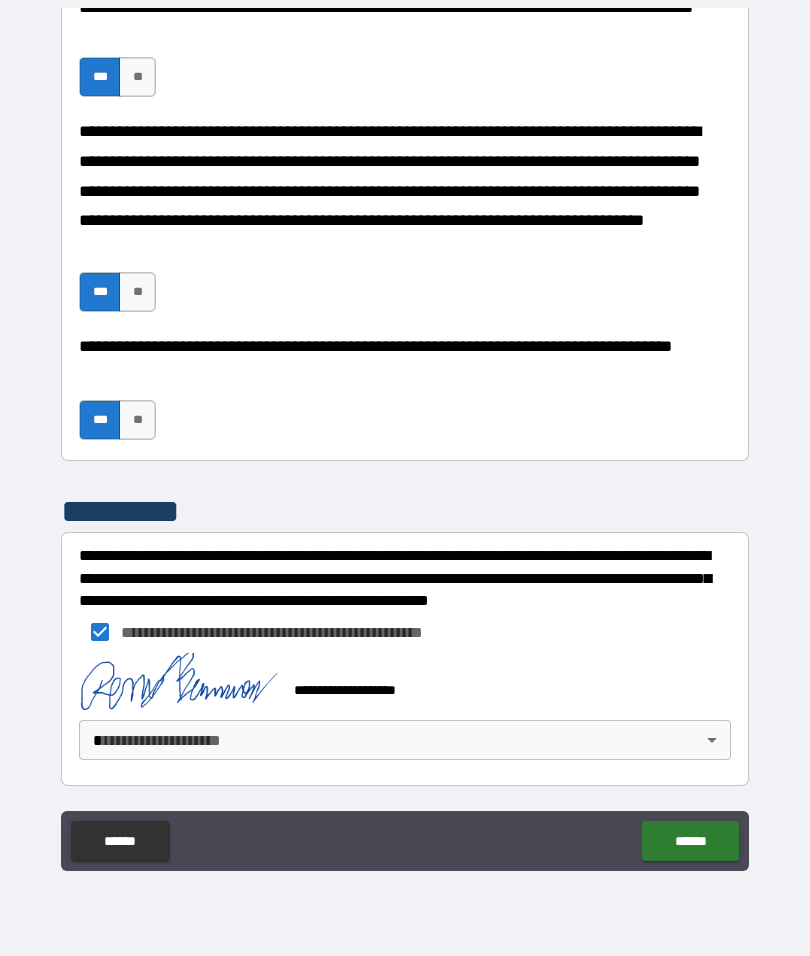 scroll, scrollTop: 1455, scrollLeft: 0, axis: vertical 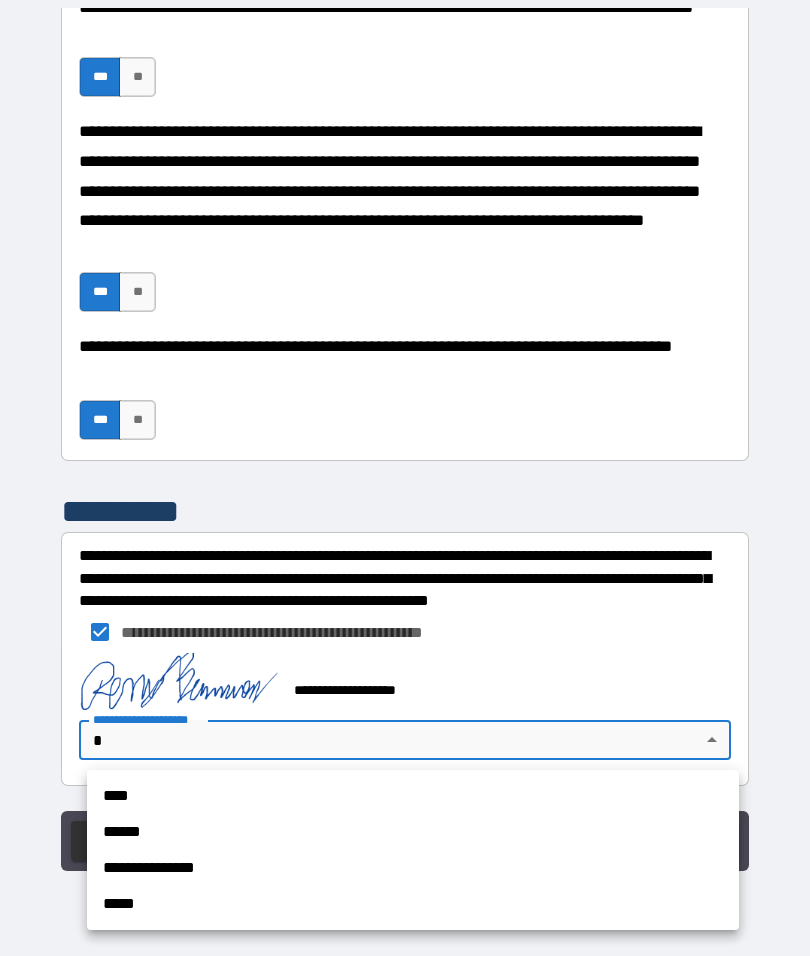 click on "*****" at bounding box center (413, 904) 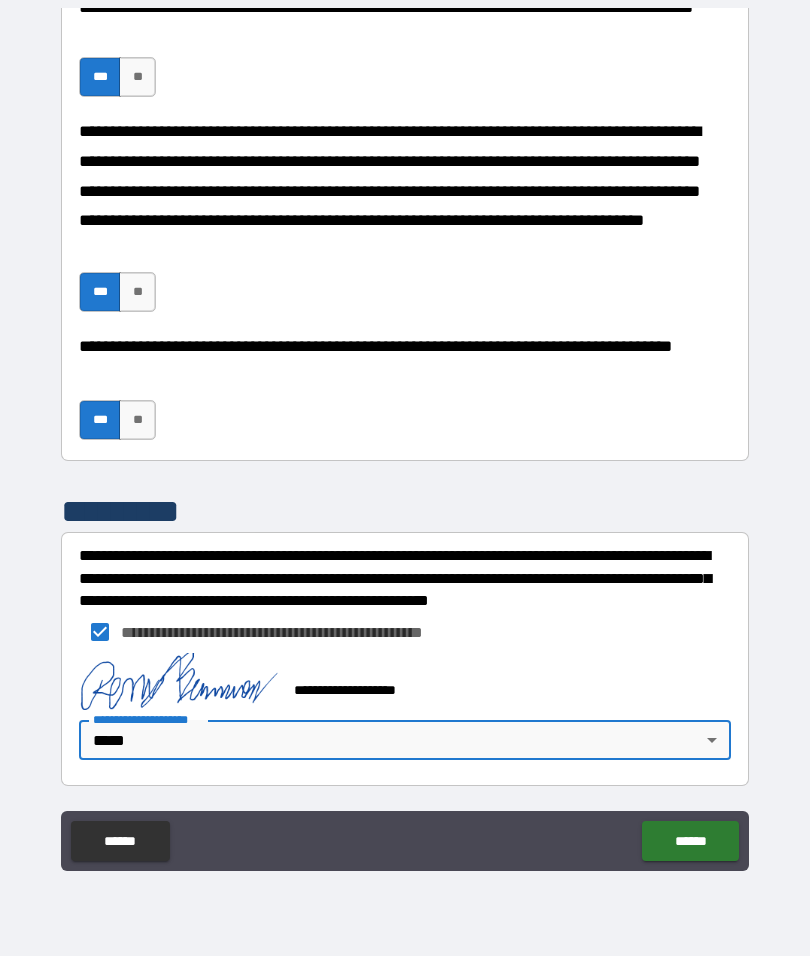 scroll, scrollTop: 1455, scrollLeft: 0, axis: vertical 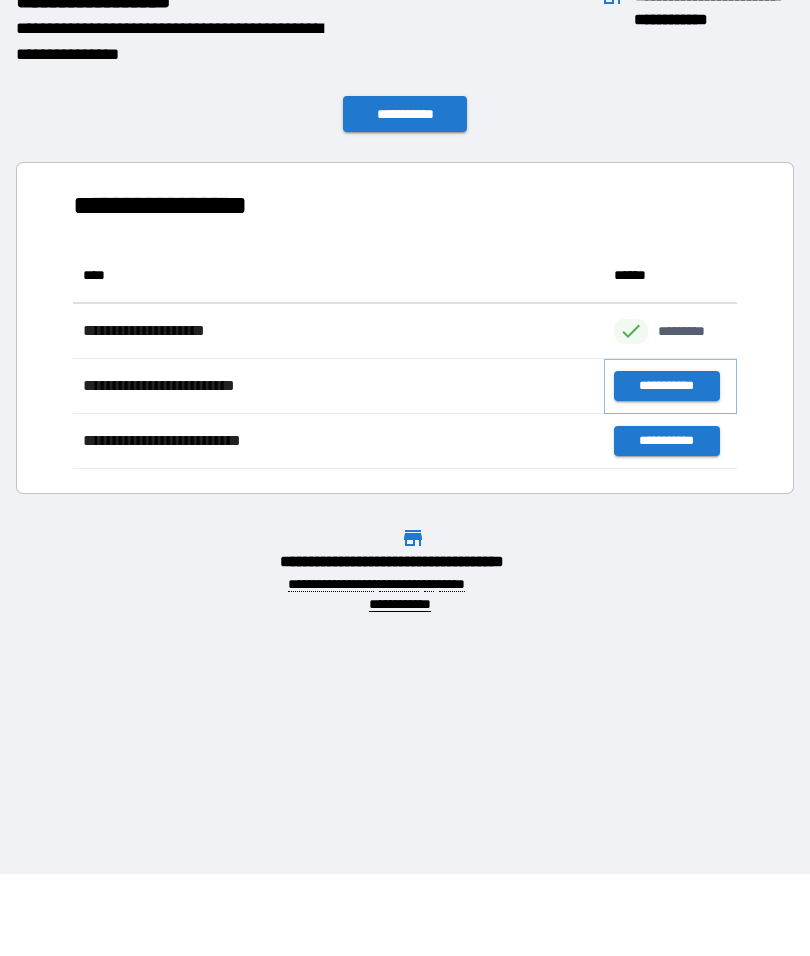 click on "**********" at bounding box center (666, 386) 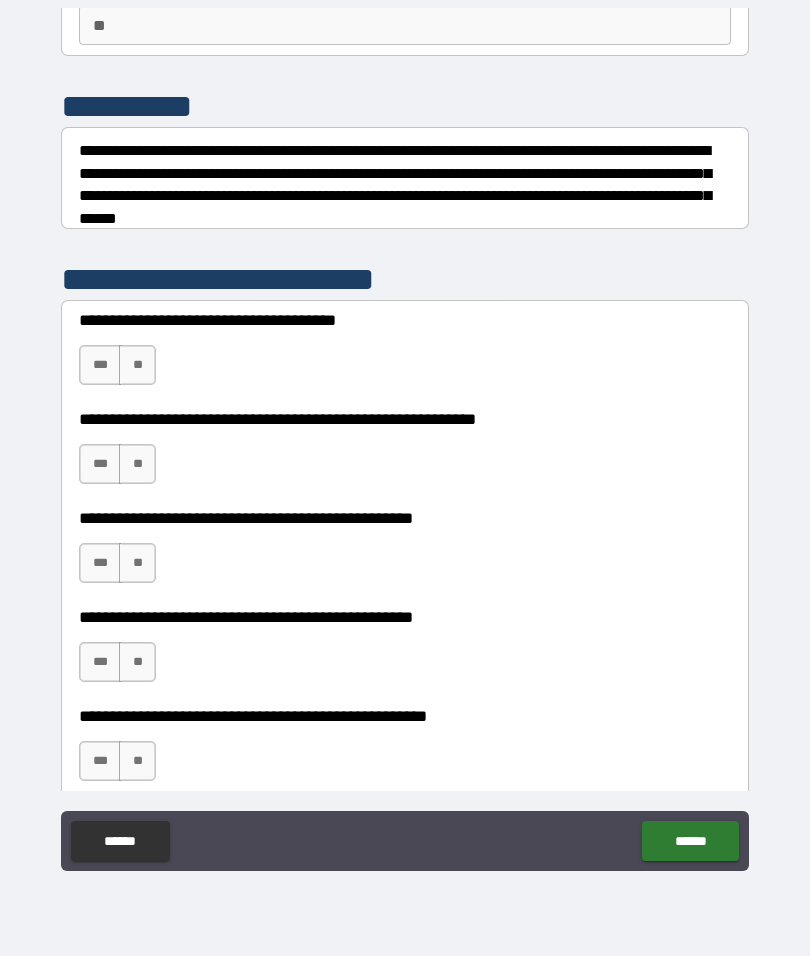 scroll, scrollTop: 199, scrollLeft: 0, axis: vertical 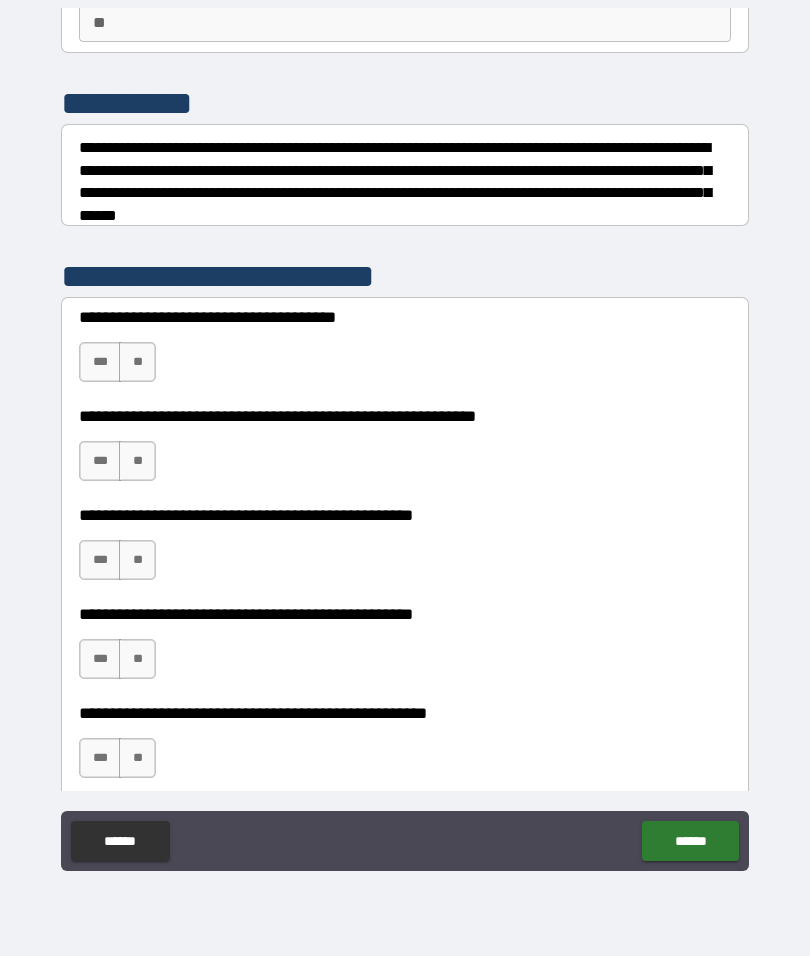 click on "**" at bounding box center (137, 362) 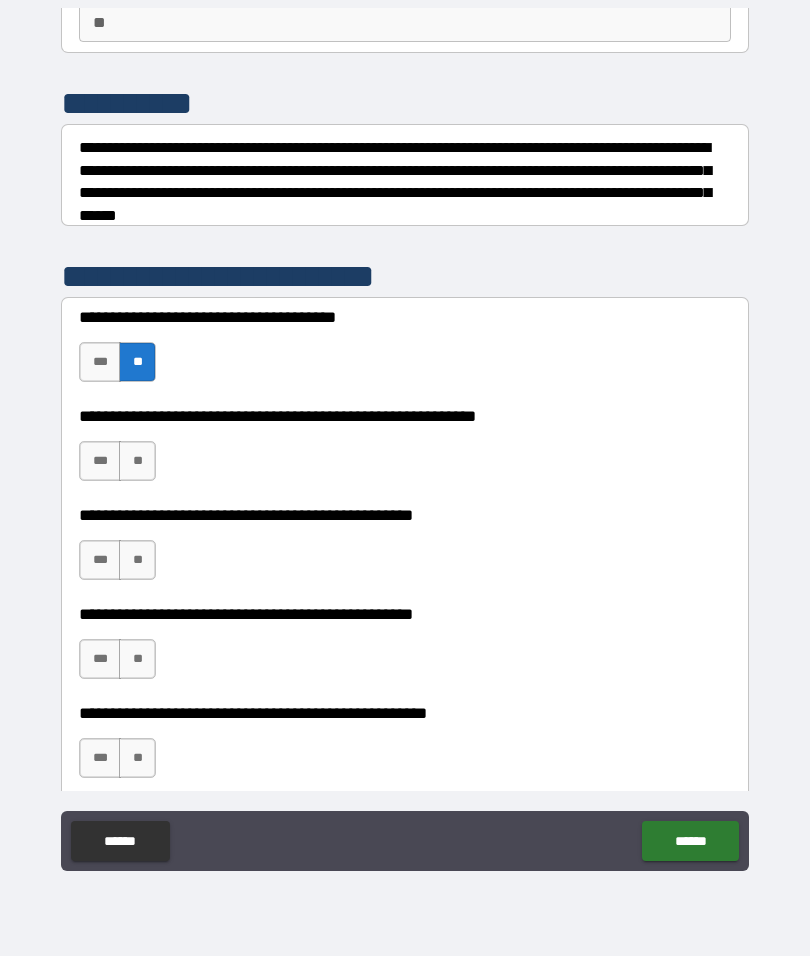 click on "**" at bounding box center (137, 461) 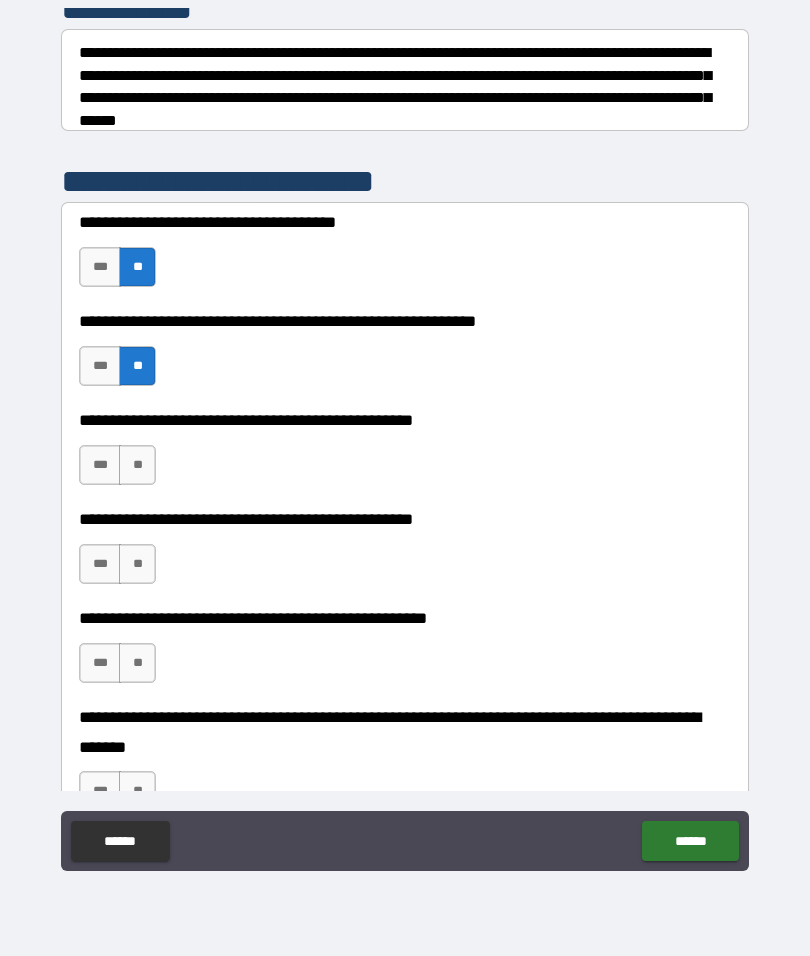 scroll, scrollTop: 302, scrollLeft: 0, axis: vertical 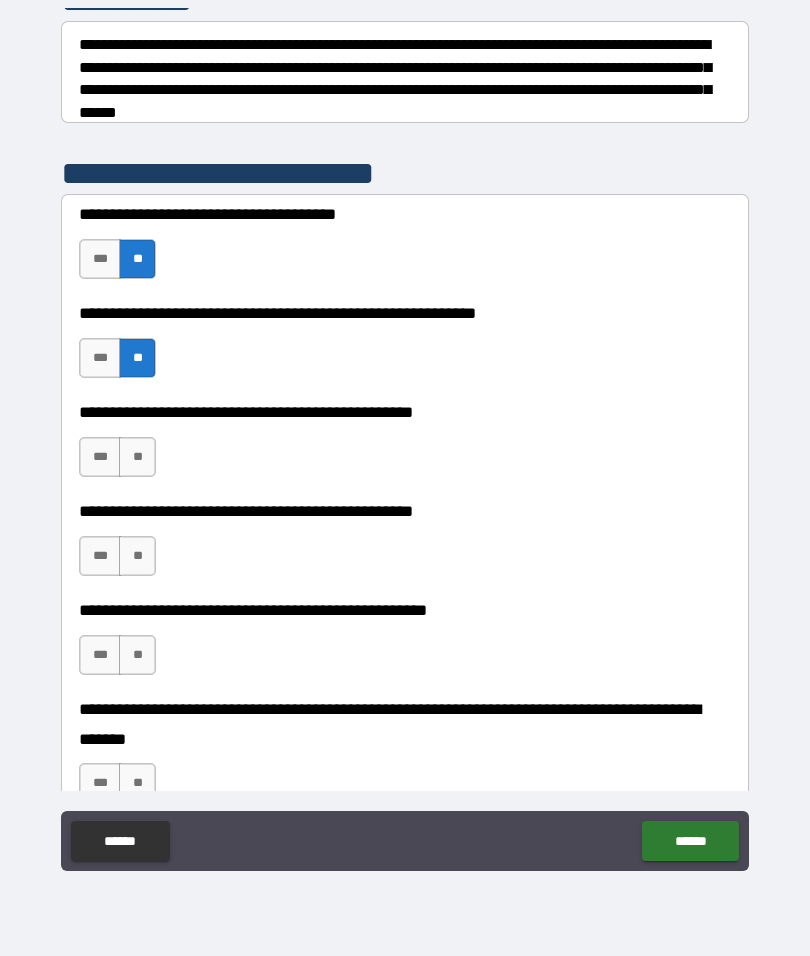 click on "**" at bounding box center (137, 457) 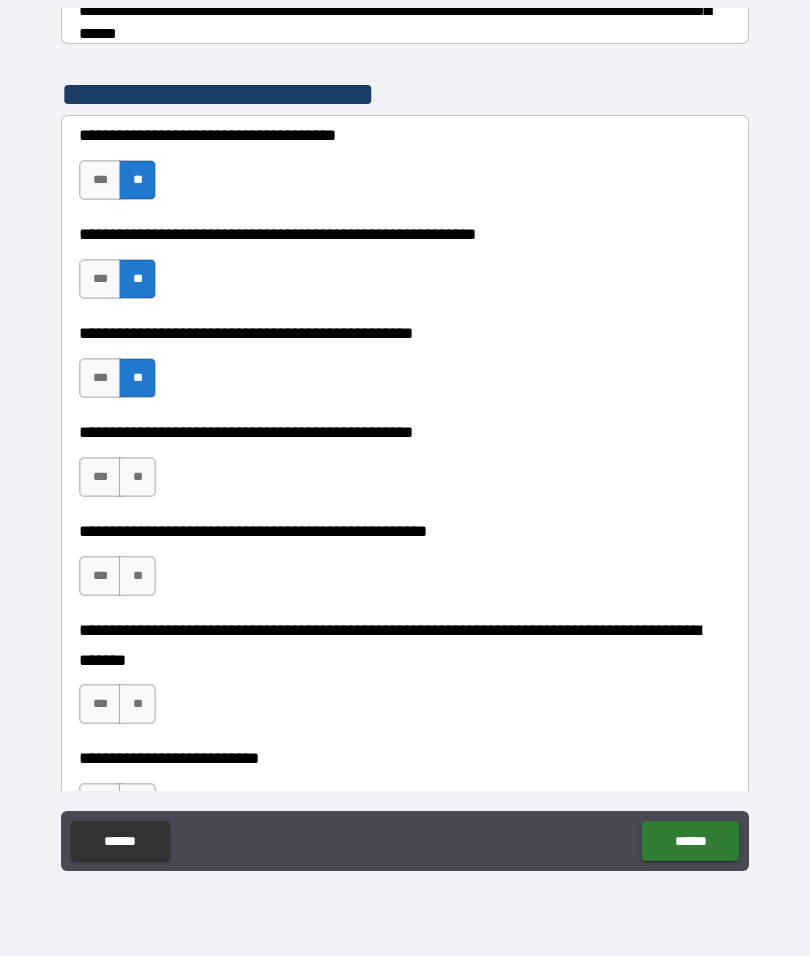scroll, scrollTop: 384, scrollLeft: 0, axis: vertical 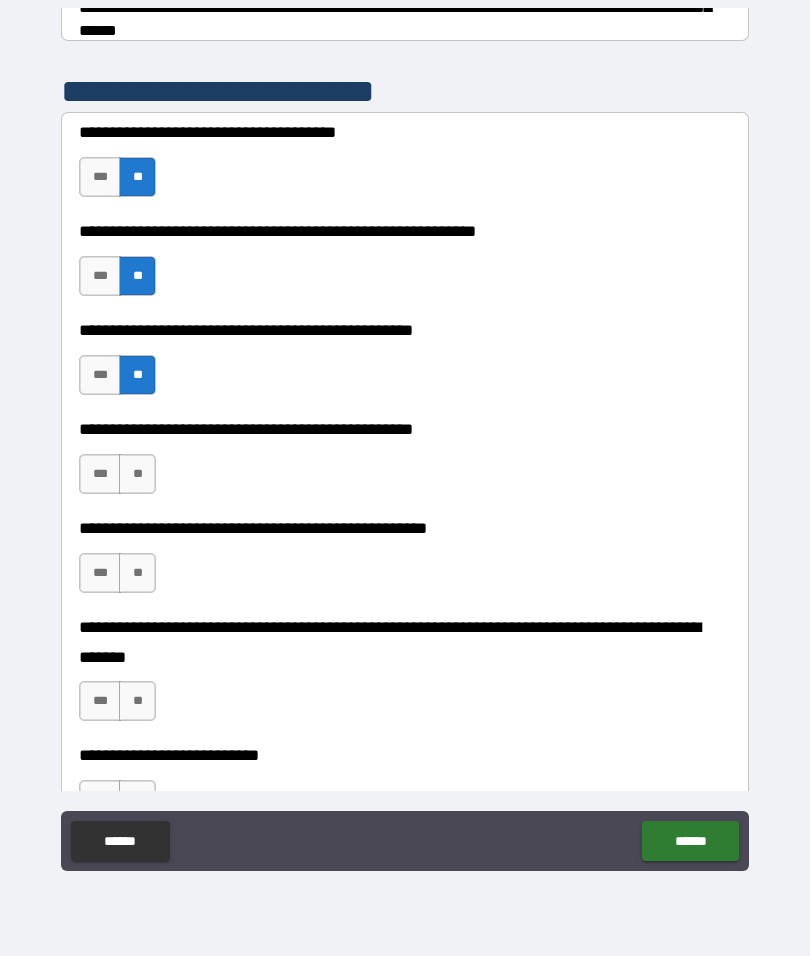 click on "***" at bounding box center (100, 474) 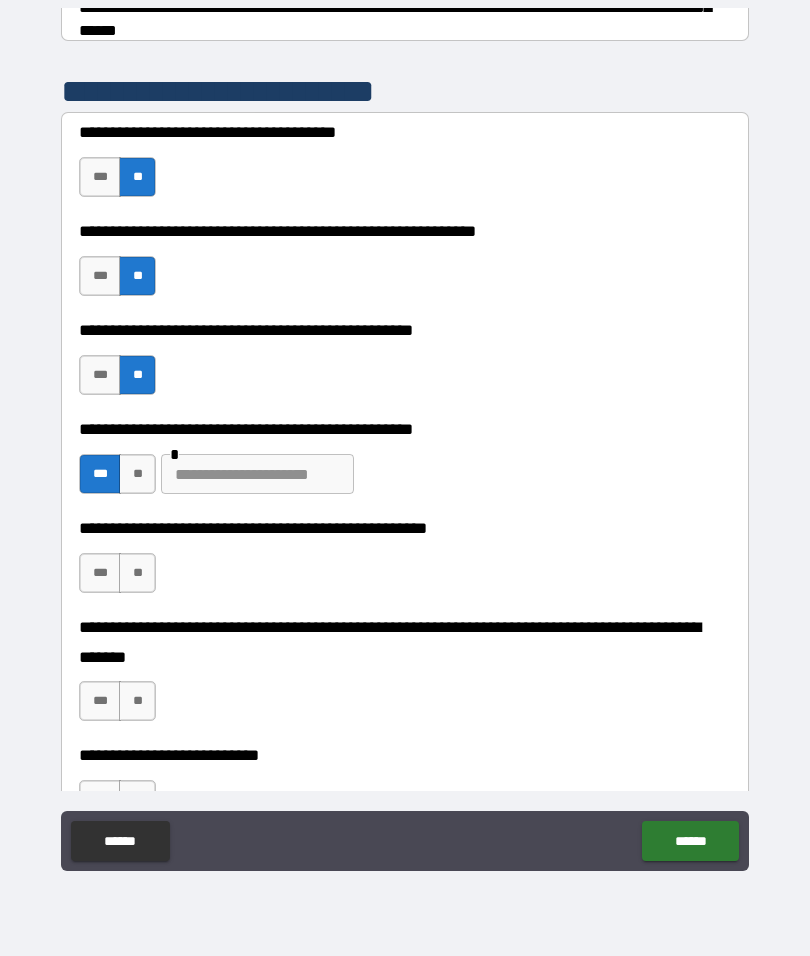 click at bounding box center (257, 474) 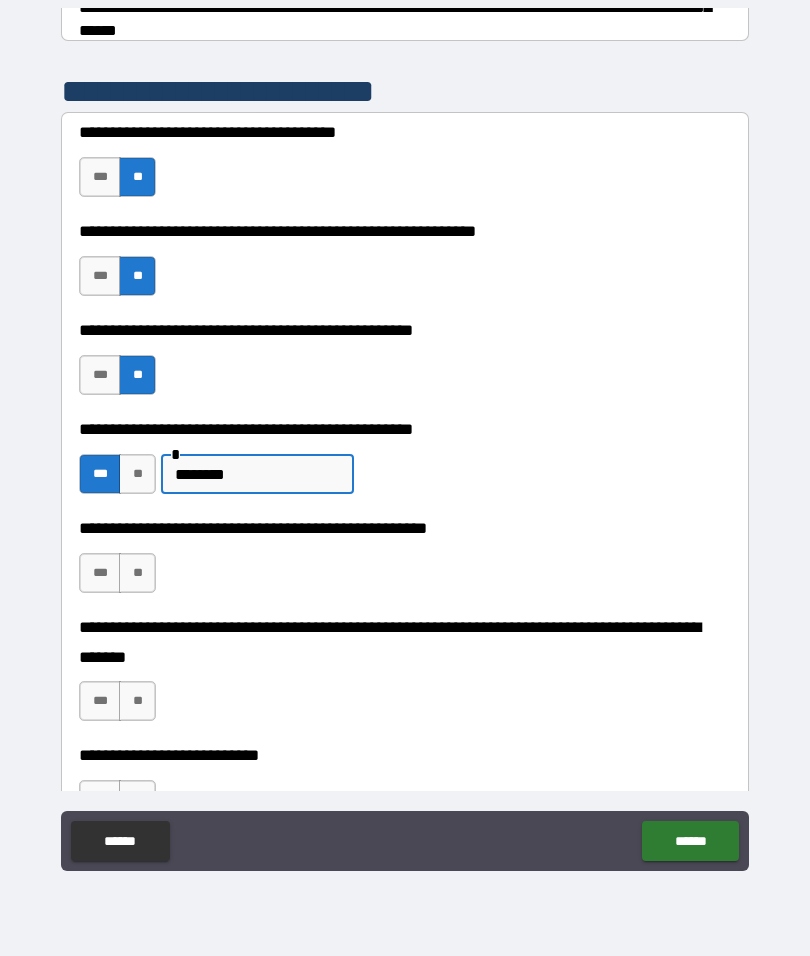 type on "********" 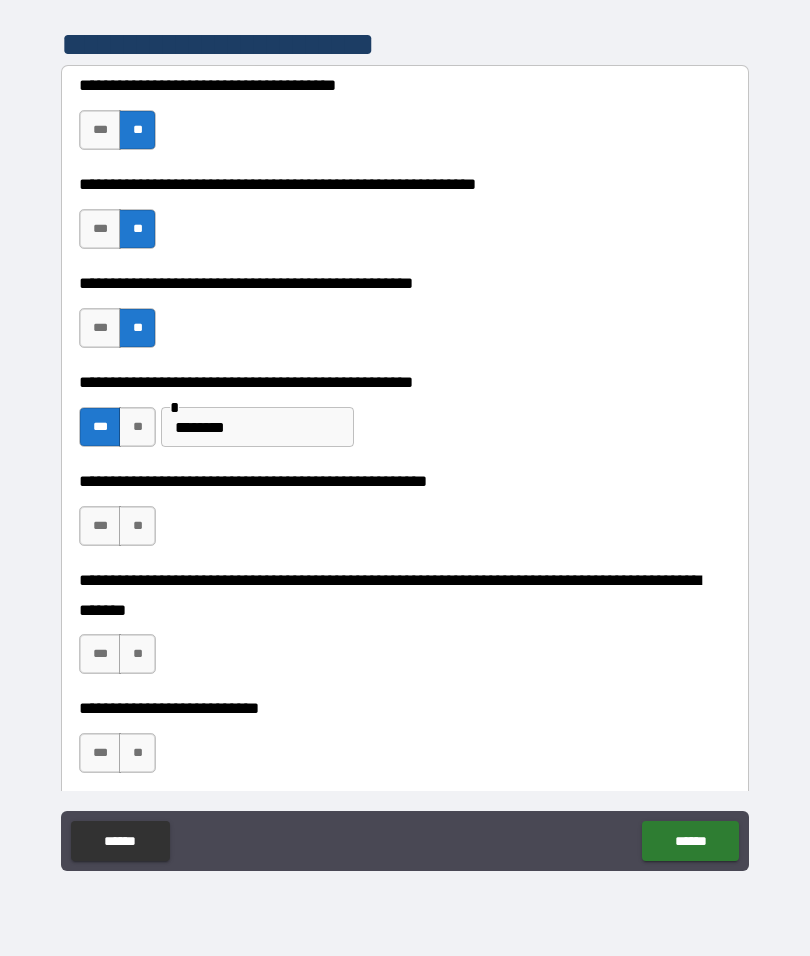 scroll, scrollTop: 462, scrollLeft: 0, axis: vertical 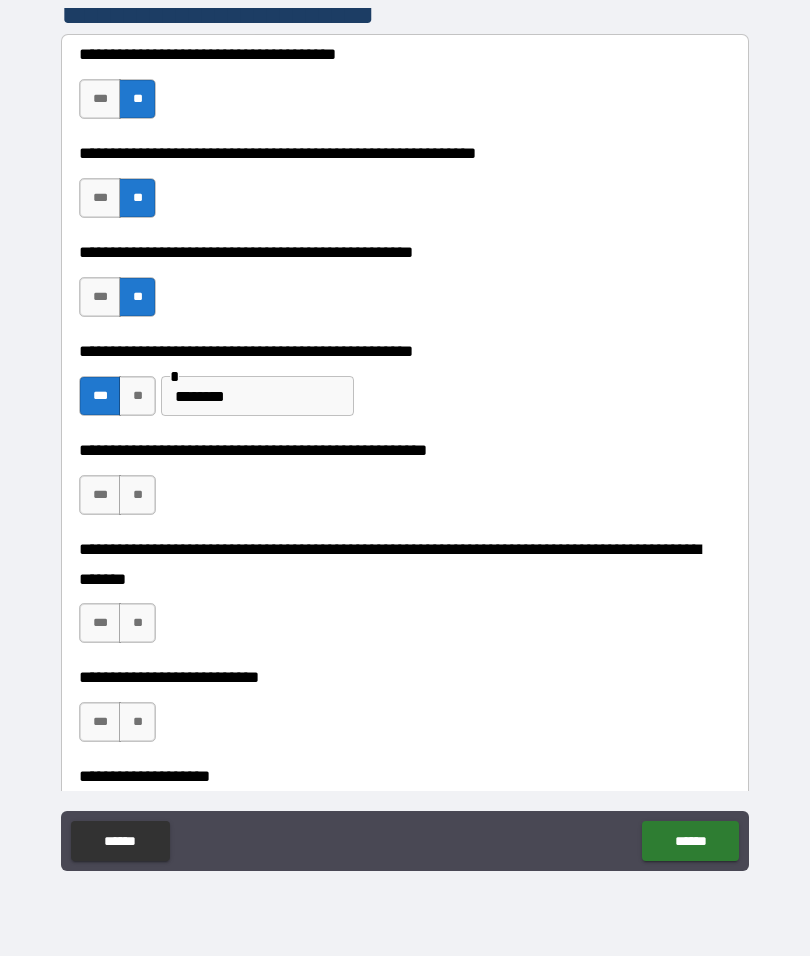 click on "**" at bounding box center [137, 495] 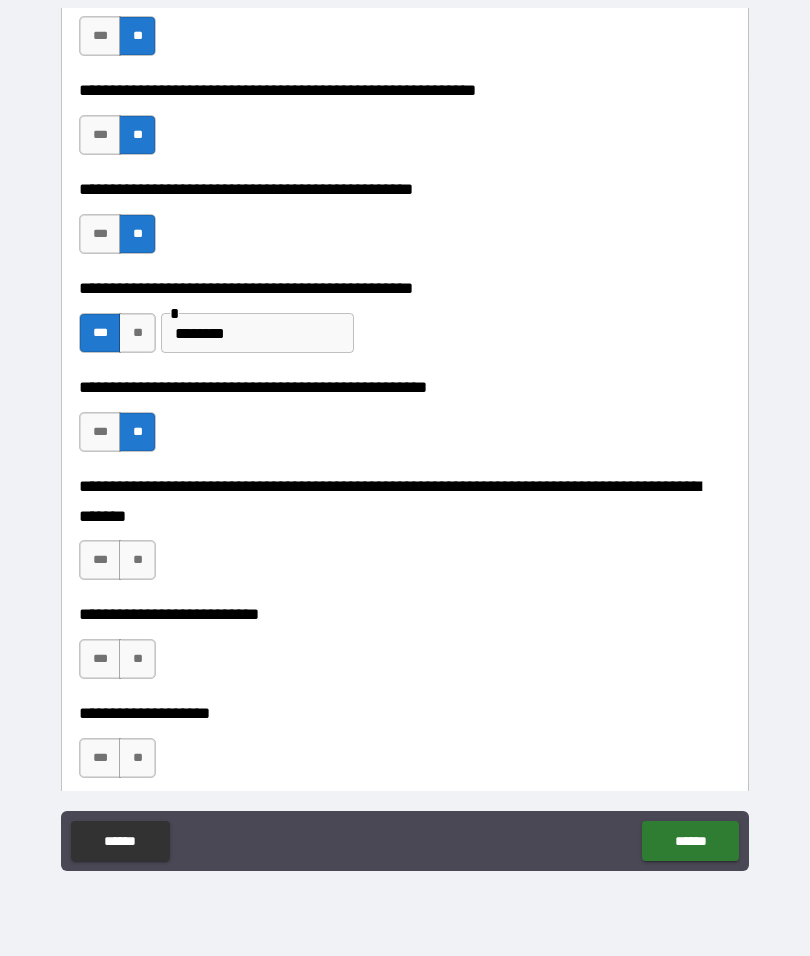 scroll, scrollTop: 526, scrollLeft: 0, axis: vertical 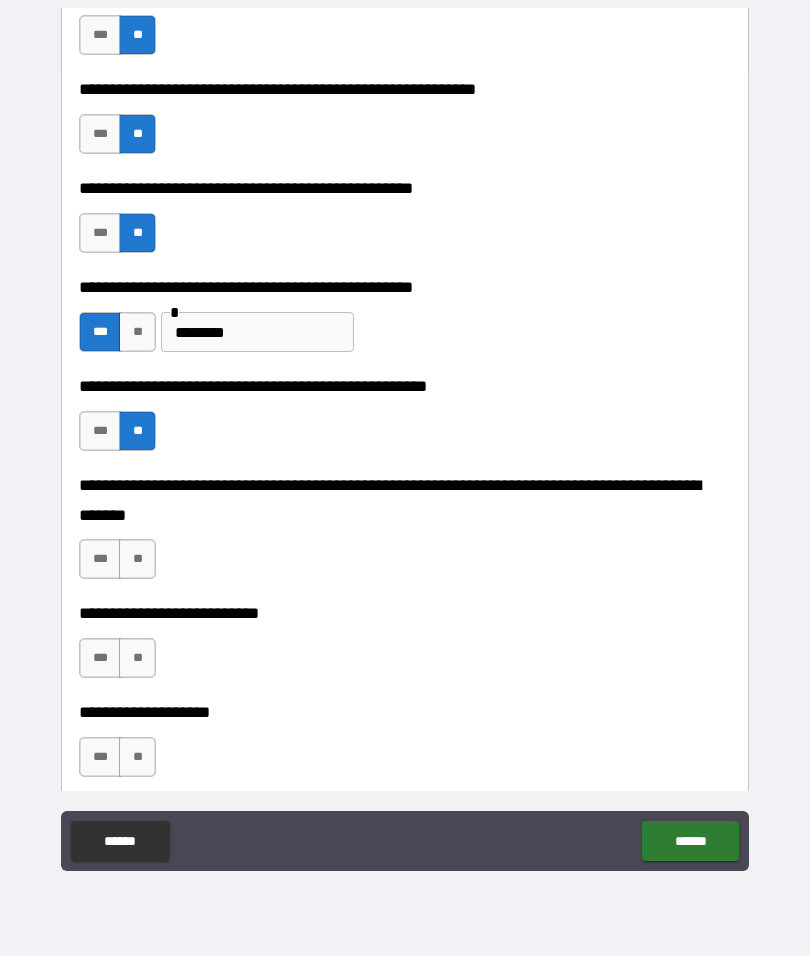 click on "**" at bounding box center (137, 559) 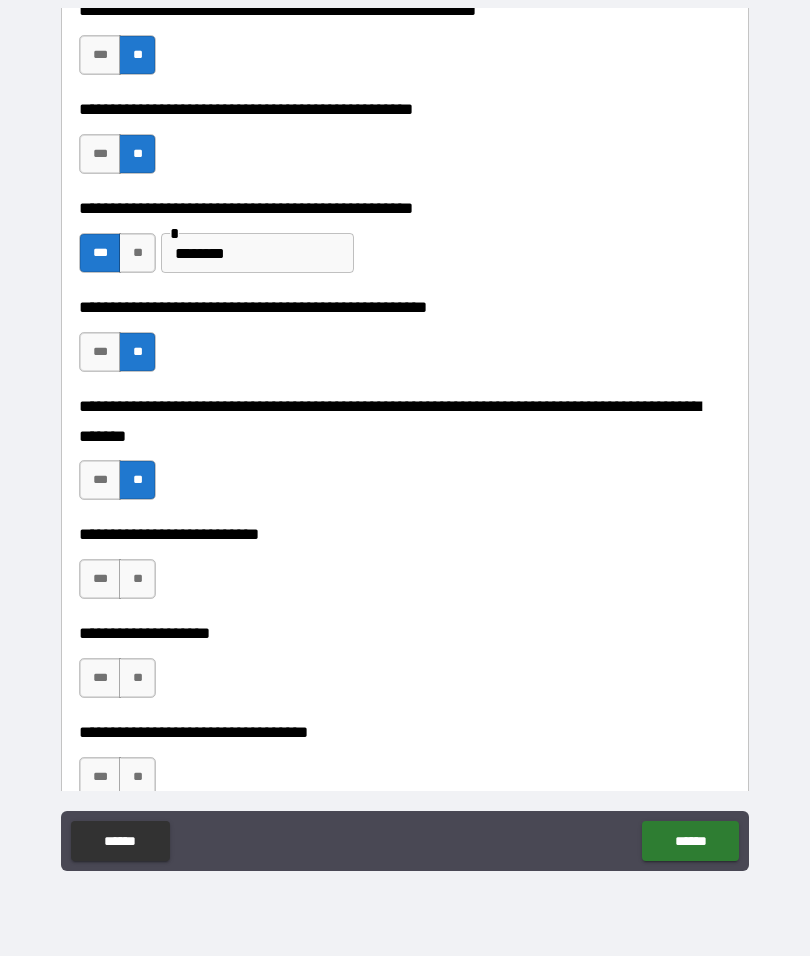 scroll, scrollTop: 622, scrollLeft: 0, axis: vertical 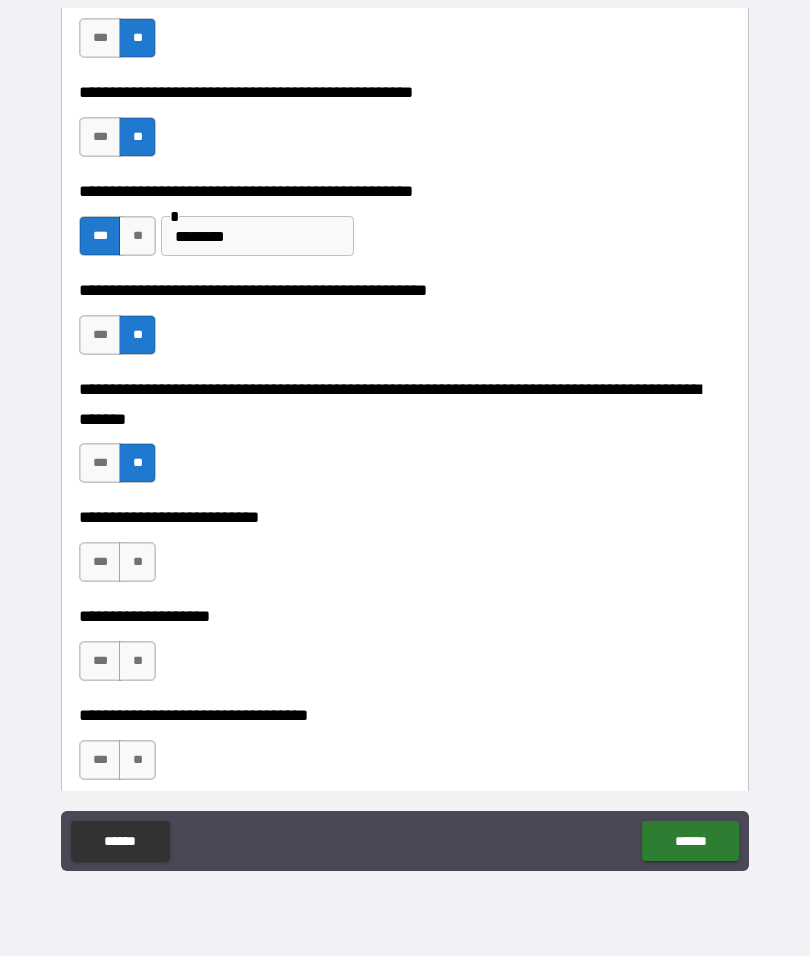 click on "**" at bounding box center (137, 562) 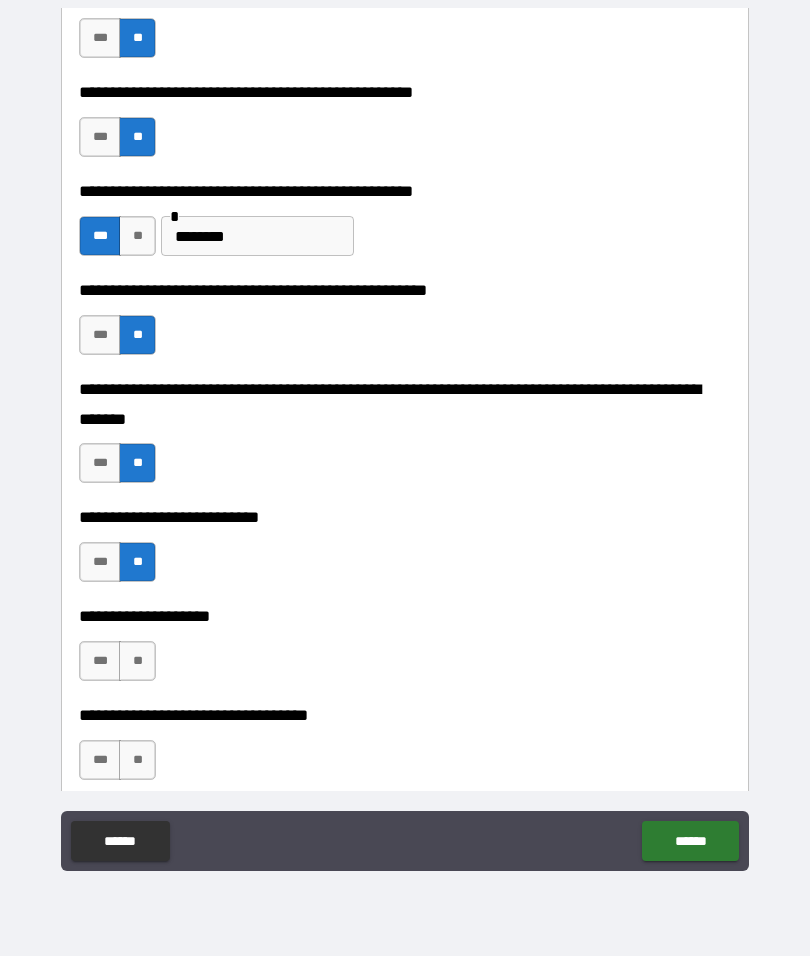 click on "**" at bounding box center (137, 661) 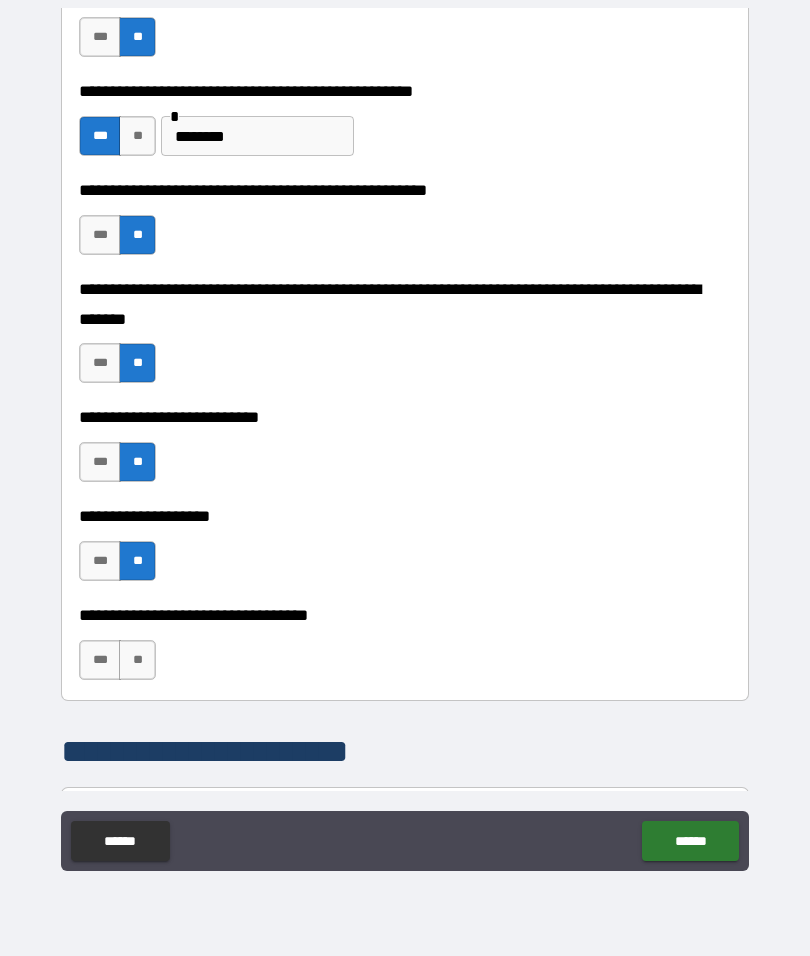 scroll, scrollTop: 745, scrollLeft: 0, axis: vertical 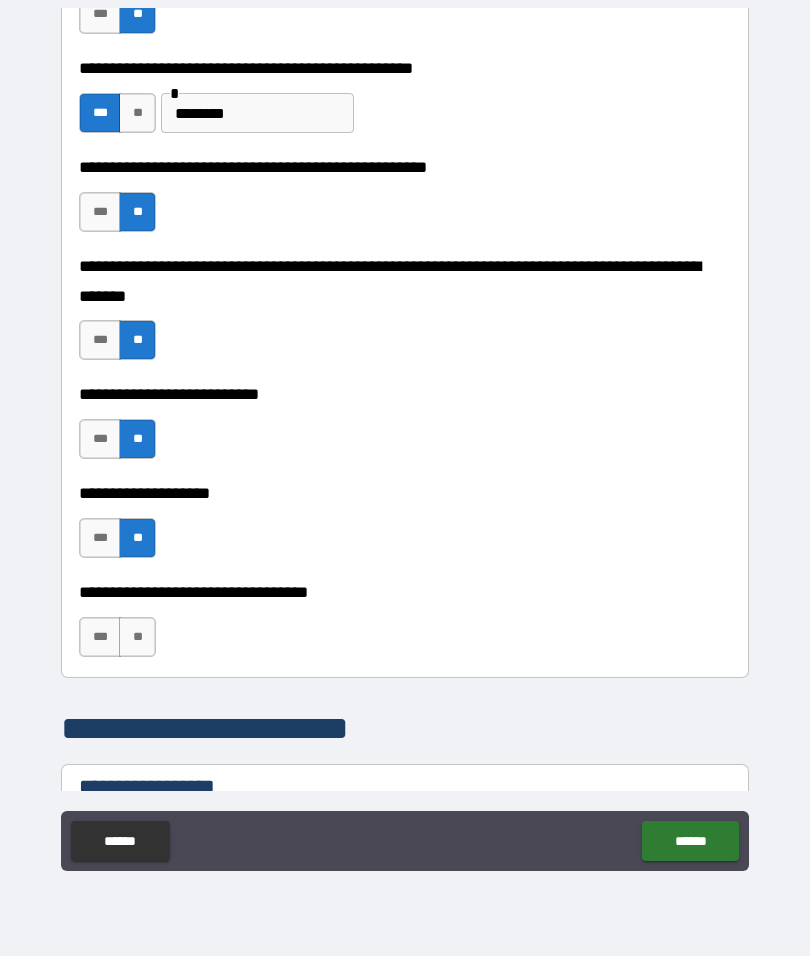 click on "**" at bounding box center [137, 637] 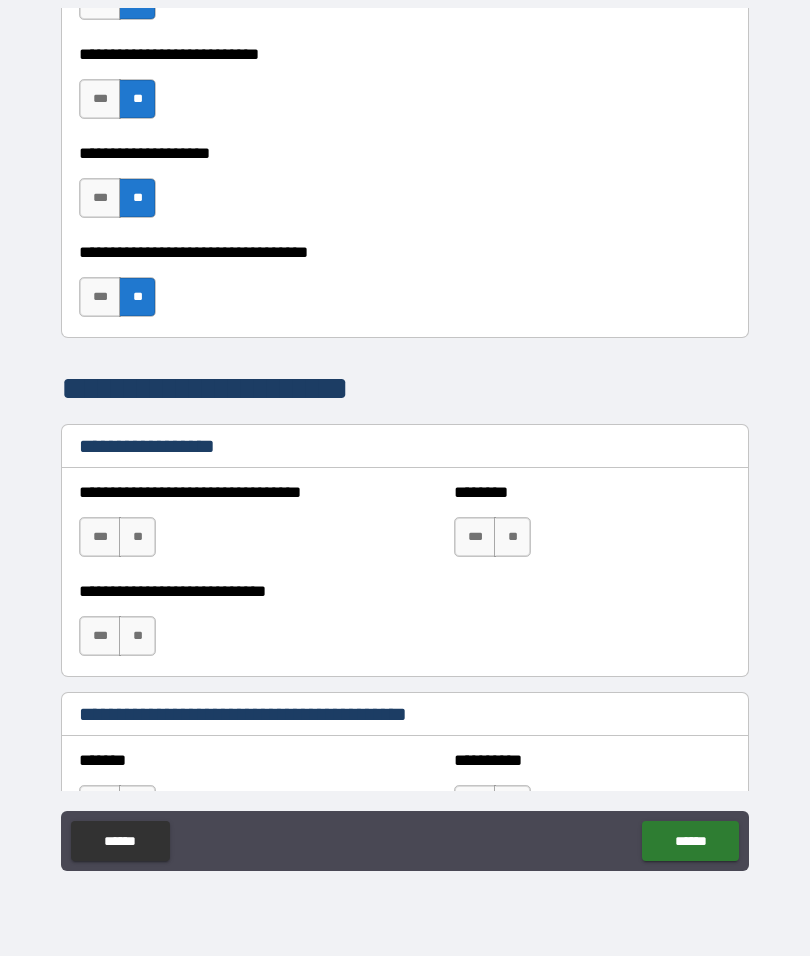 scroll, scrollTop: 1106, scrollLeft: 0, axis: vertical 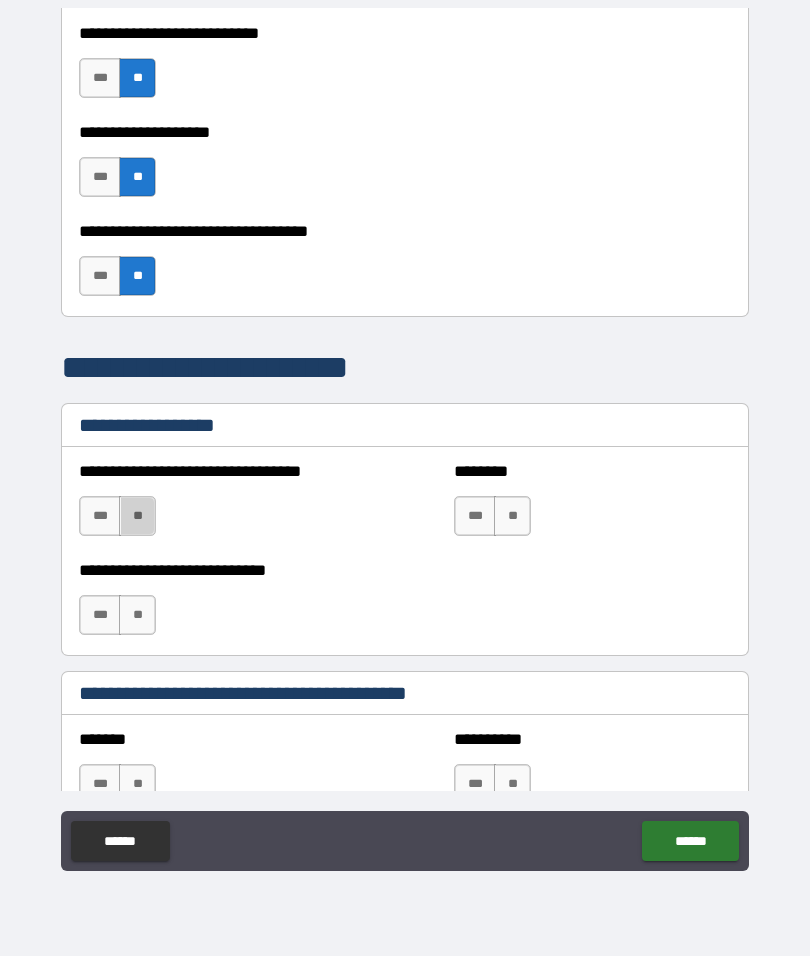 click on "**" at bounding box center (137, 516) 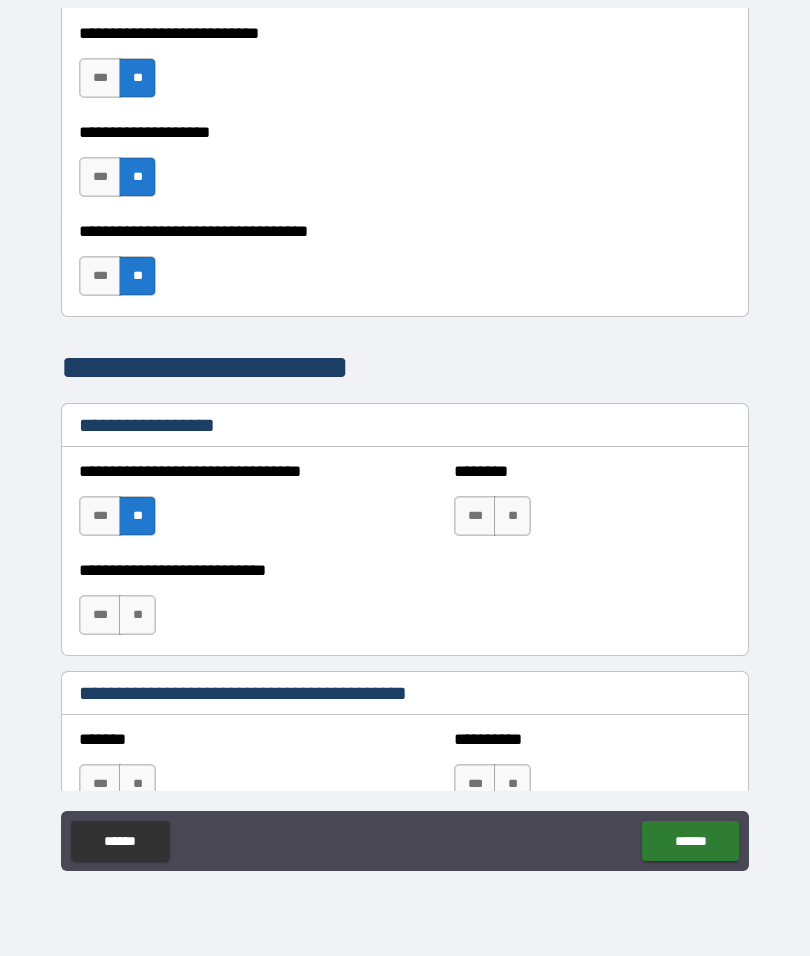 click on "**" at bounding box center [137, 516] 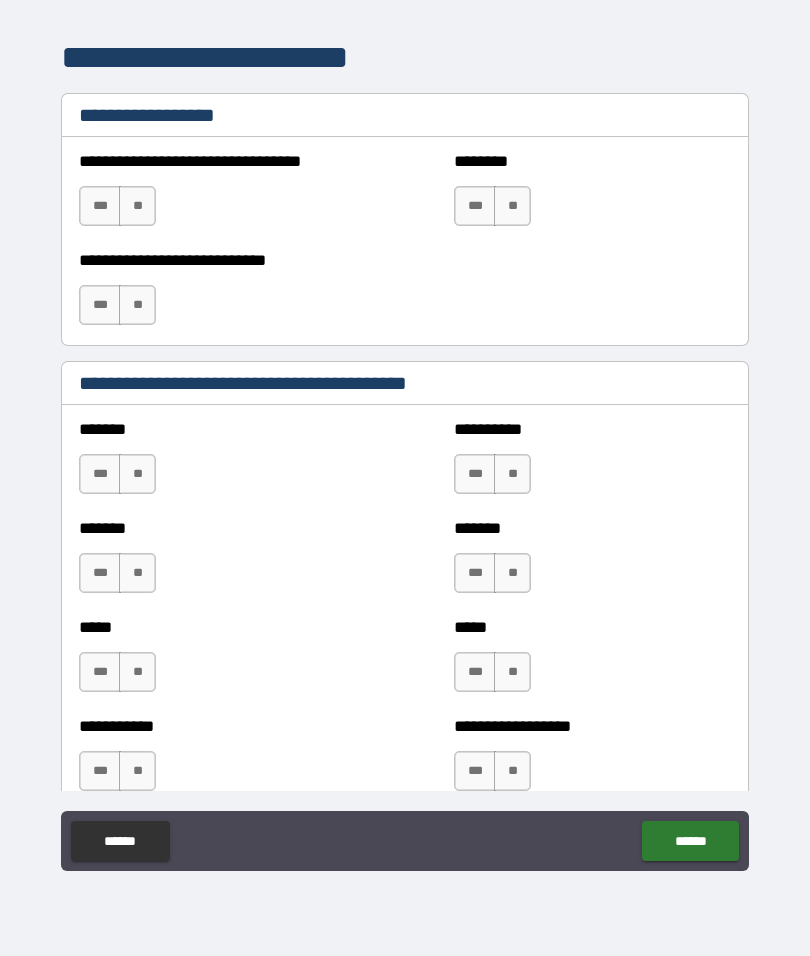 scroll, scrollTop: 1416, scrollLeft: 0, axis: vertical 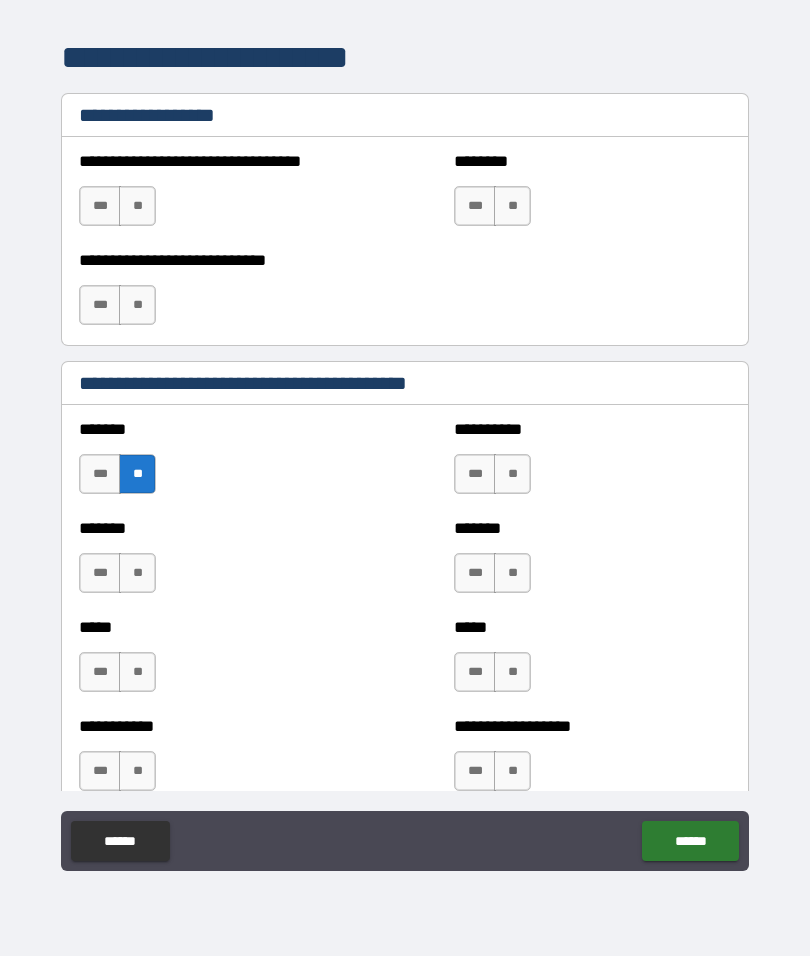 click on "**" at bounding box center [512, 474] 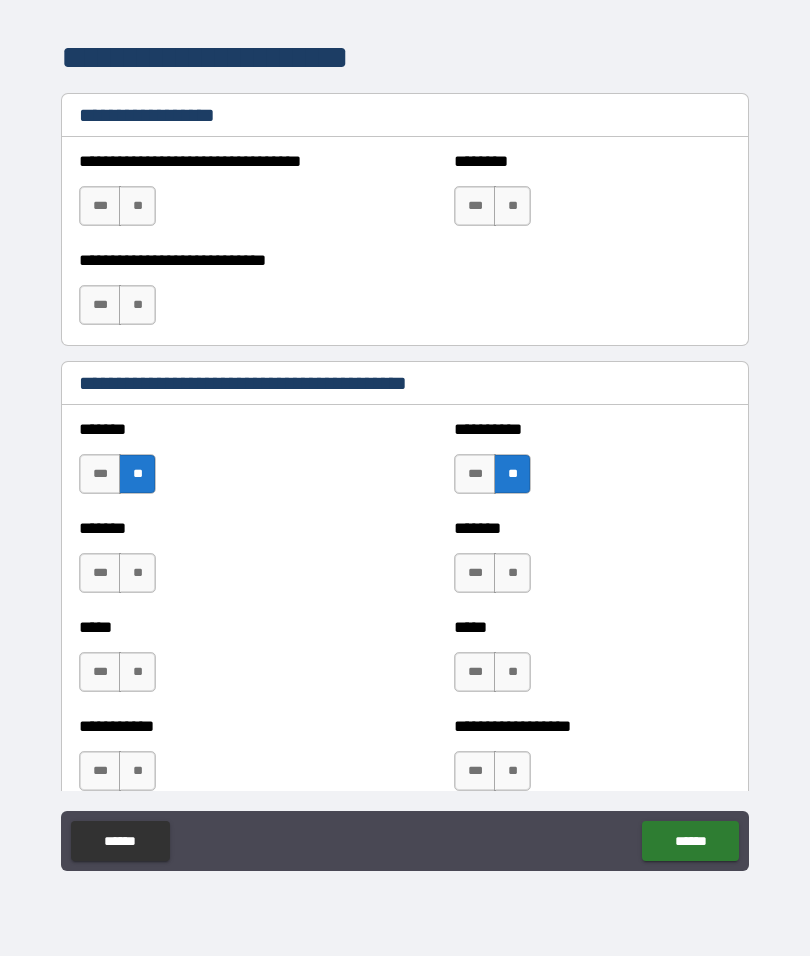 click on "**" at bounding box center (512, 573) 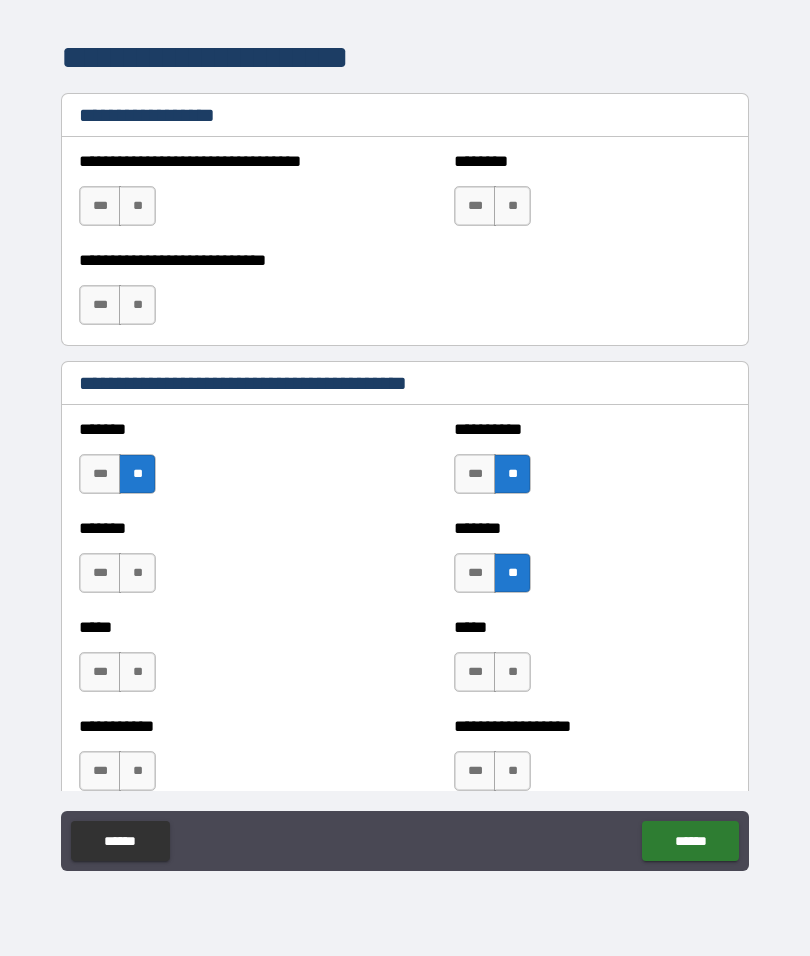 click on "**" at bounding box center (137, 573) 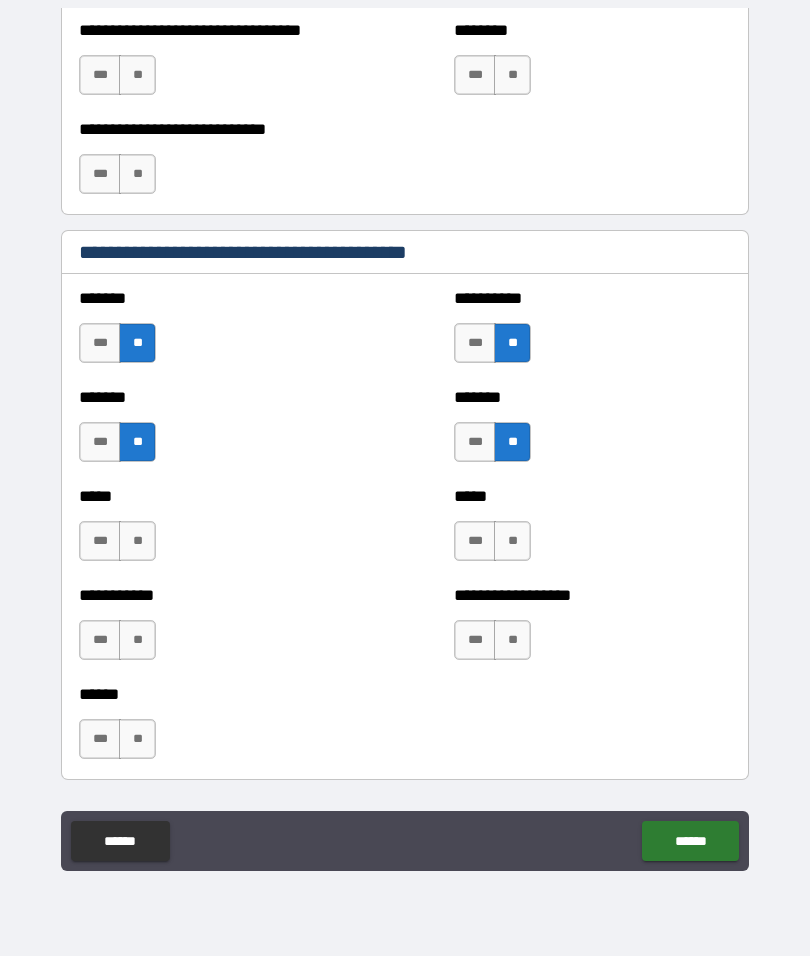 scroll, scrollTop: 1550, scrollLeft: 0, axis: vertical 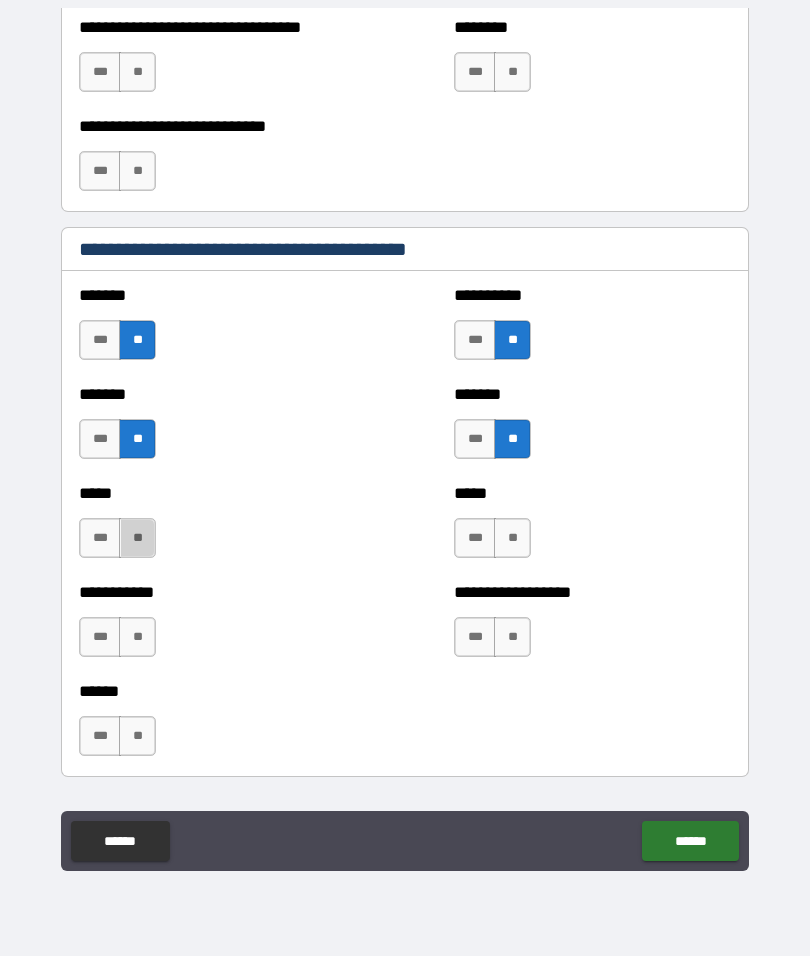 click on "**" at bounding box center (137, 538) 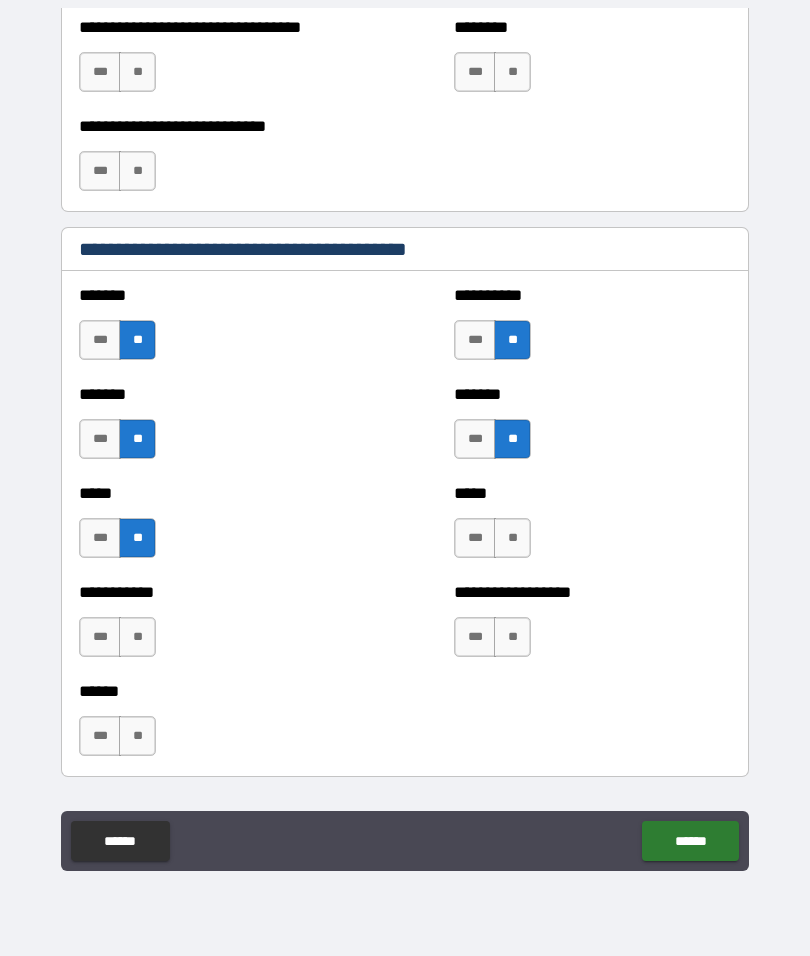 click on "**" at bounding box center (512, 538) 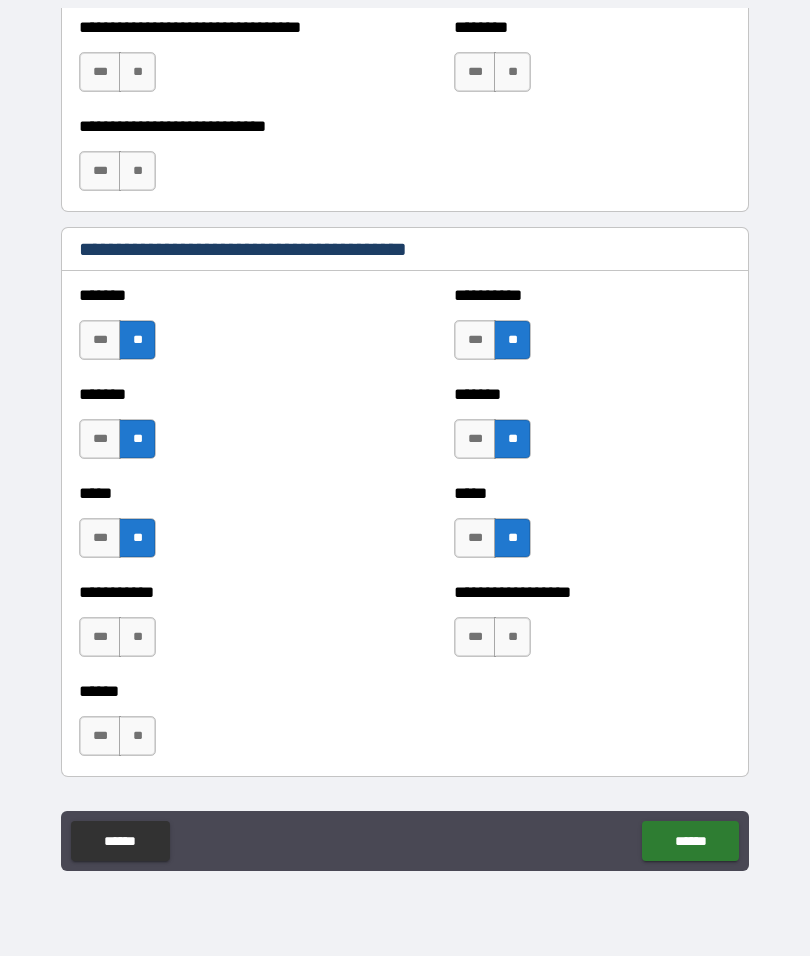 click on "**" at bounding box center (512, 637) 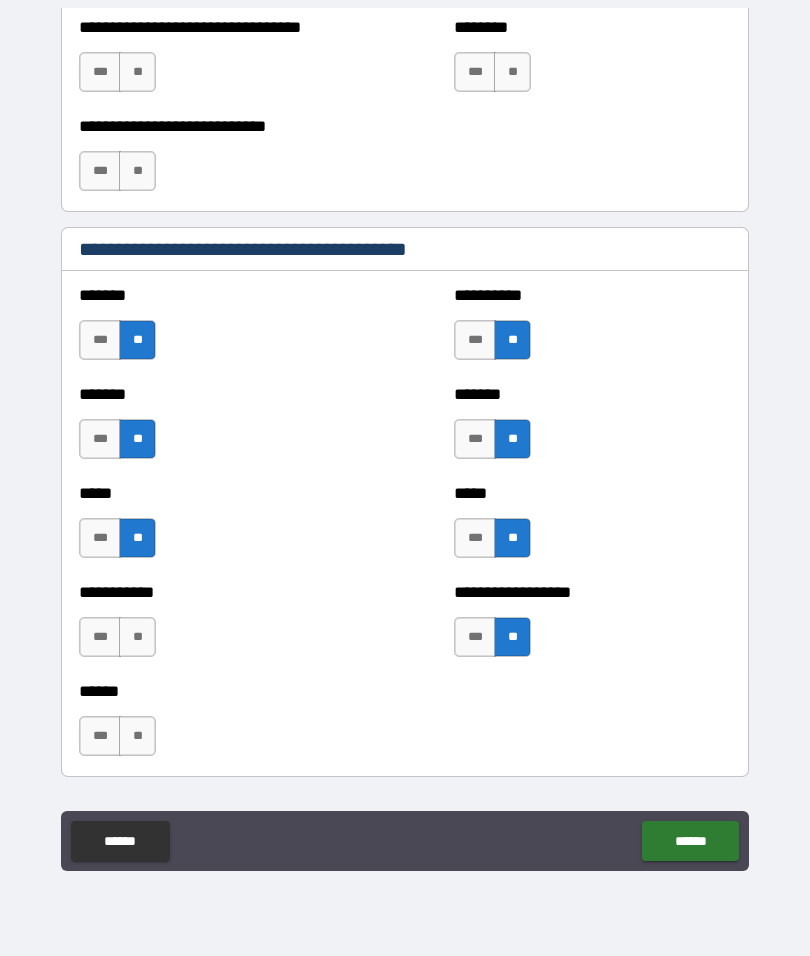 click on "**" at bounding box center [137, 637] 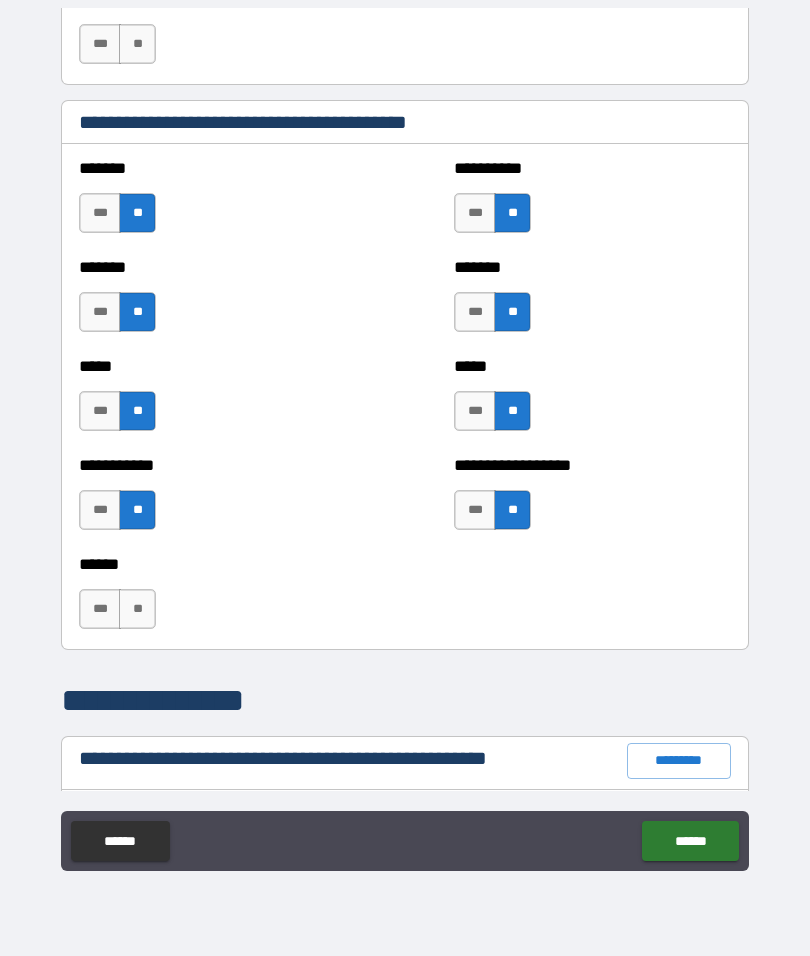 scroll, scrollTop: 1678, scrollLeft: 0, axis: vertical 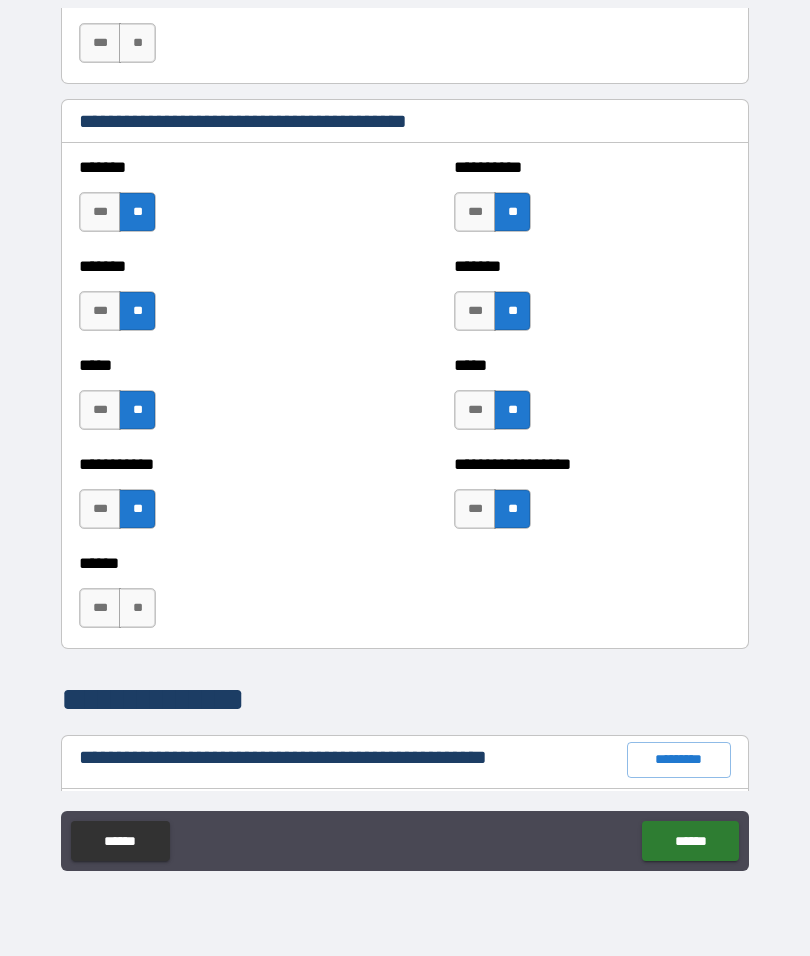 click on "***" at bounding box center (100, 608) 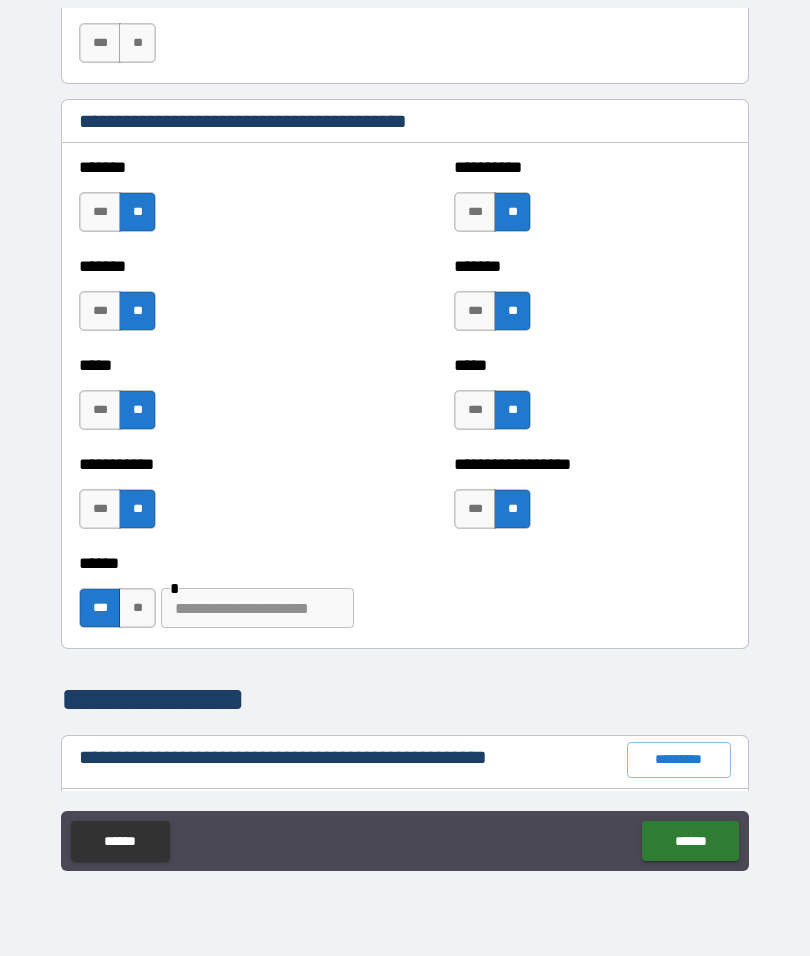 click on "***" at bounding box center (100, 608) 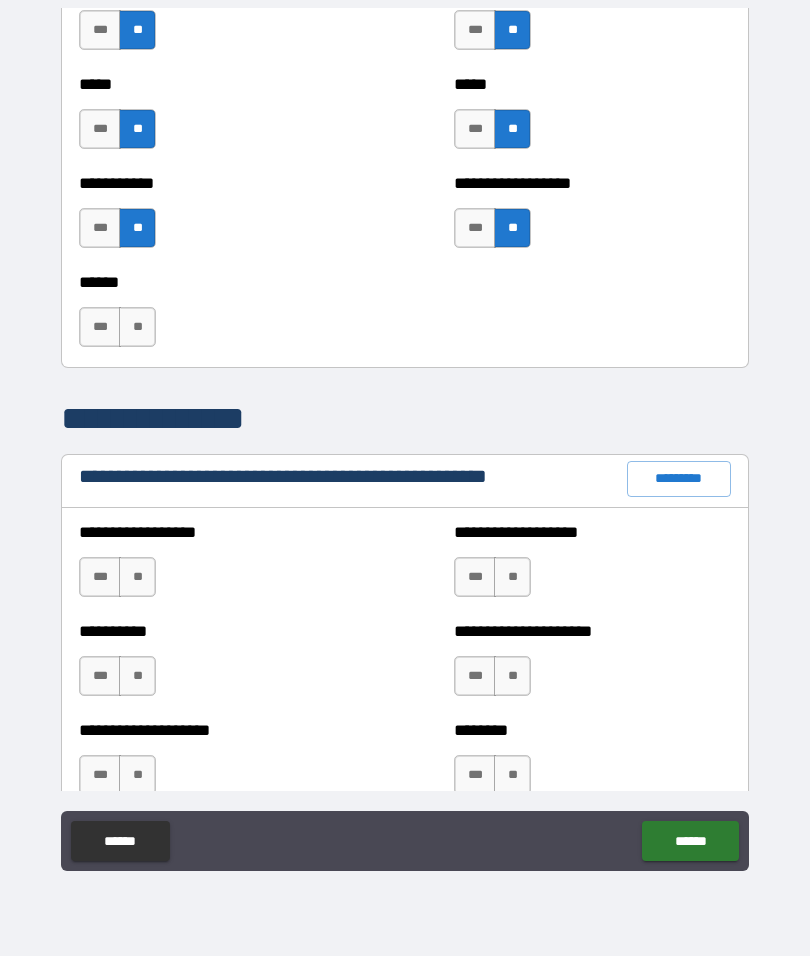 scroll, scrollTop: 1954, scrollLeft: 0, axis: vertical 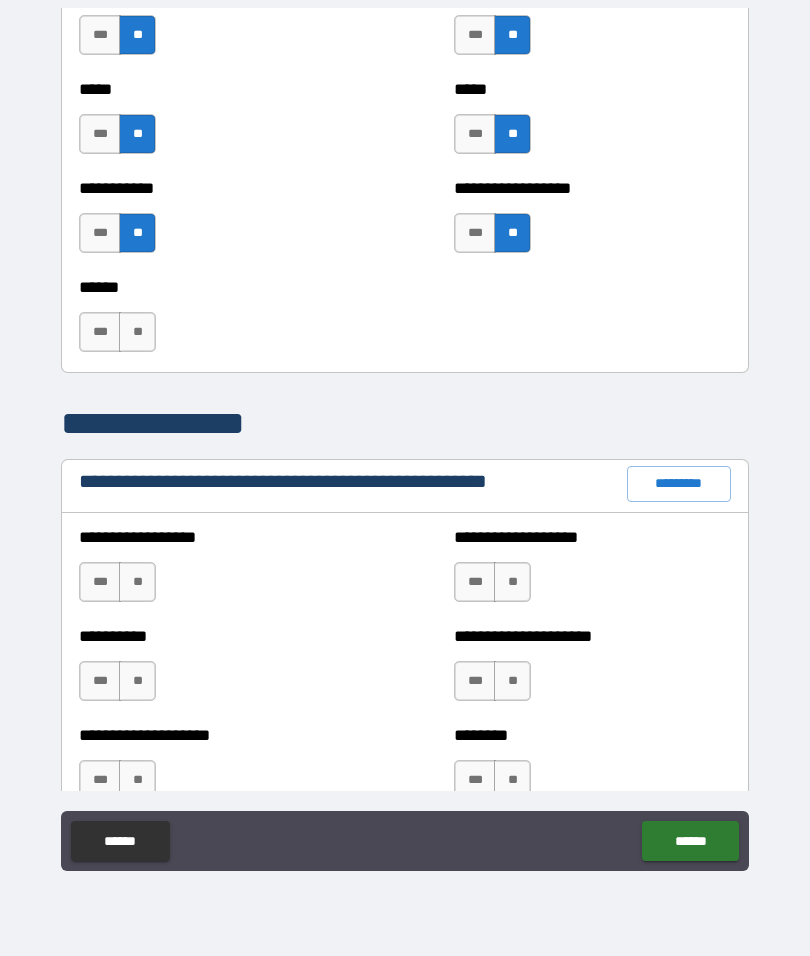 click on "**" at bounding box center (137, 332) 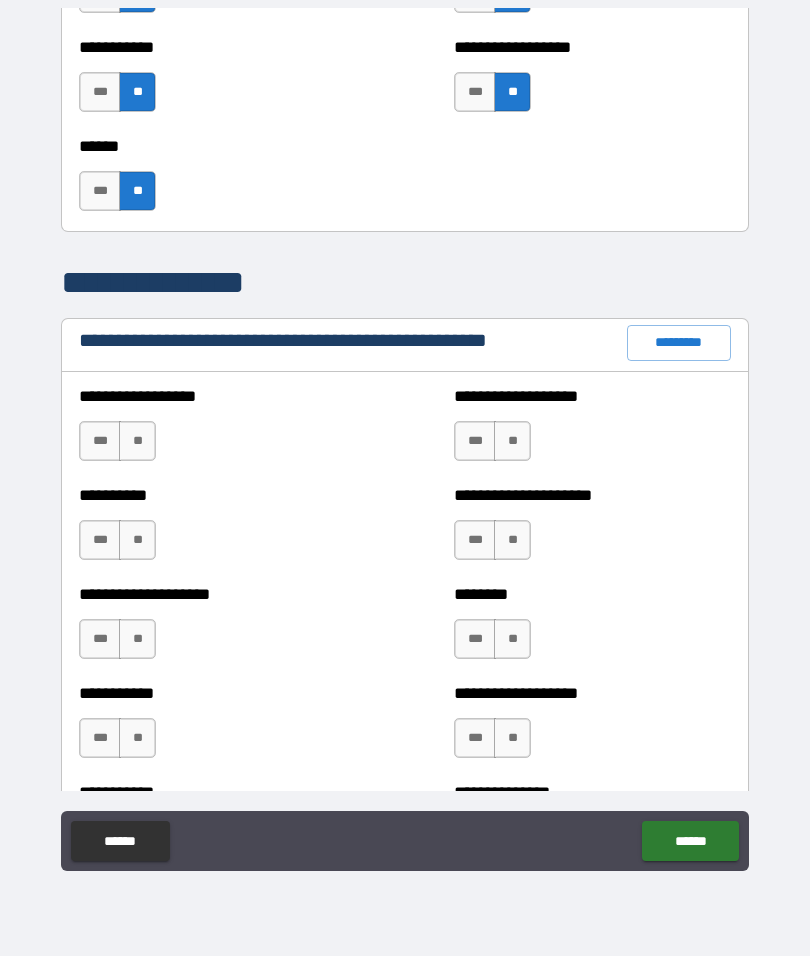 scroll, scrollTop: 2096, scrollLeft: 0, axis: vertical 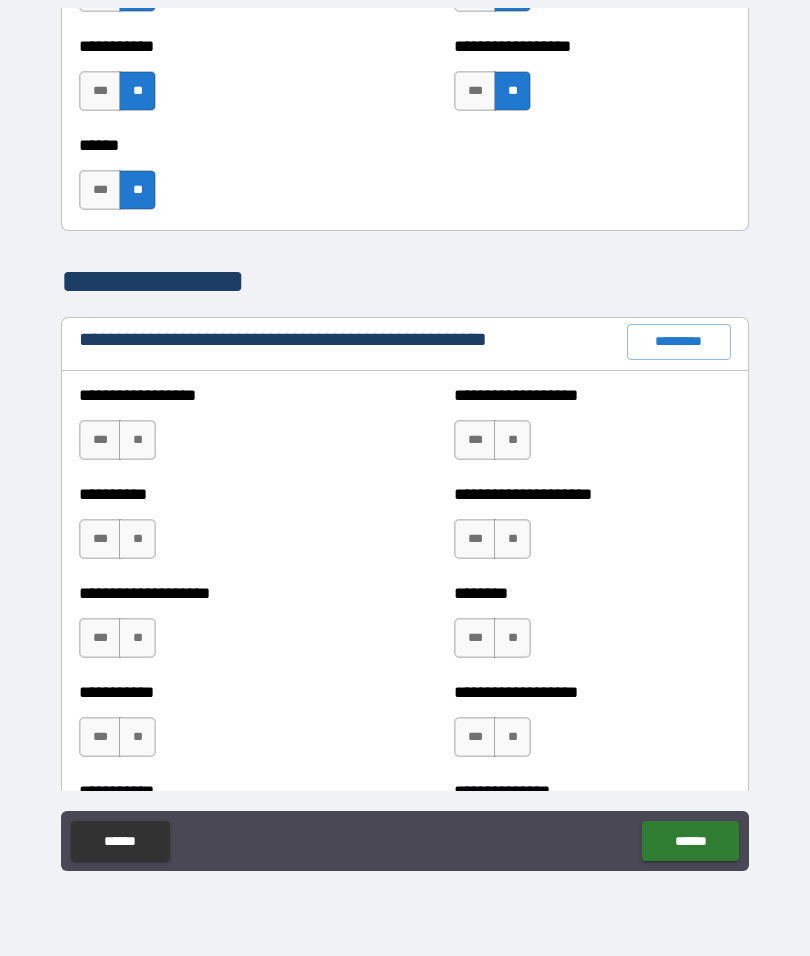 click on "**" at bounding box center (137, 440) 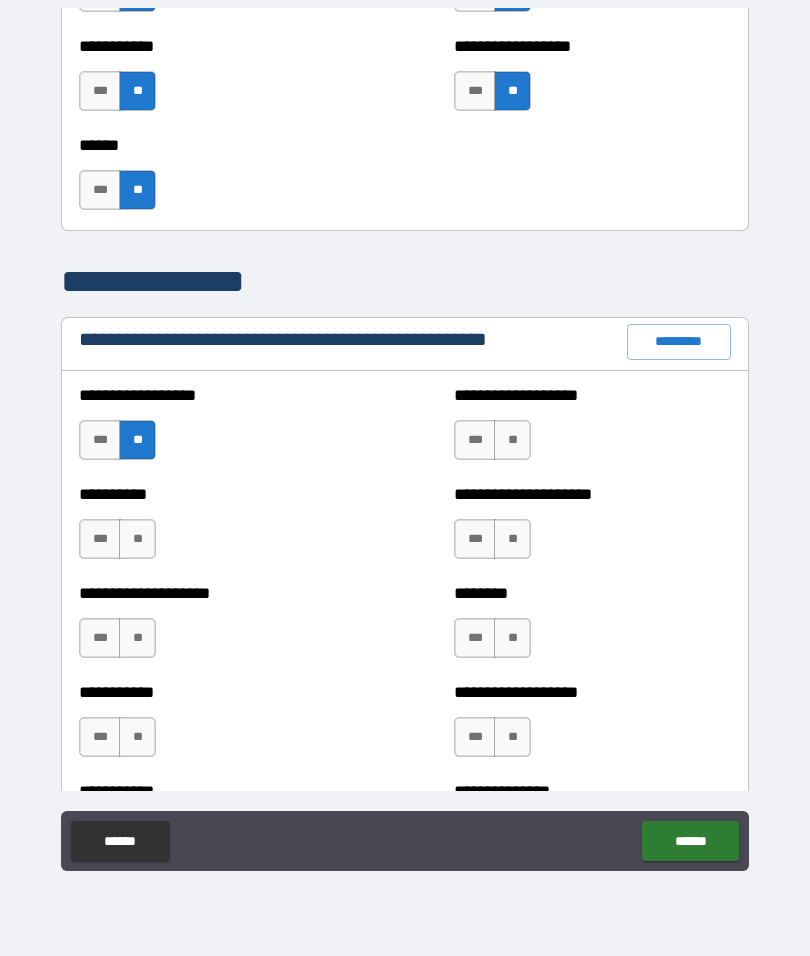 click on "**" at bounding box center [137, 539] 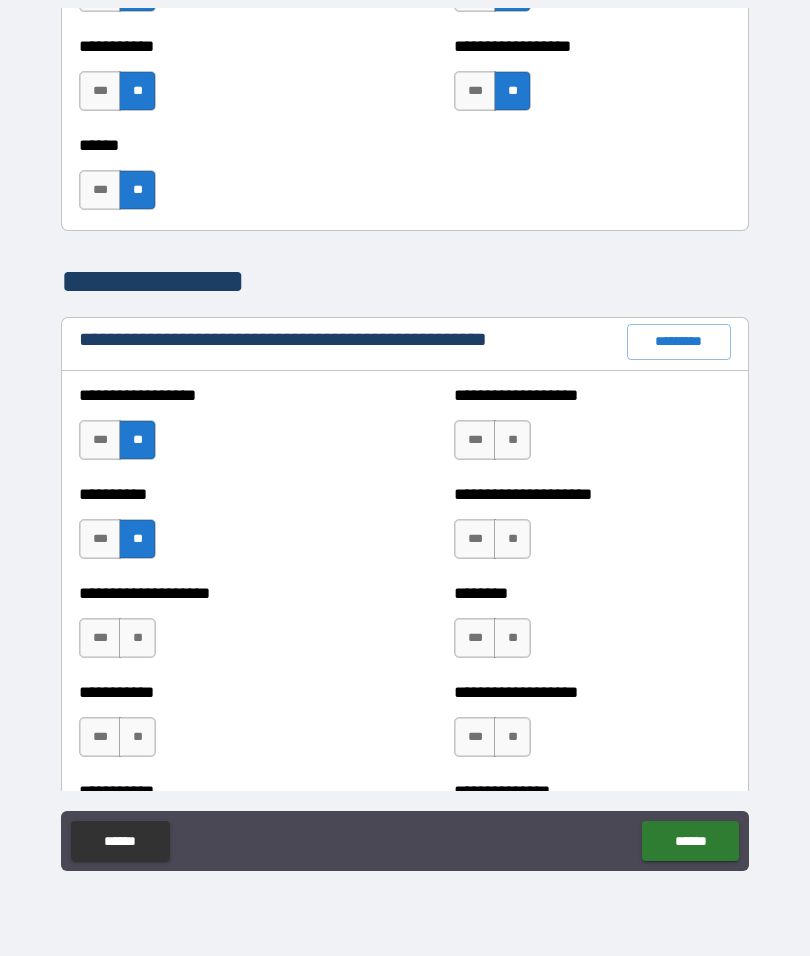 click on "**" at bounding box center (512, 440) 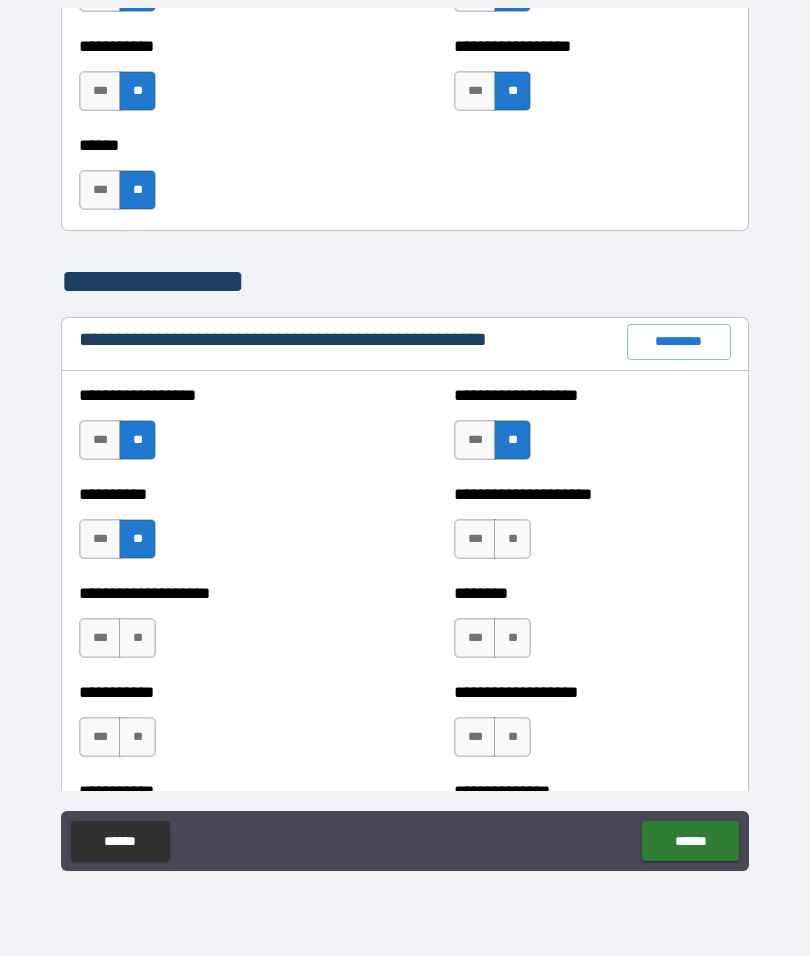 click on "**" at bounding box center (512, 539) 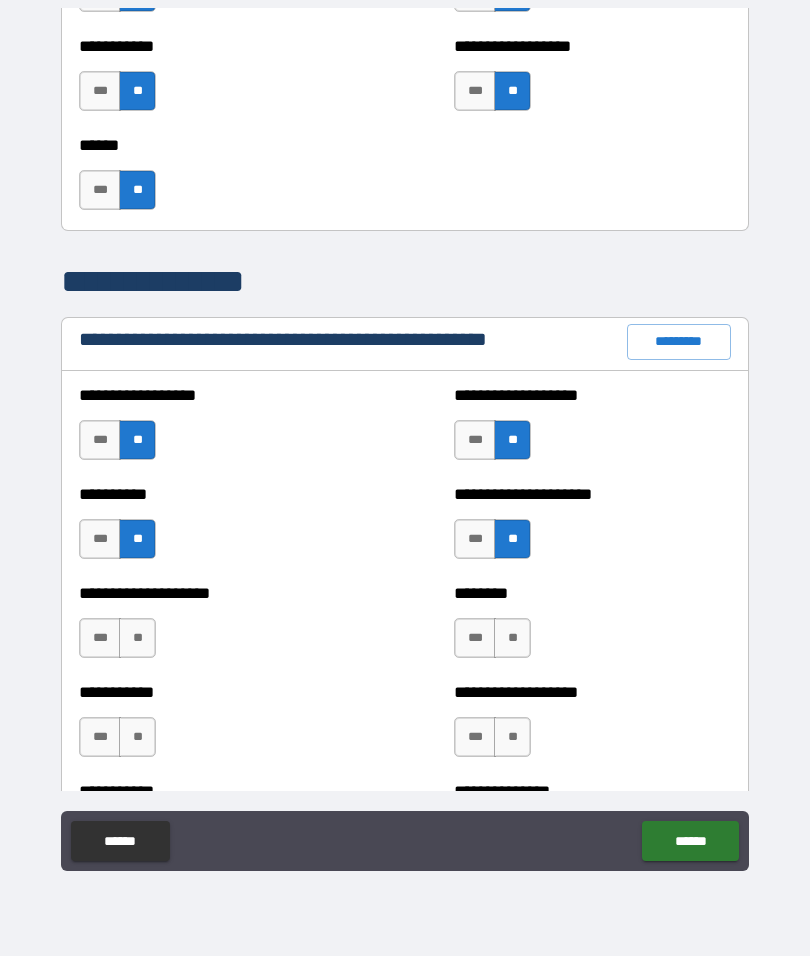 click on "**" at bounding box center [512, 638] 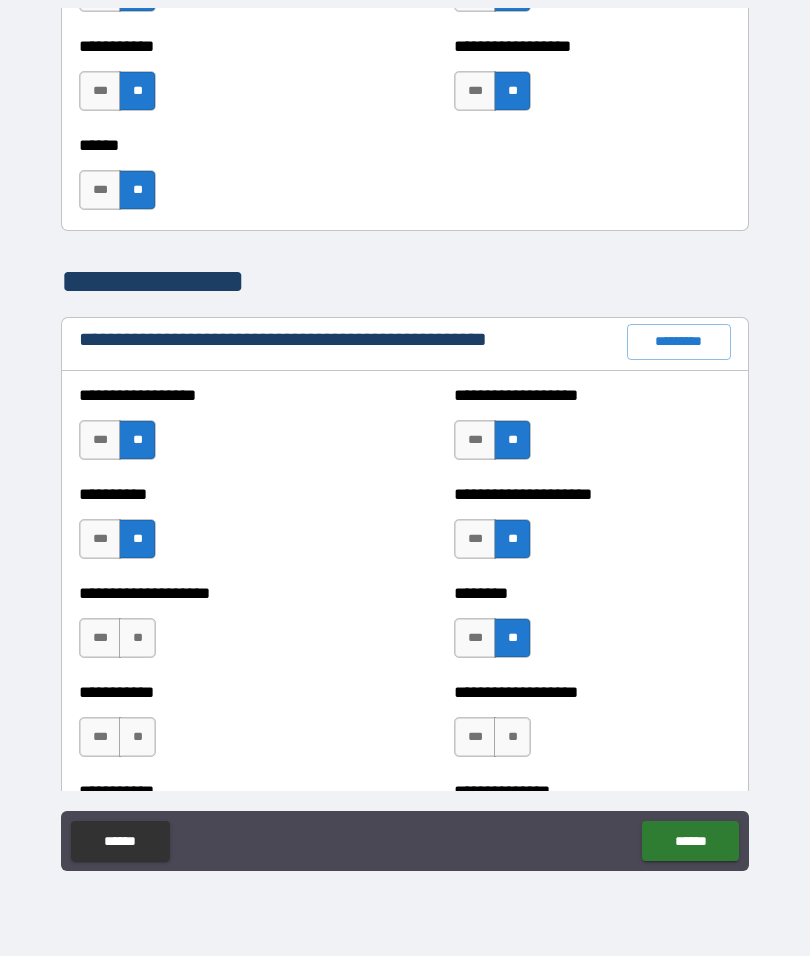 click on "**" at bounding box center (137, 638) 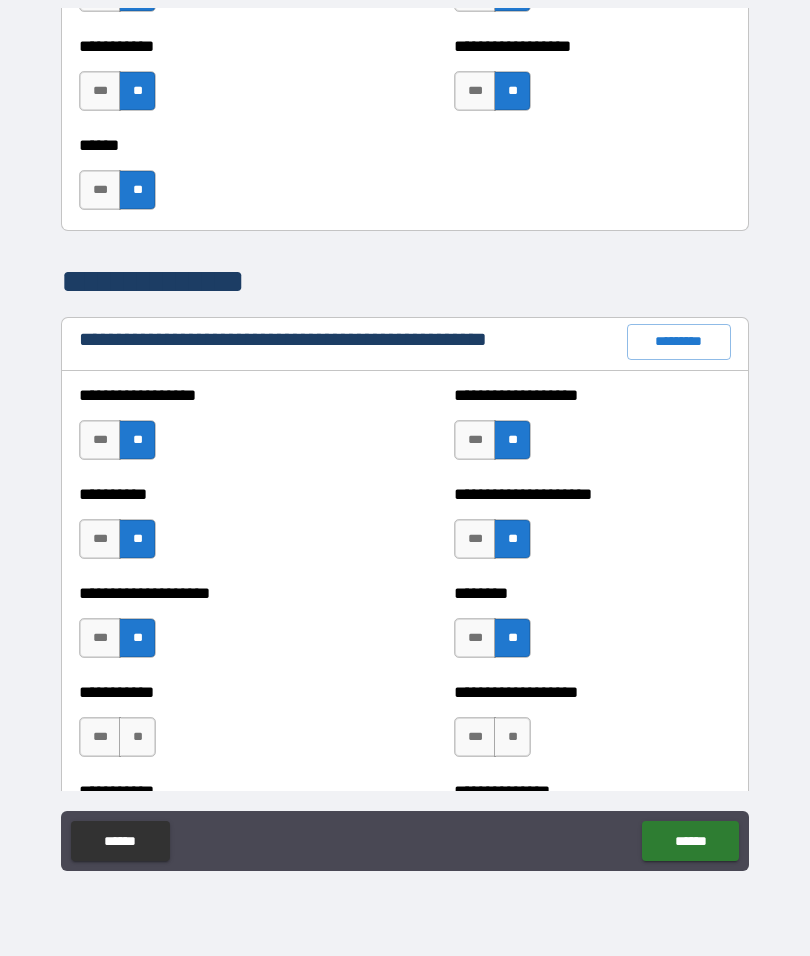 click on "**" at bounding box center (137, 737) 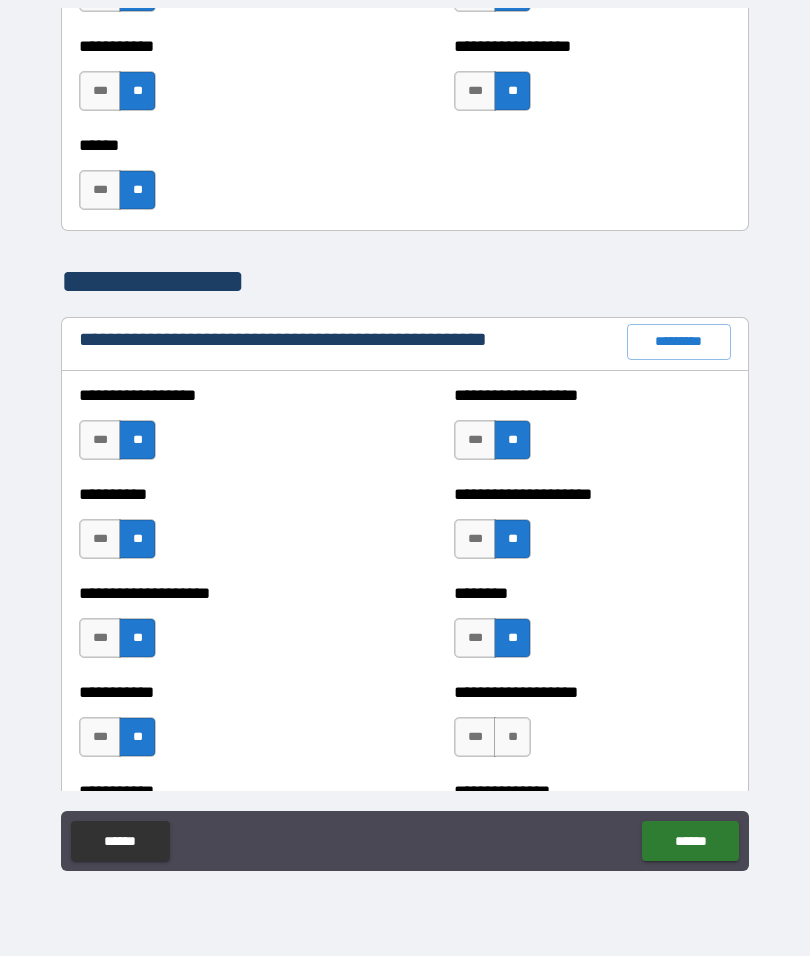 click on "**" at bounding box center [512, 737] 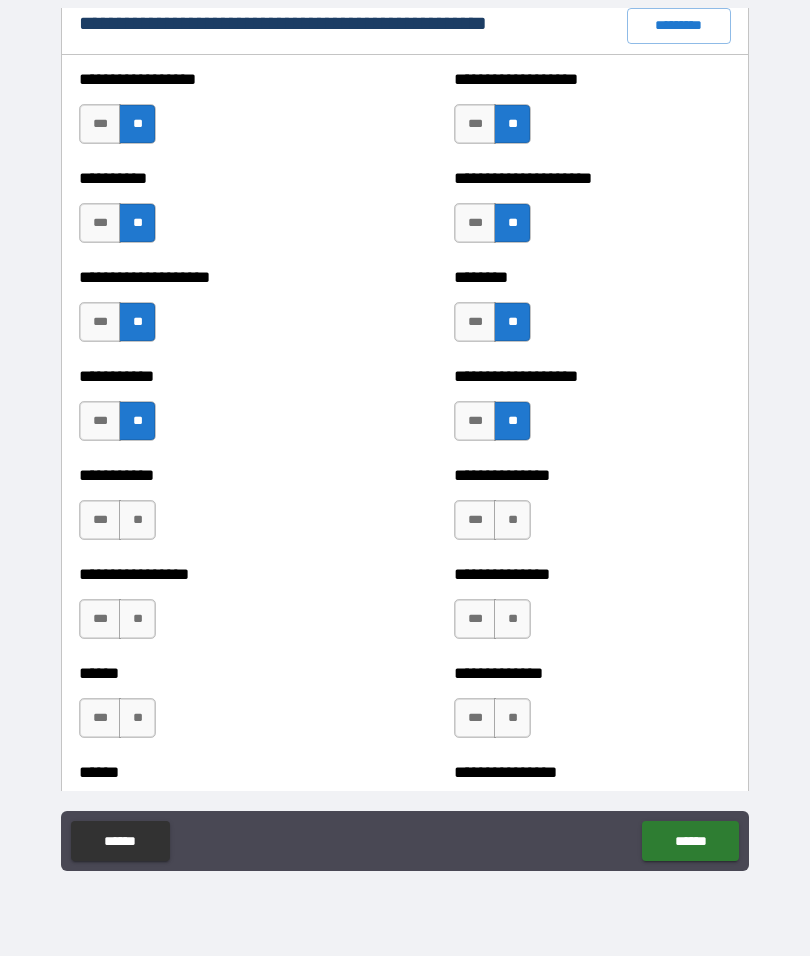 scroll, scrollTop: 2410, scrollLeft: 0, axis: vertical 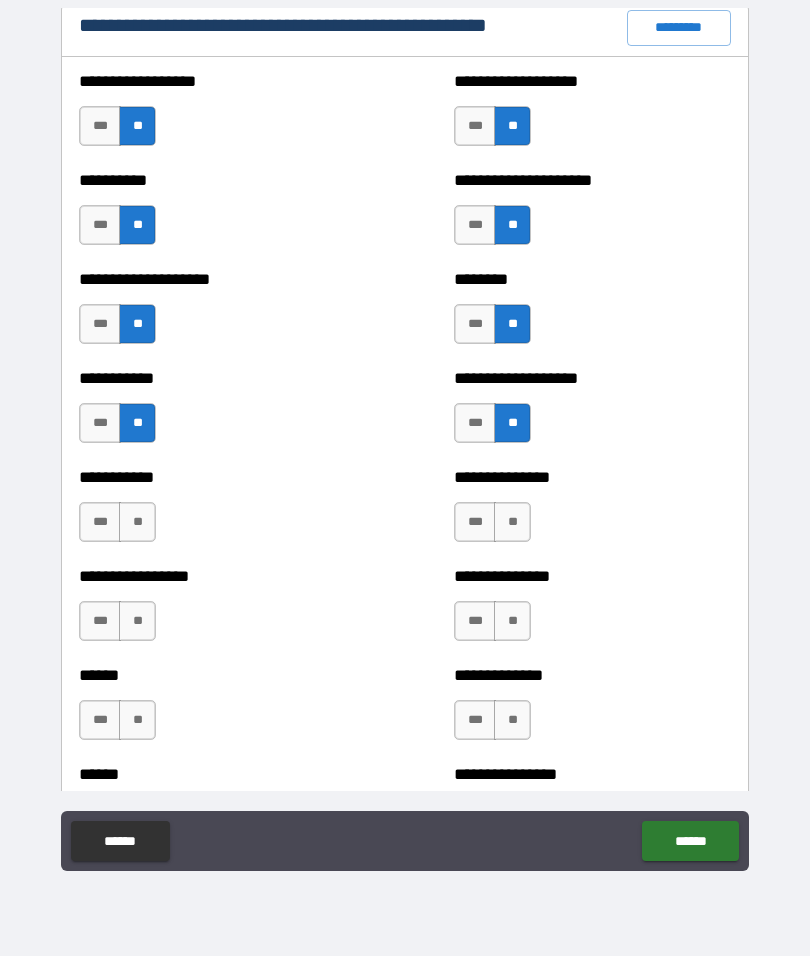 click on "**" at bounding box center [512, 522] 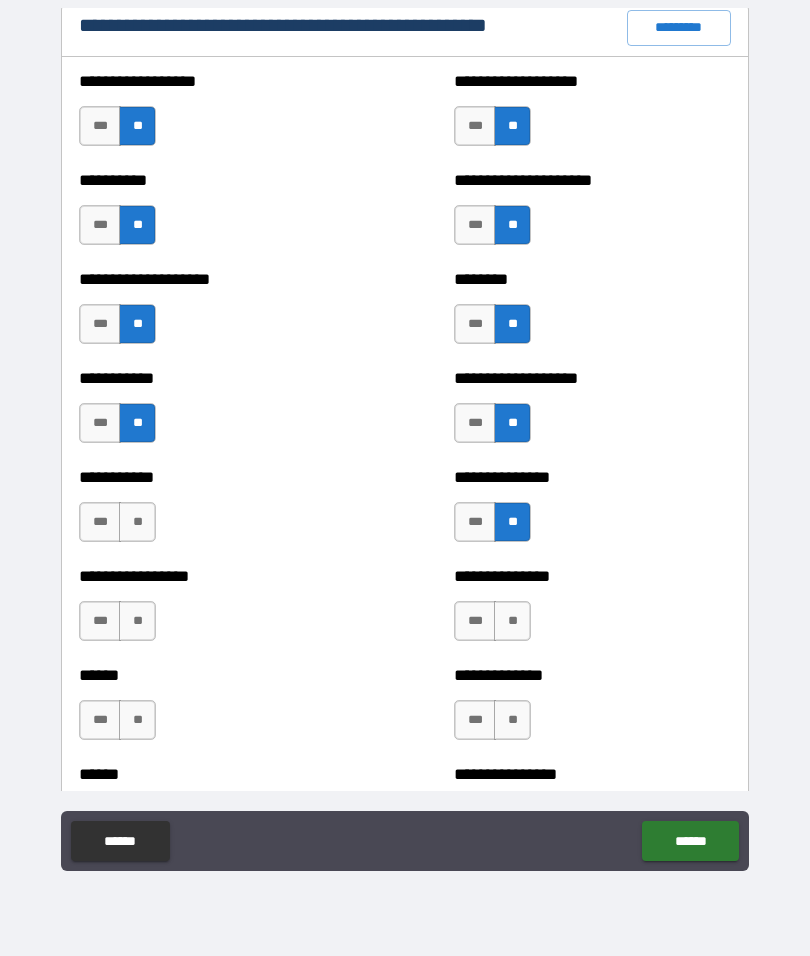 click on "**" at bounding box center (137, 522) 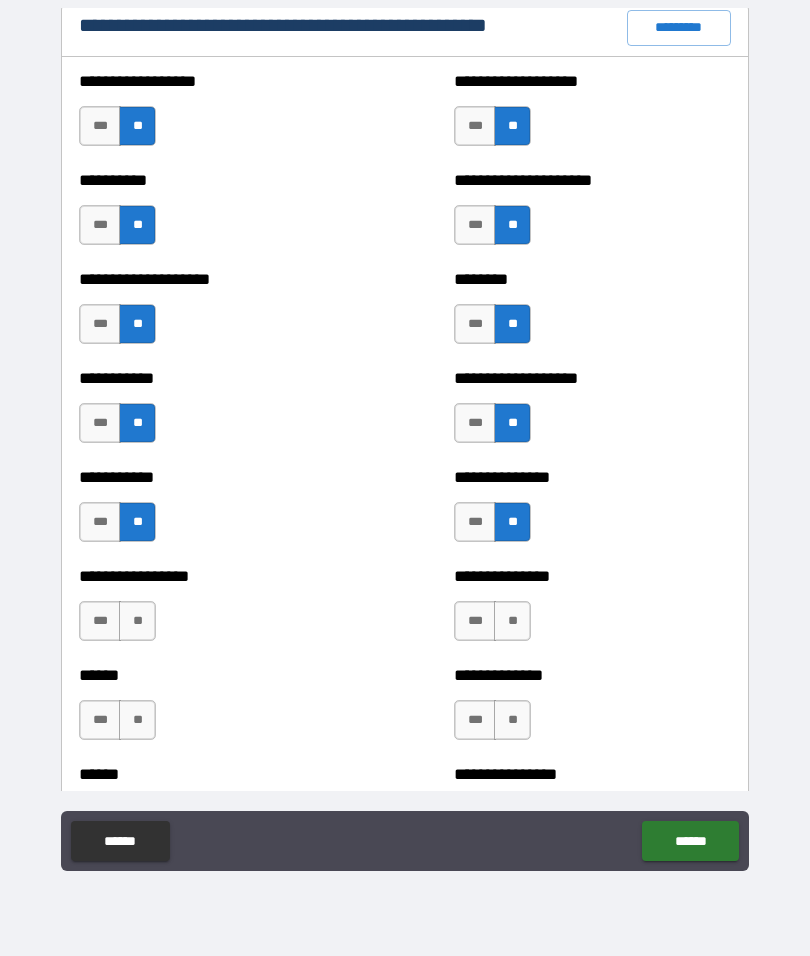 click on "**" at bounding box center (137, 621) 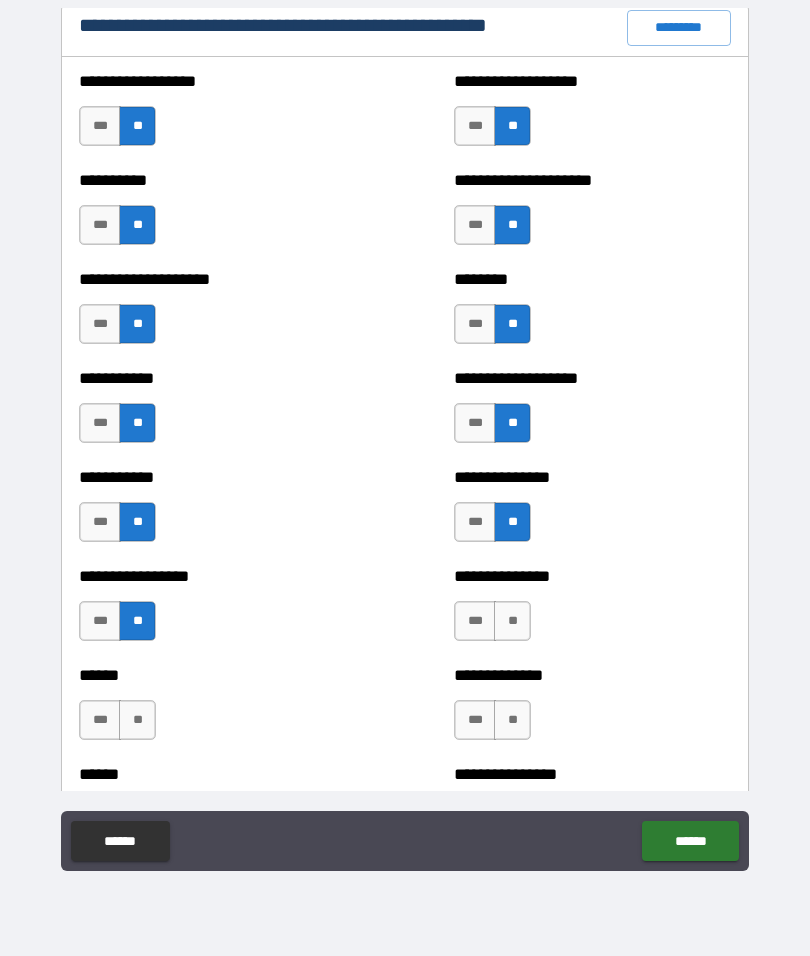 click on "**" at bounding box center (512, 621) 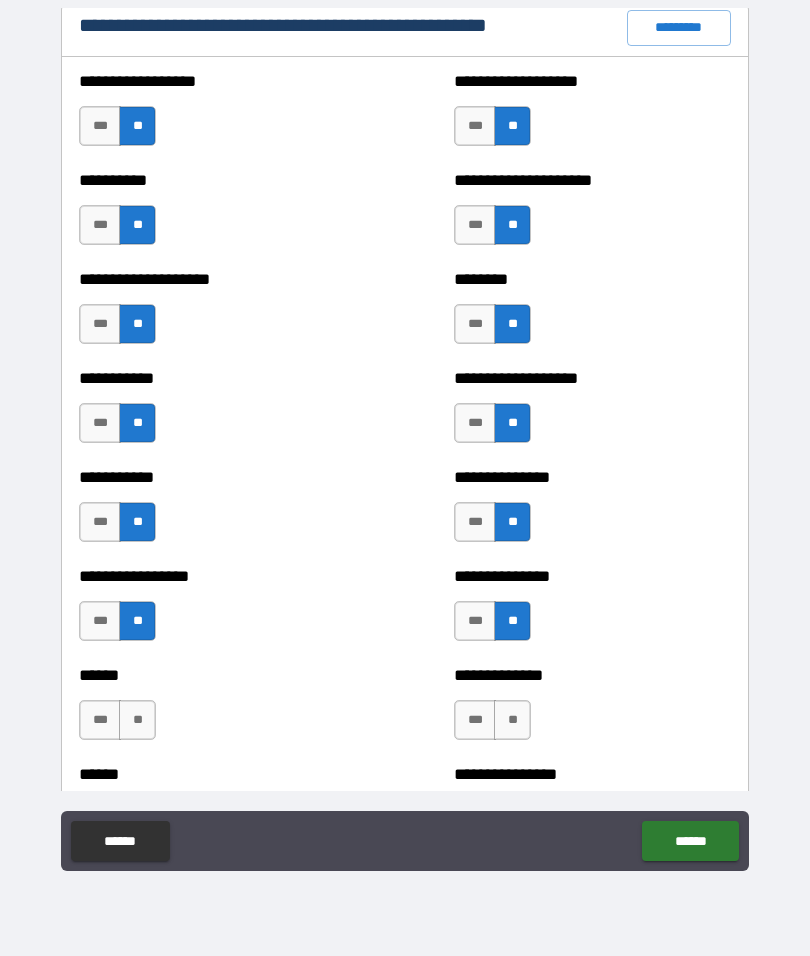 click on "**" at bounding box center (512, 720) 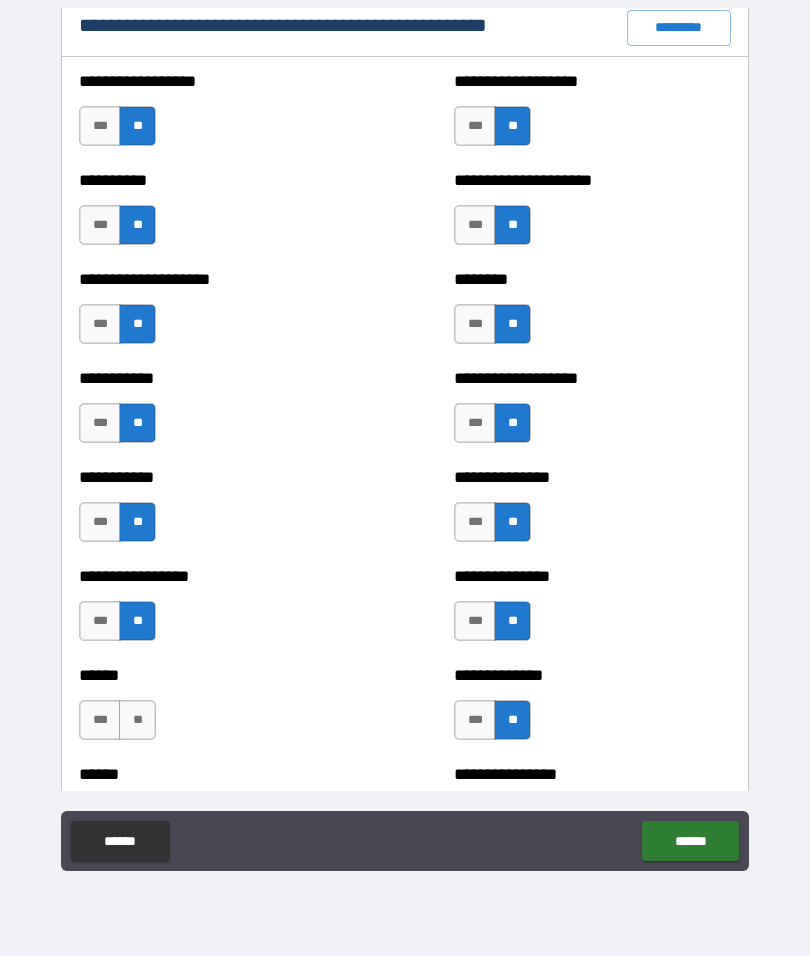 click on "**" at bounding box center [137, 720] 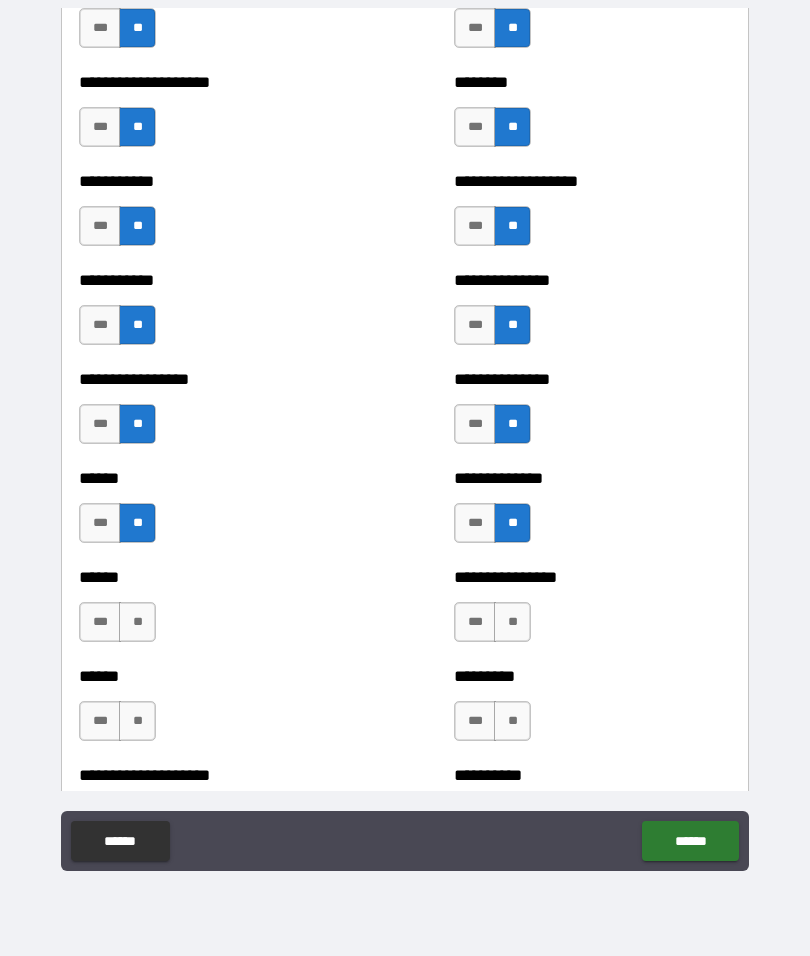 scroll, scrollTop: 2617, scrollLeft: 0, axis: vertical 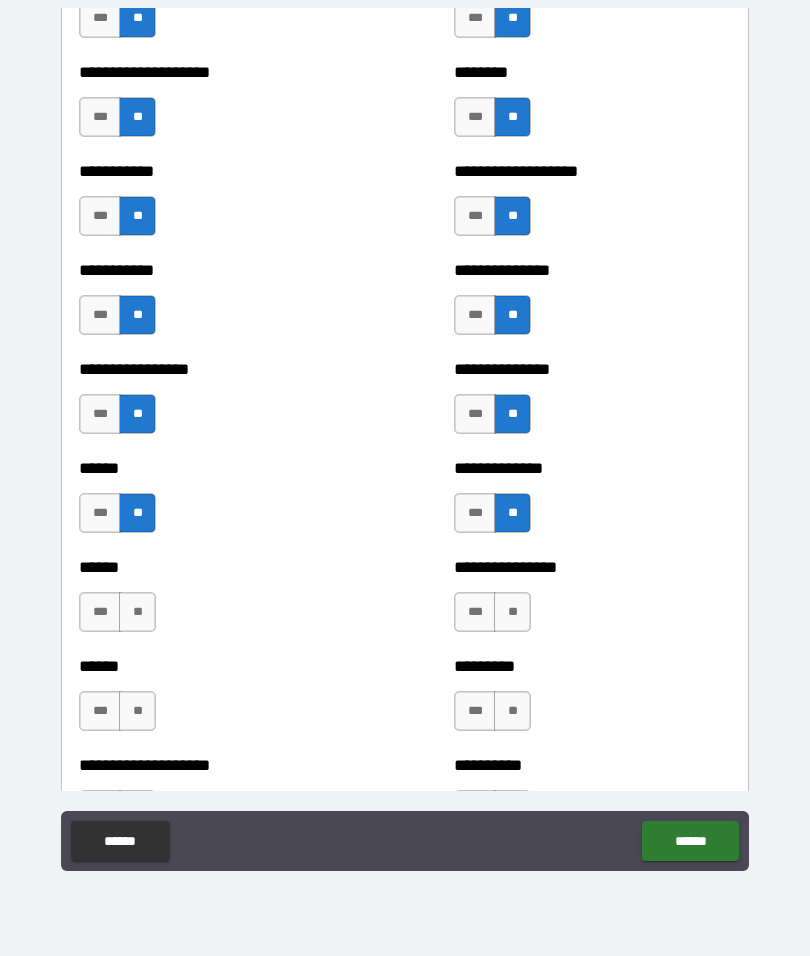 click on "**" at bounding box center (137, 612) 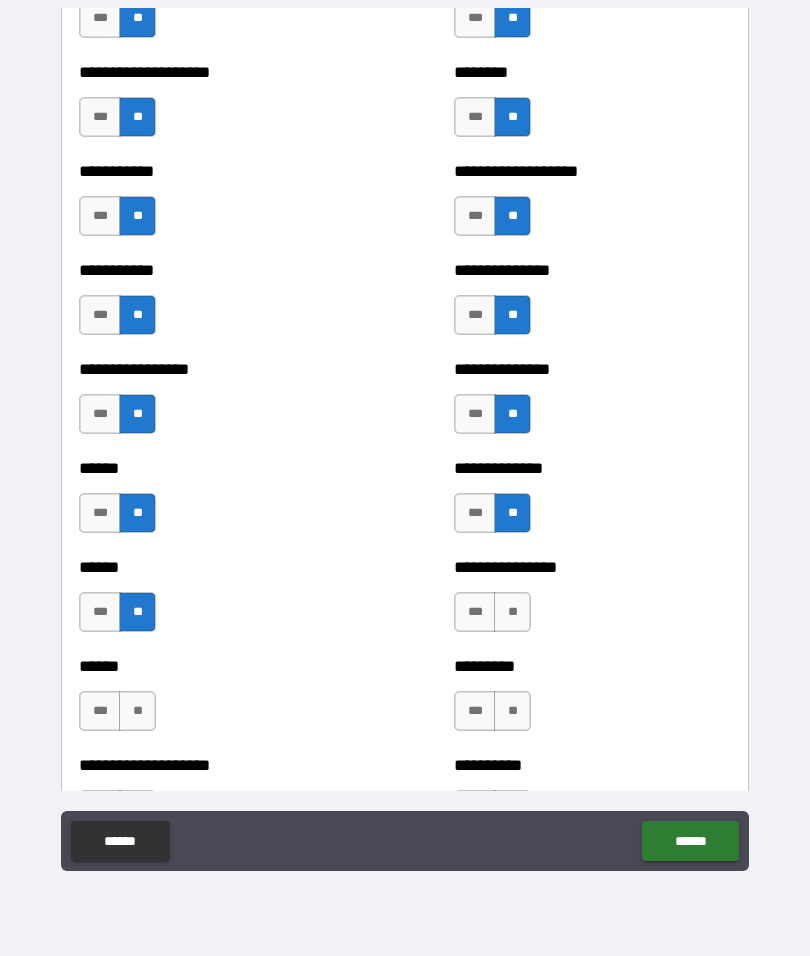 click on "**" at bounding box center (512, 612) 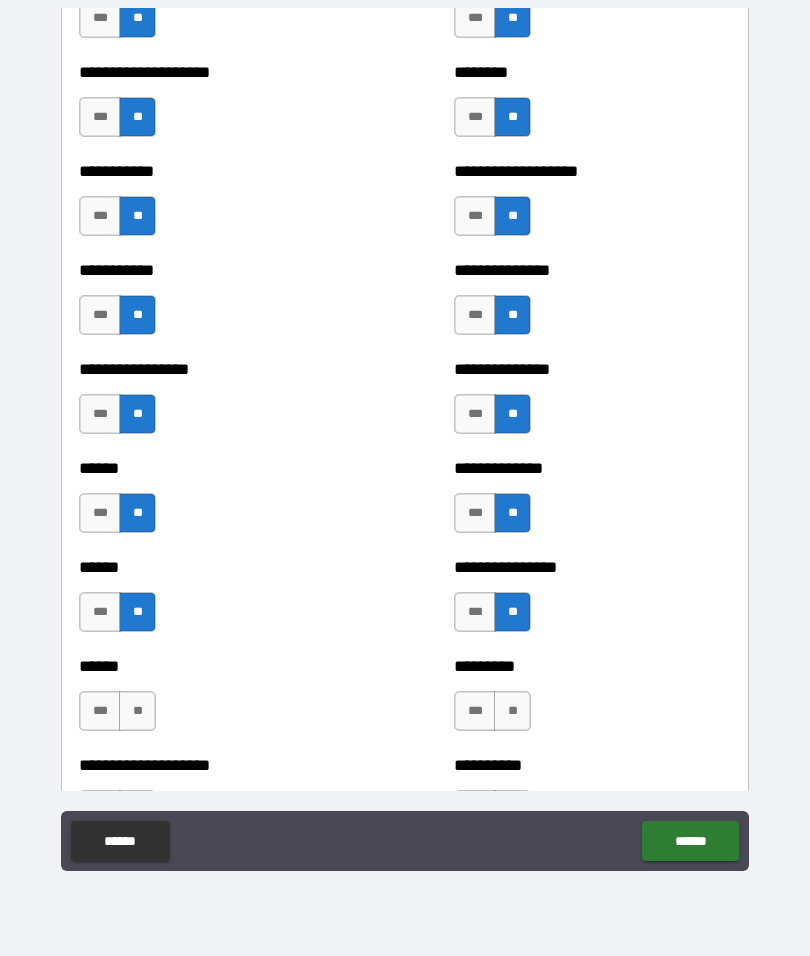 click on "**" at bounding box center [512, 711] 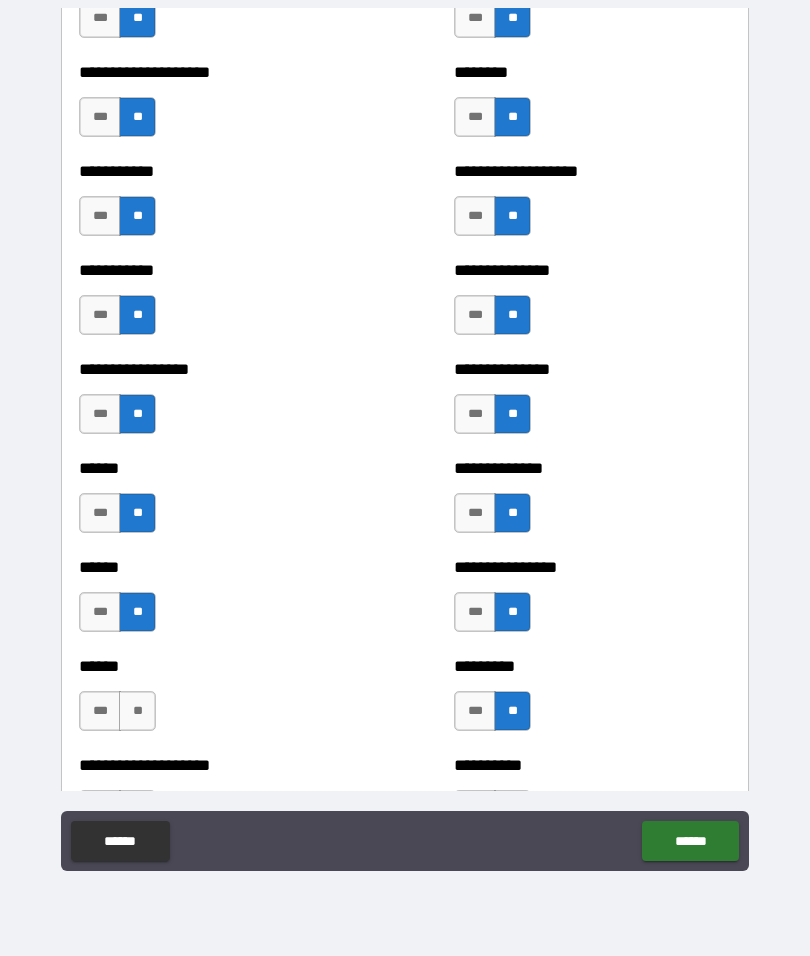 click on "**" at bounding box center (137, 711) 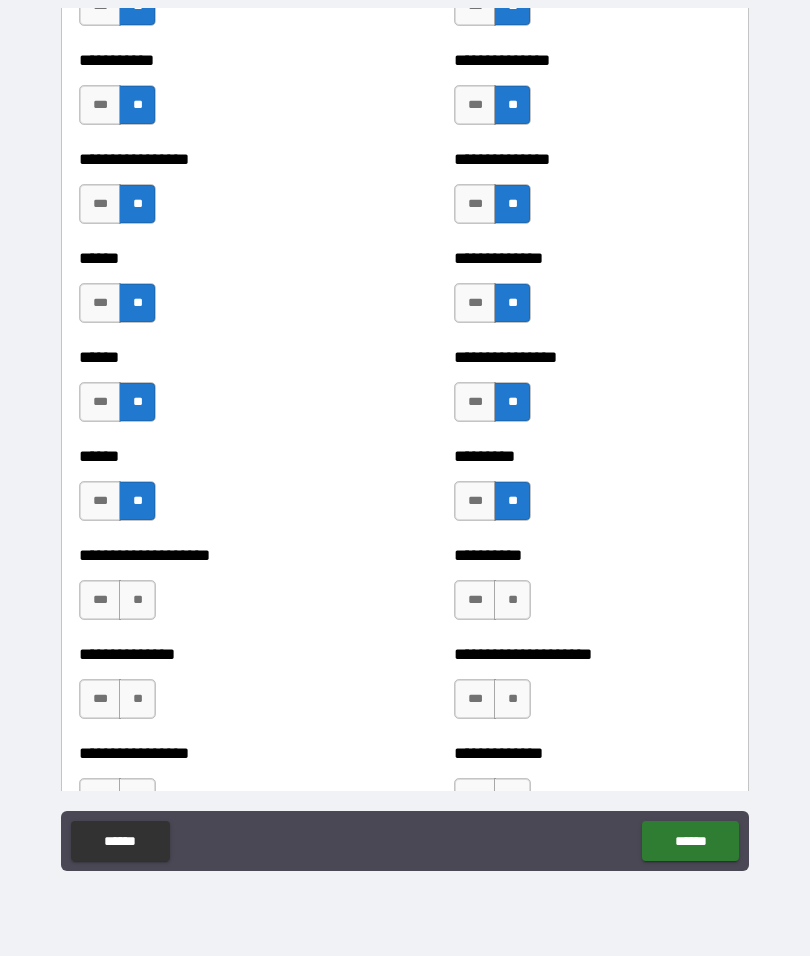 scroll, scrollTop: 2829, scrollLeft: 0, axis: vertical 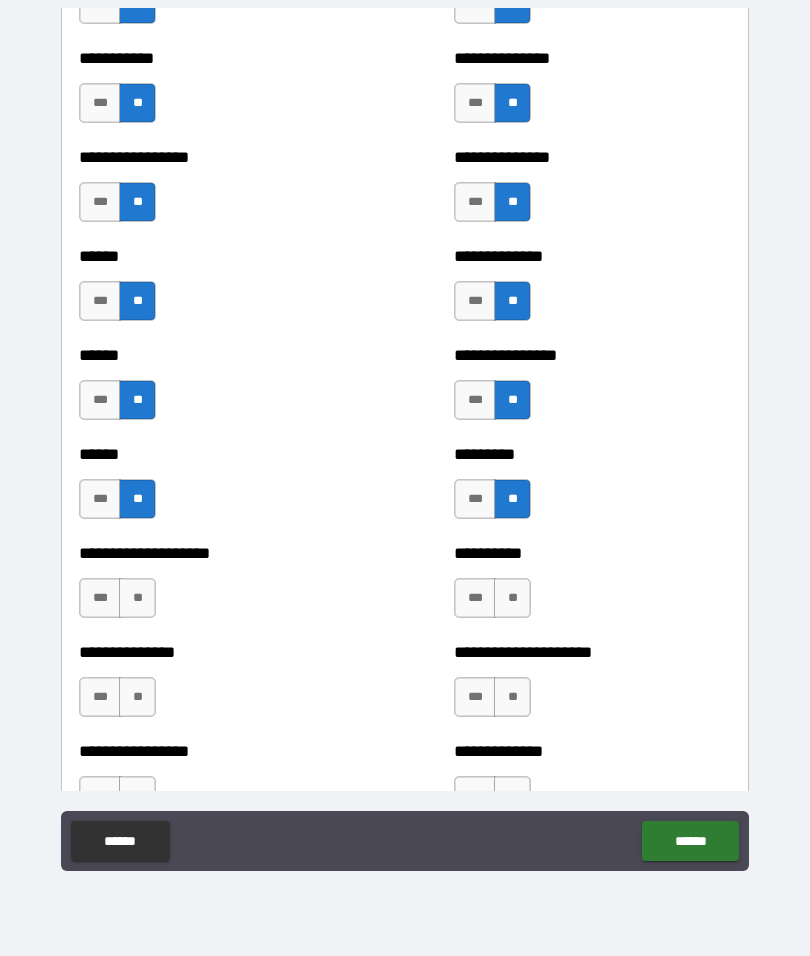 click on "**" at bounding box center (137, 598) 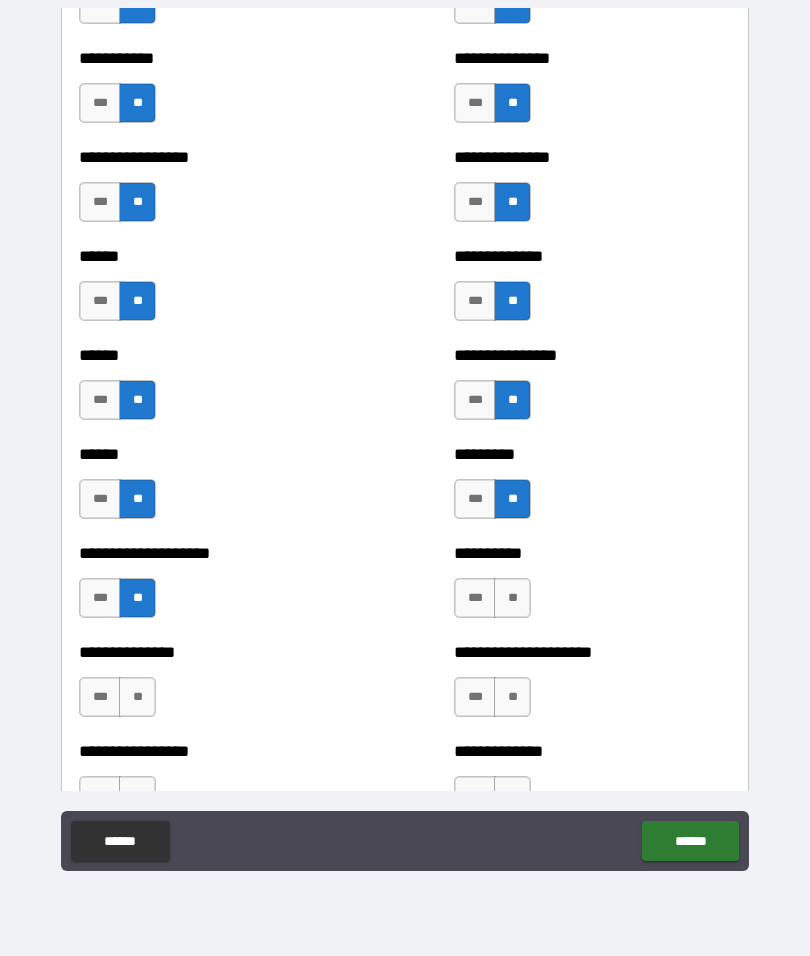 click on "**" at bounding box center [512, 598] 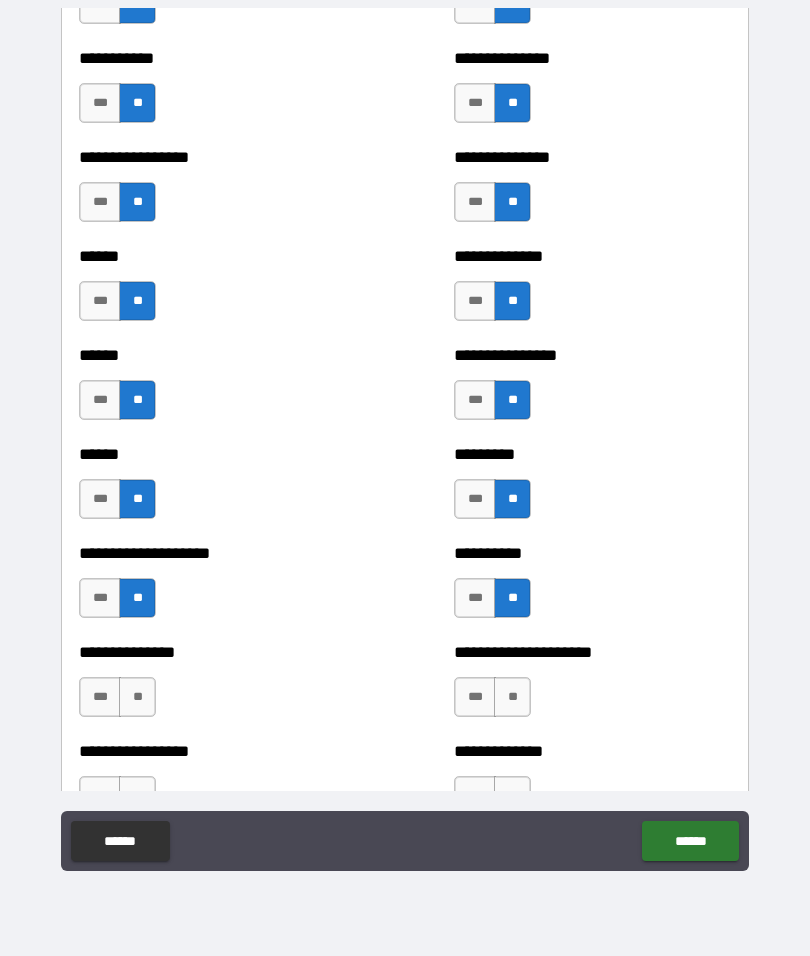 click on "**" at bounding box center (512, 697) 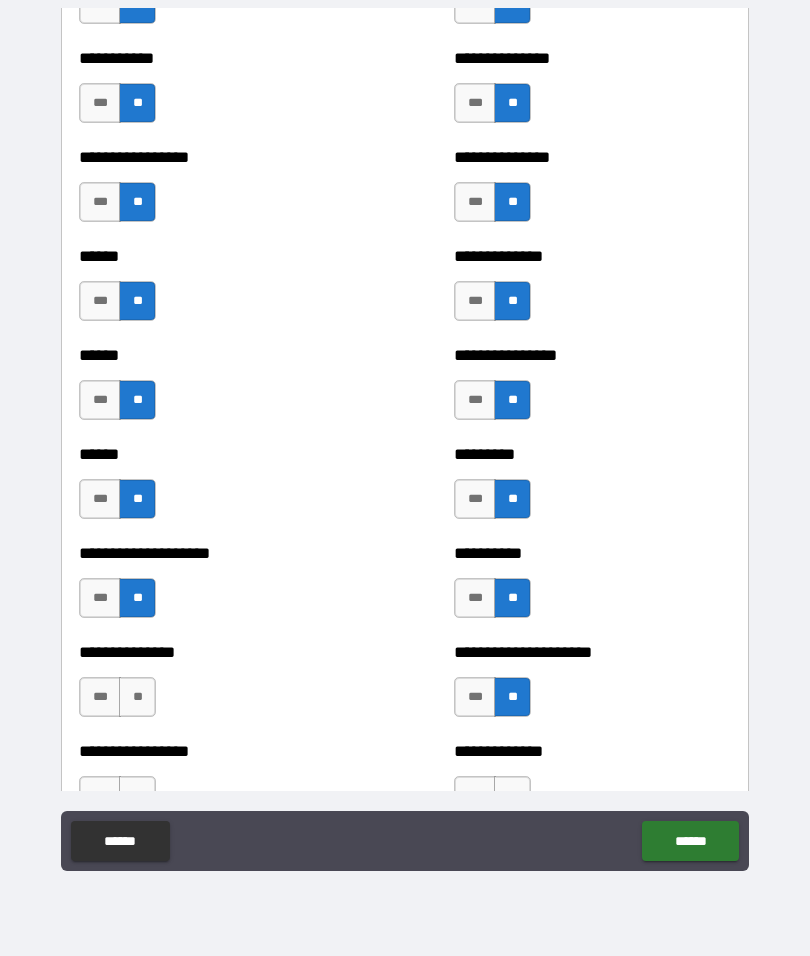 click on "**" at bounding box center [137, 697] 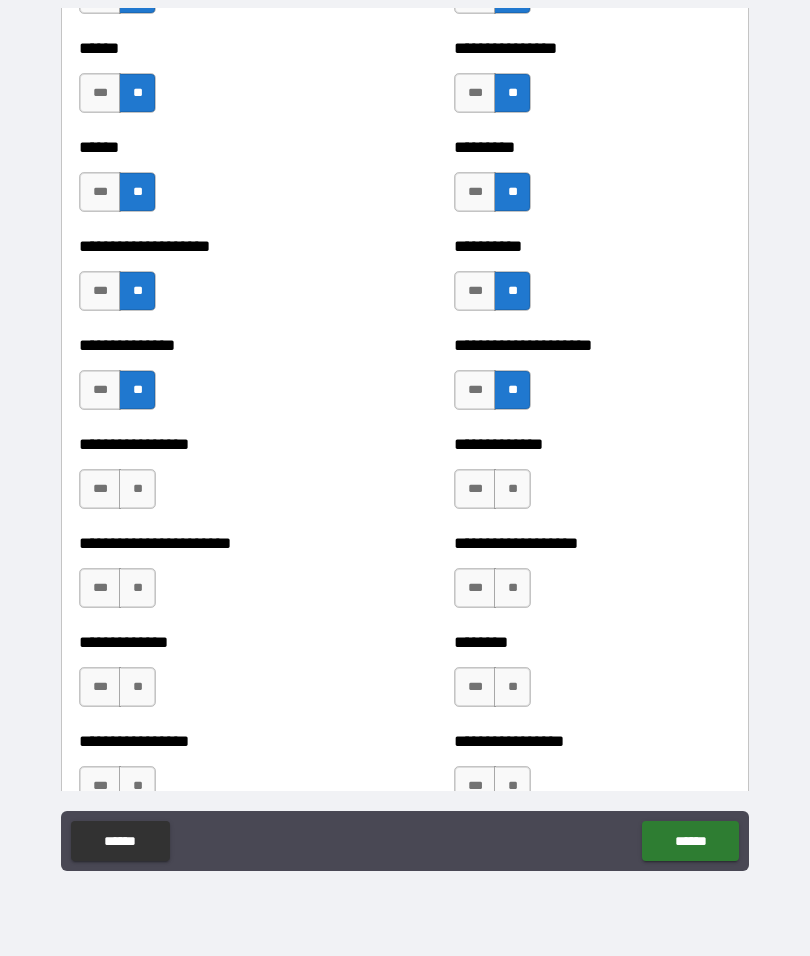 scroll, scrollTop: 3133, scrollLeft: 0, axis: vertical 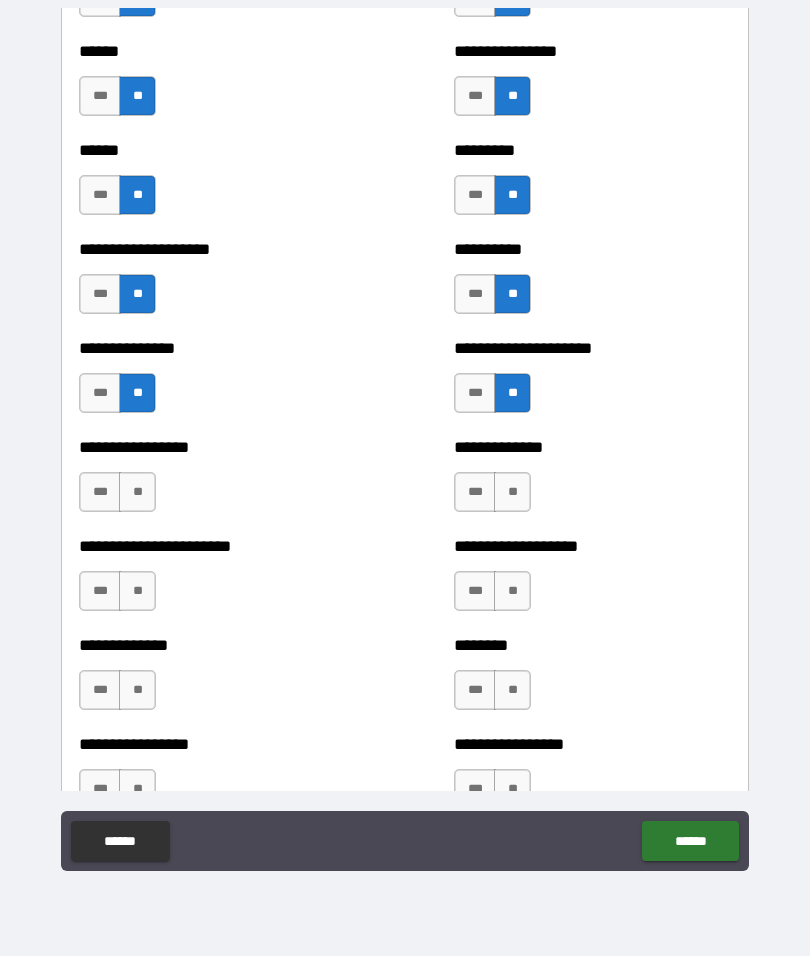 click on "**" at bounding box center (137, 492) 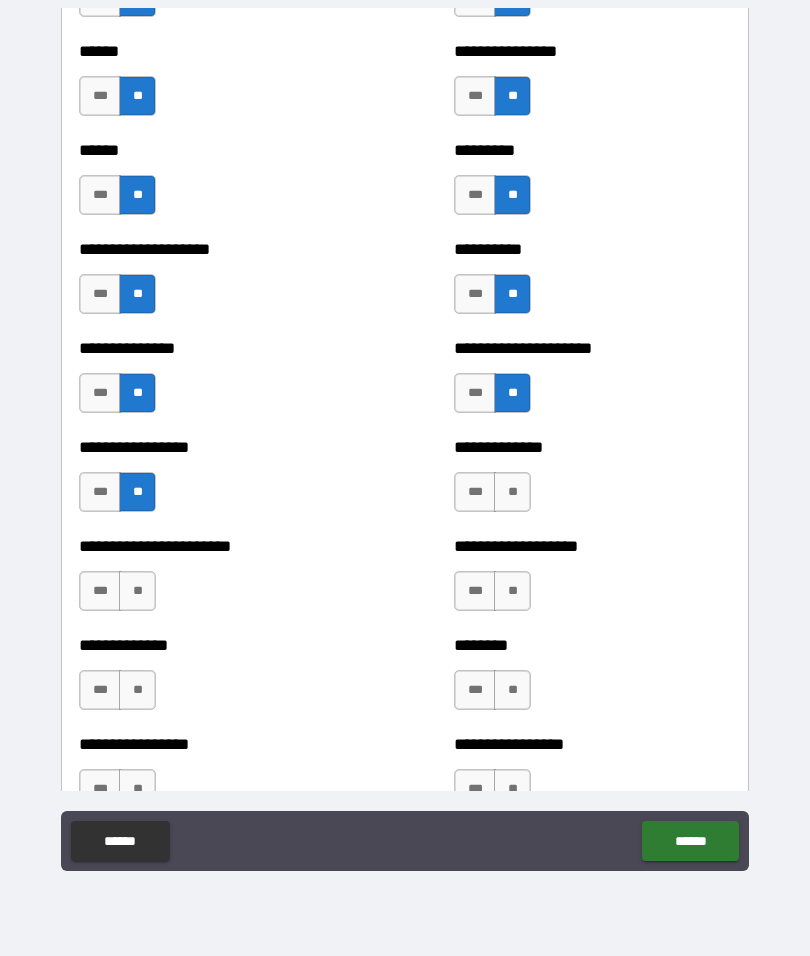 click on "**" at bounding box center (512, 492) 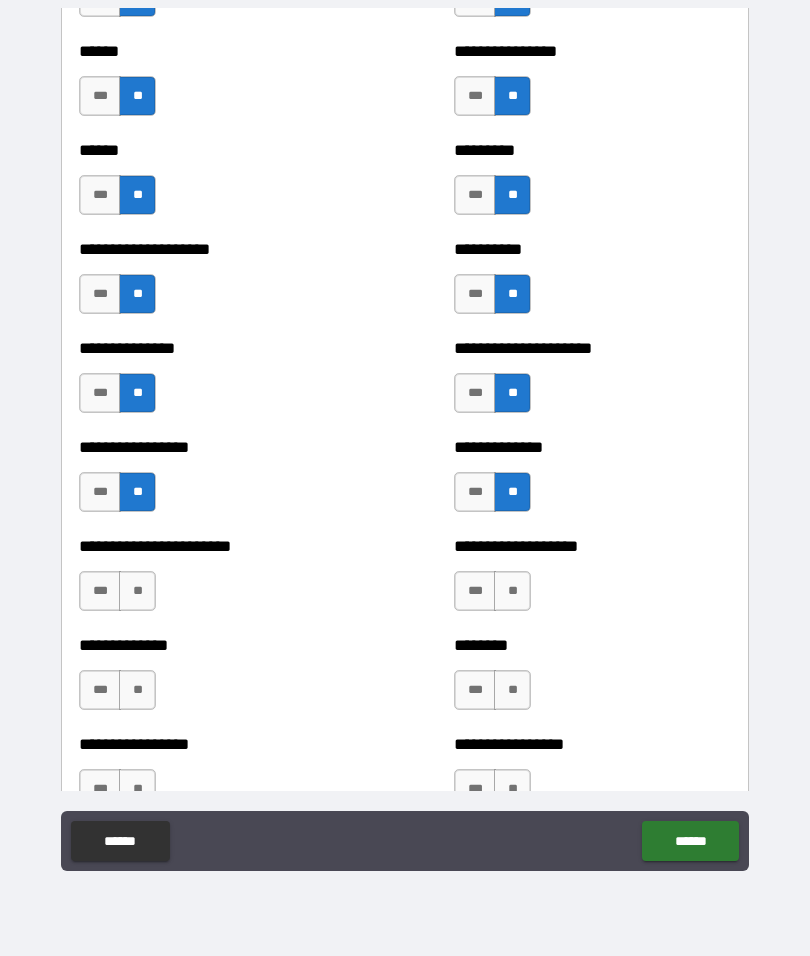 click on "**" at bounding box center (512, 591) 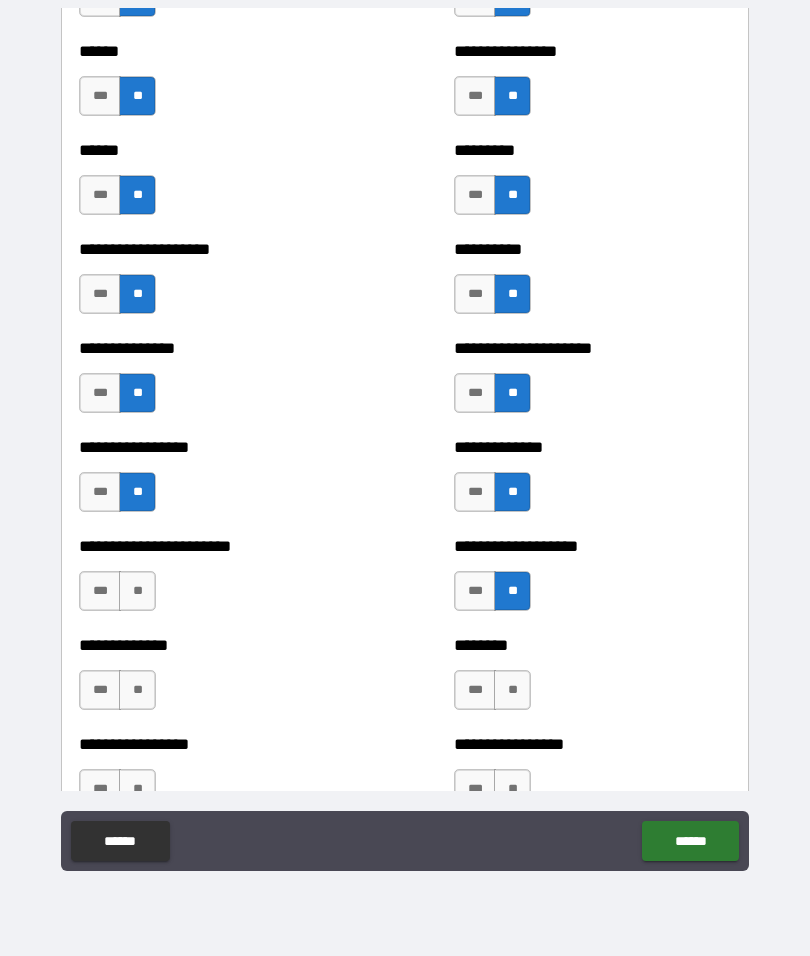 click on "**" at bounding box center [137, 591] 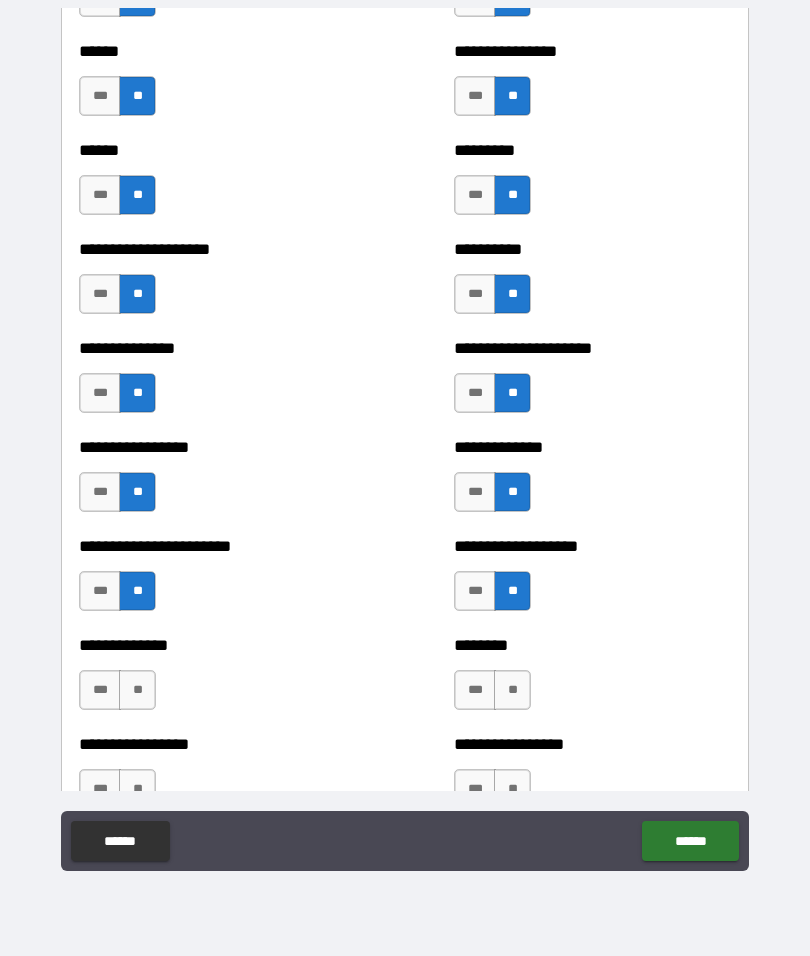 click on "**" at bounding box center [137, 690] 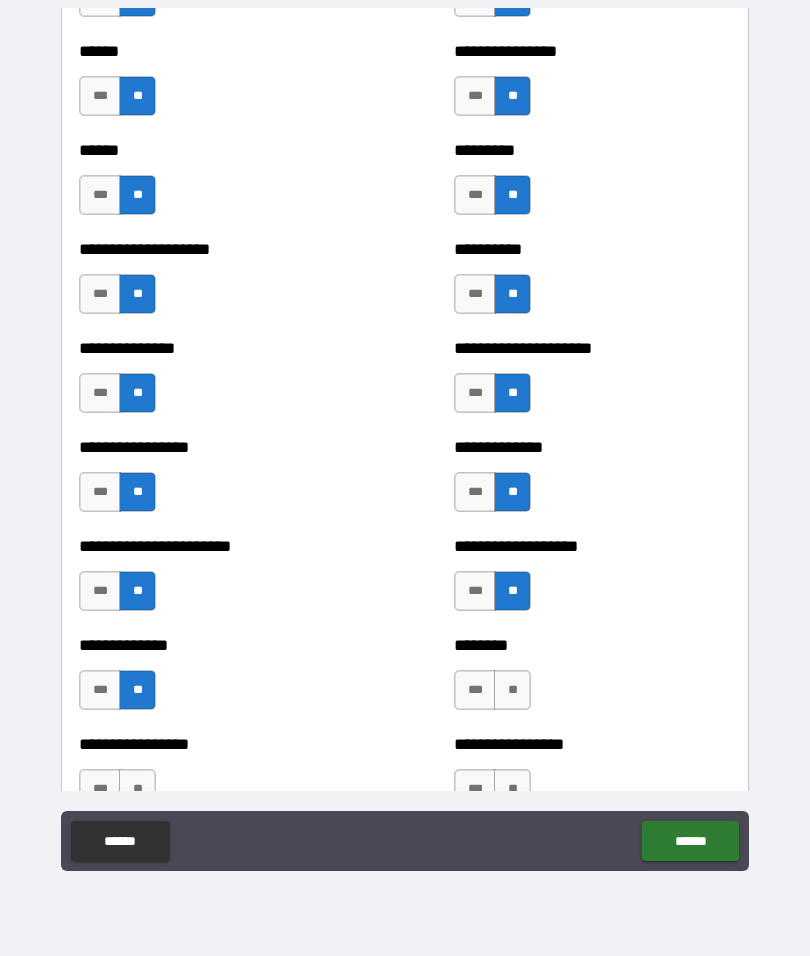click on "**" at bounding box center (512, 690) 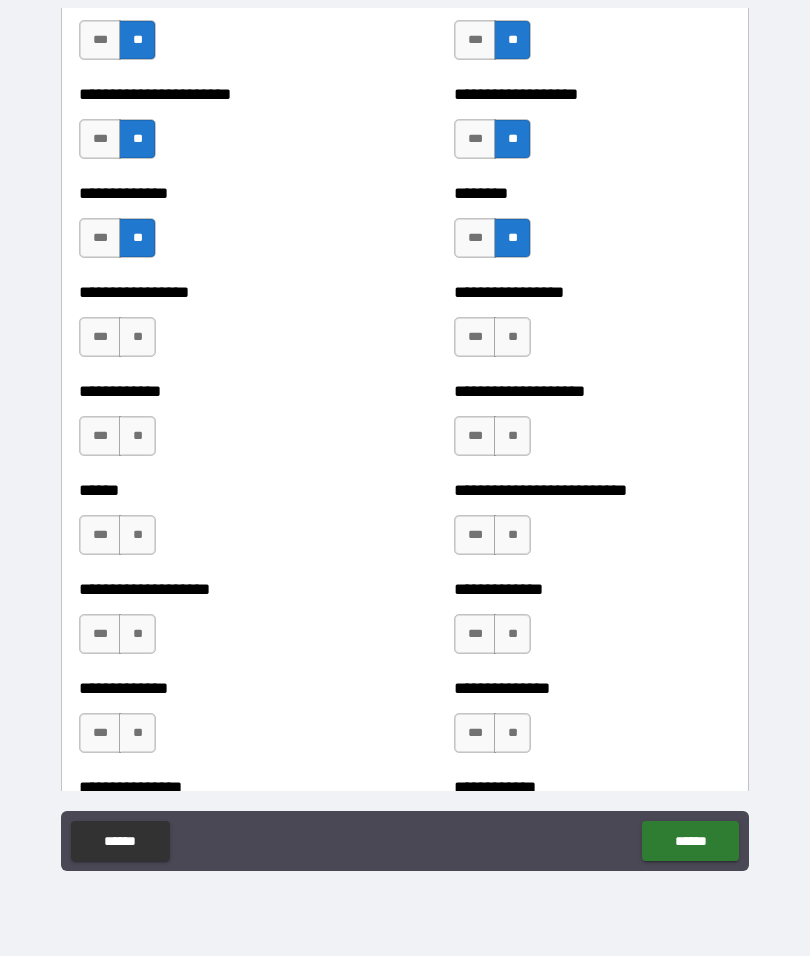 scroll, scrollTop: 3590, scrollLeft: 0, axis: vertical 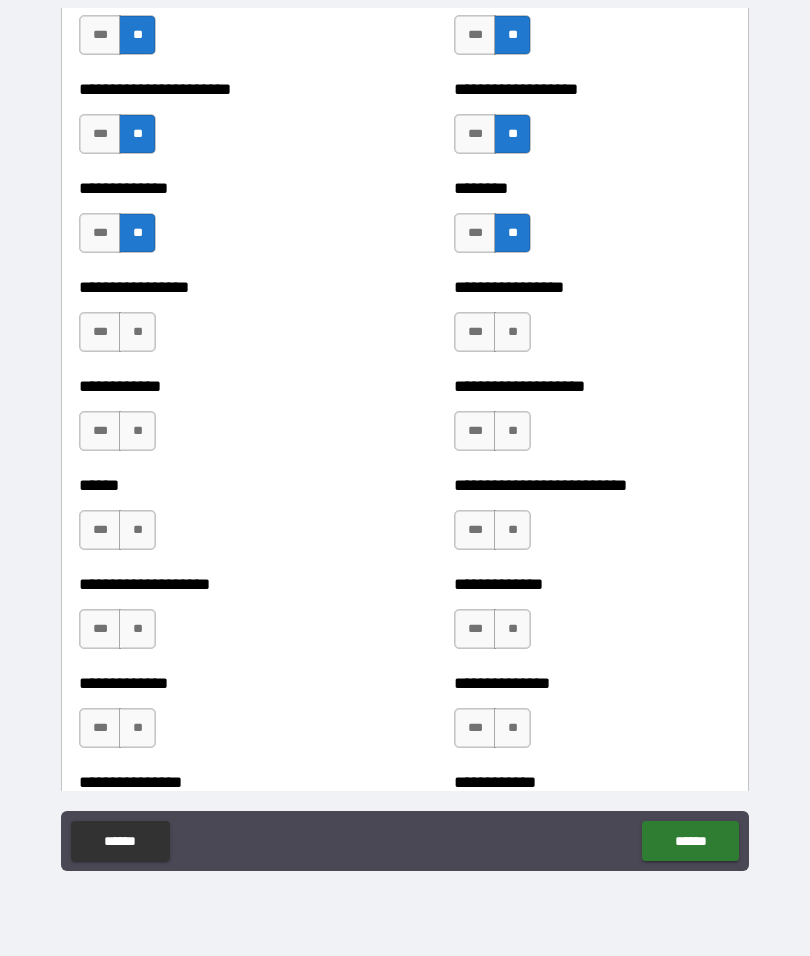 click on "**" at bounding box center (512, 332) 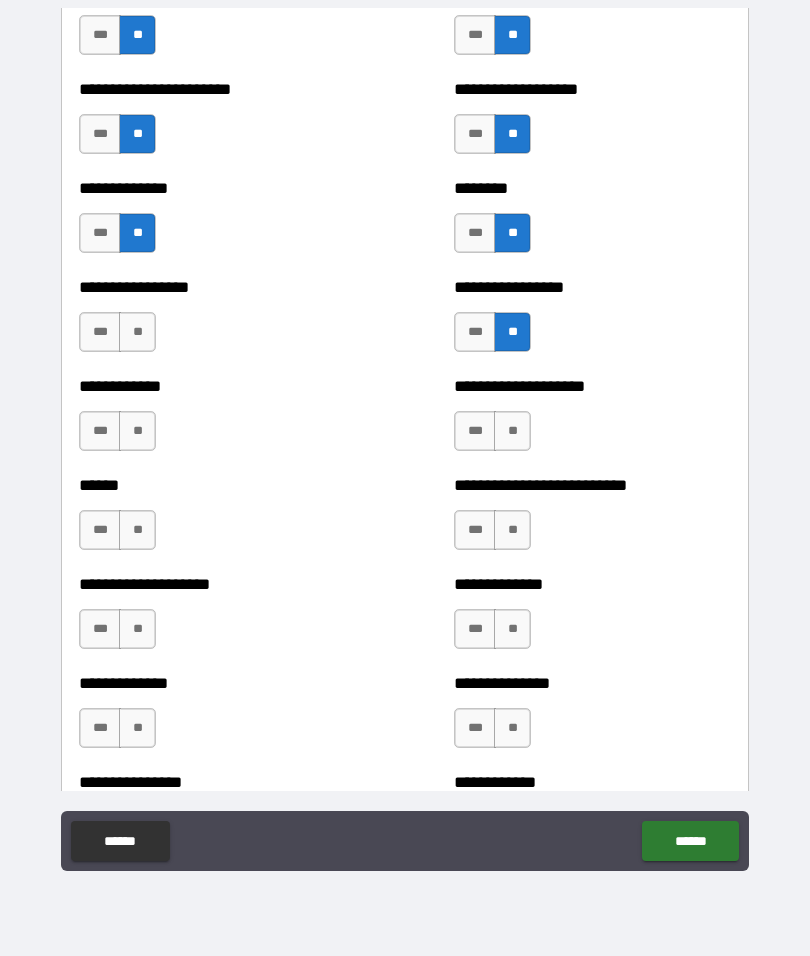 click on "**" at bounding box center [137, 332] 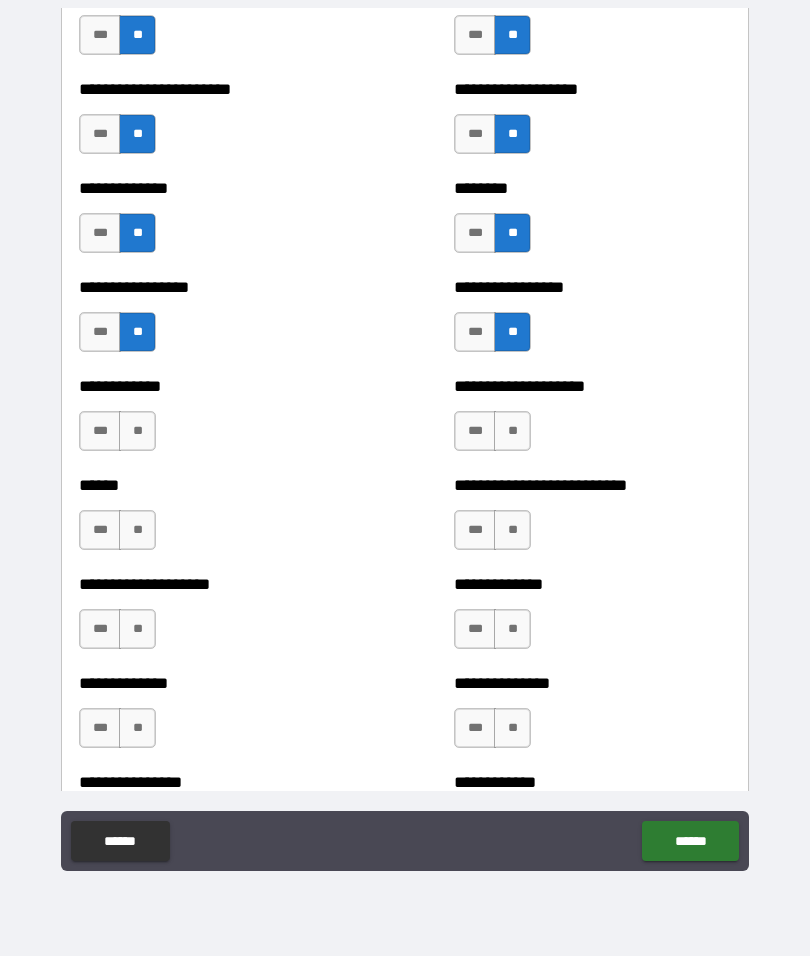 click on "**" at bounding box center [137, 431] 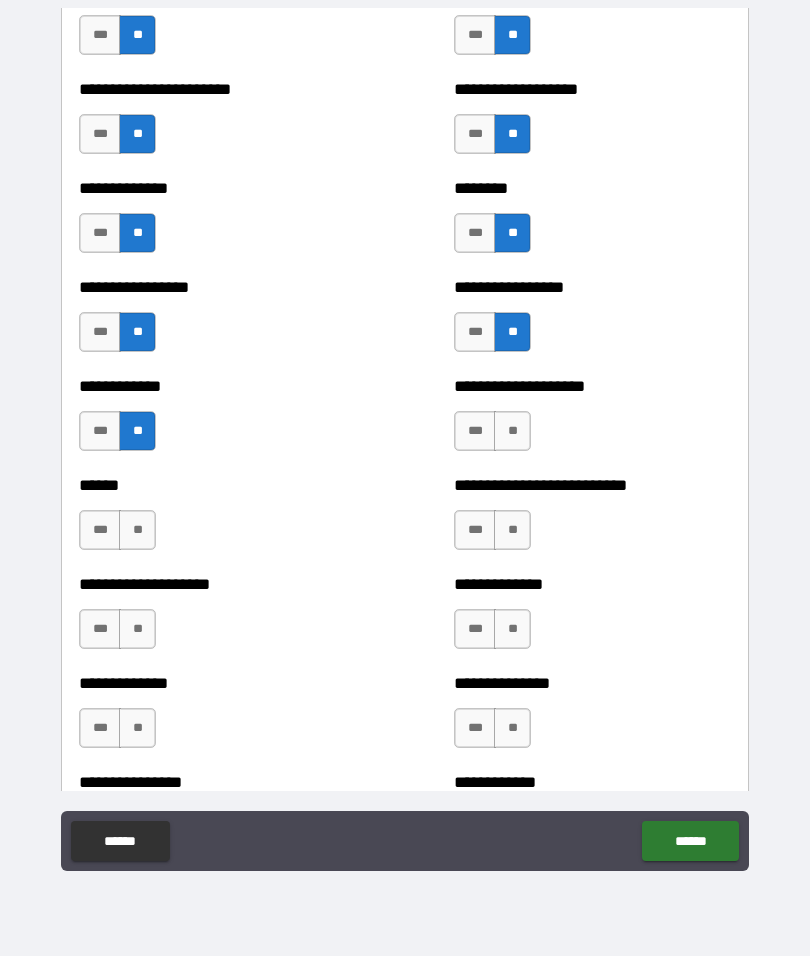 click on "**" at bounding box center [512, 431] 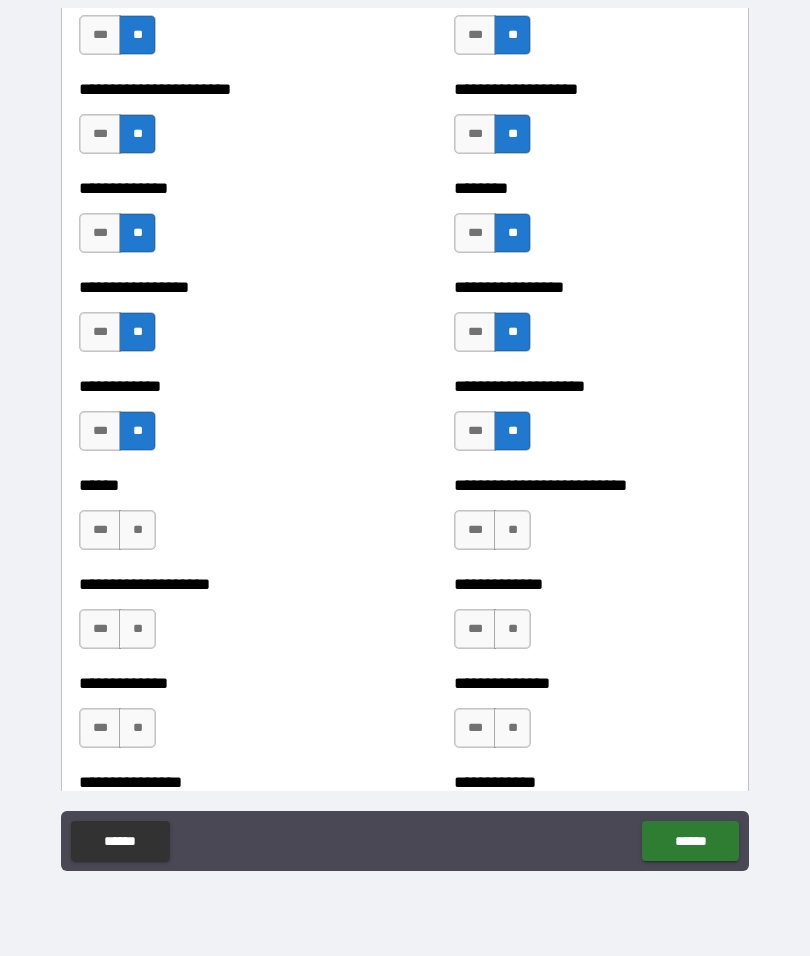 click on "**" at bounding box center [512, 530] 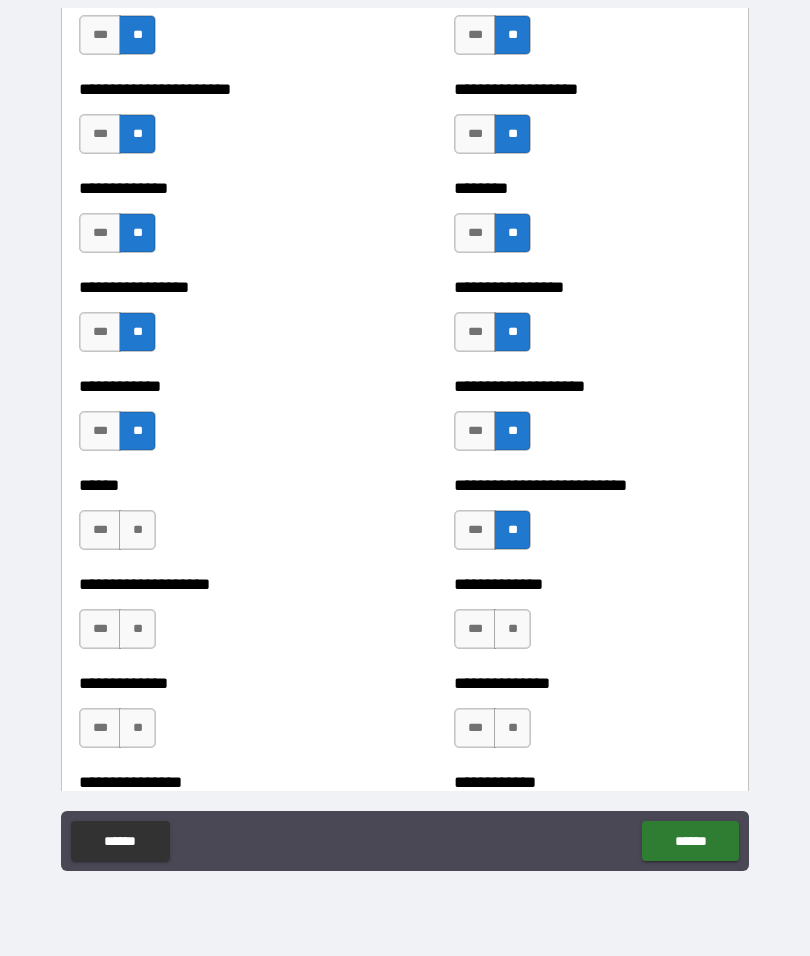 click on "**" at bounding box center (137, 530) 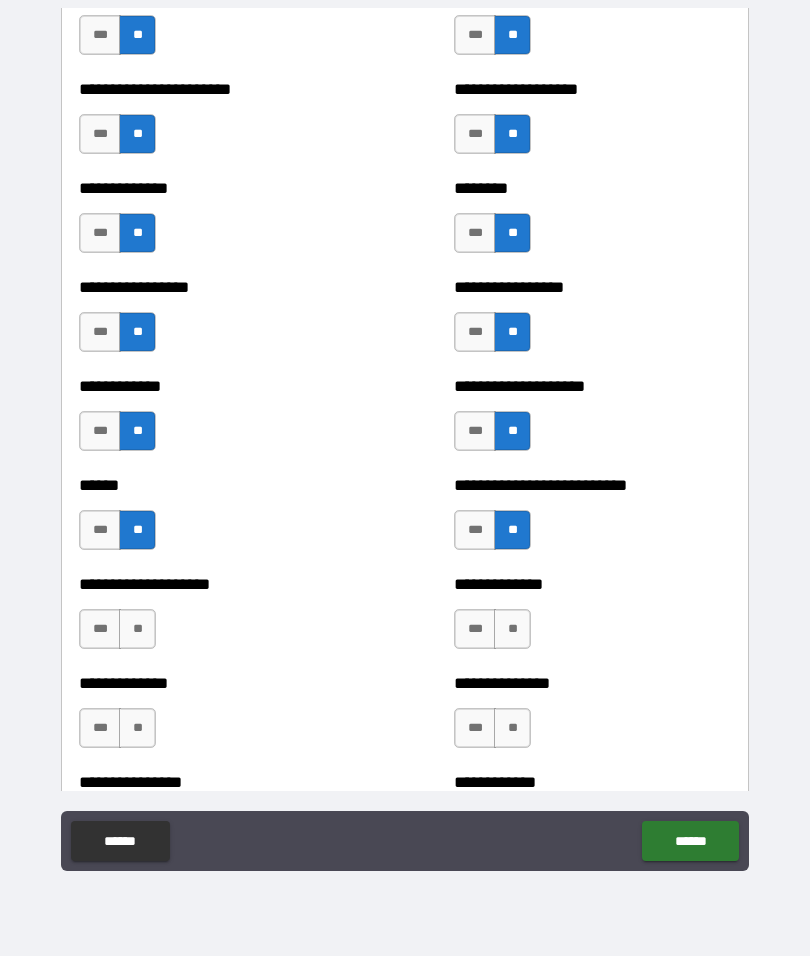 click on "**" at bounding box center (137, 629) 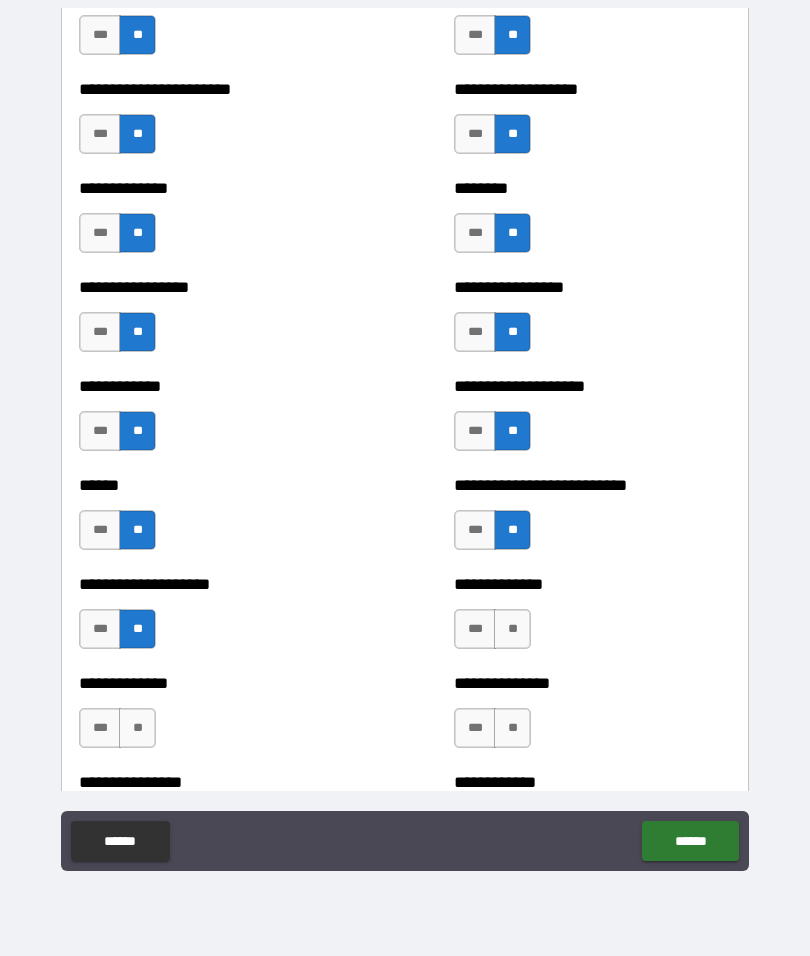 click on "**" at bounding box center [512, 629] 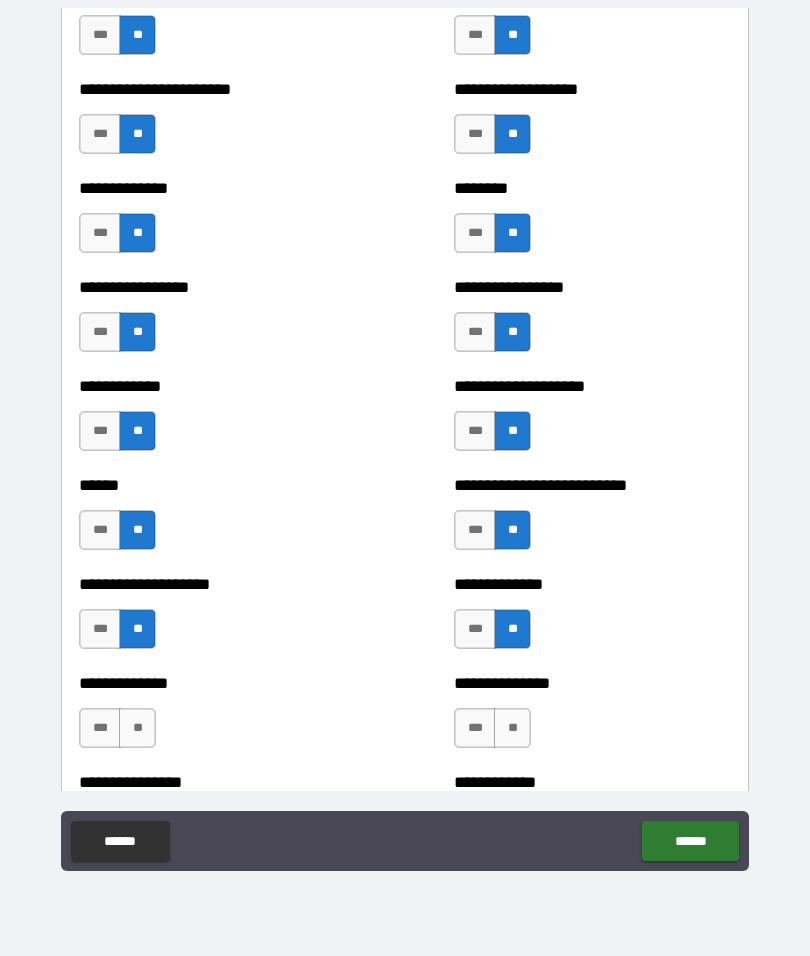 click on "**" at bounding box center (512, 728) 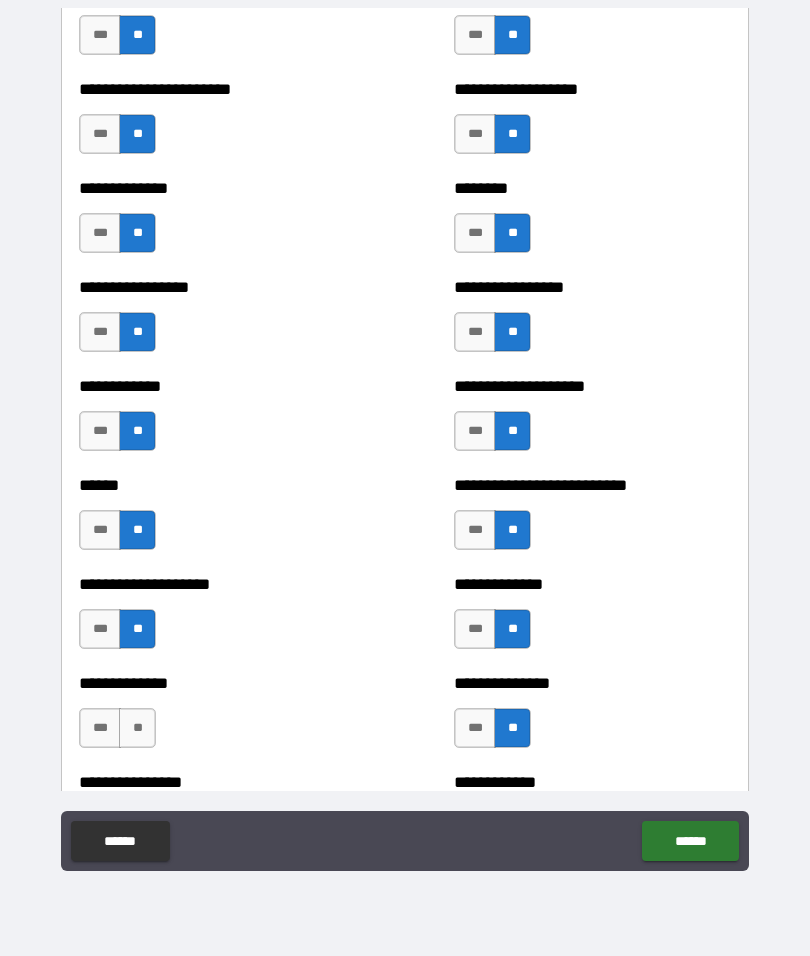 click on "***" at bounding box center [475, 629] 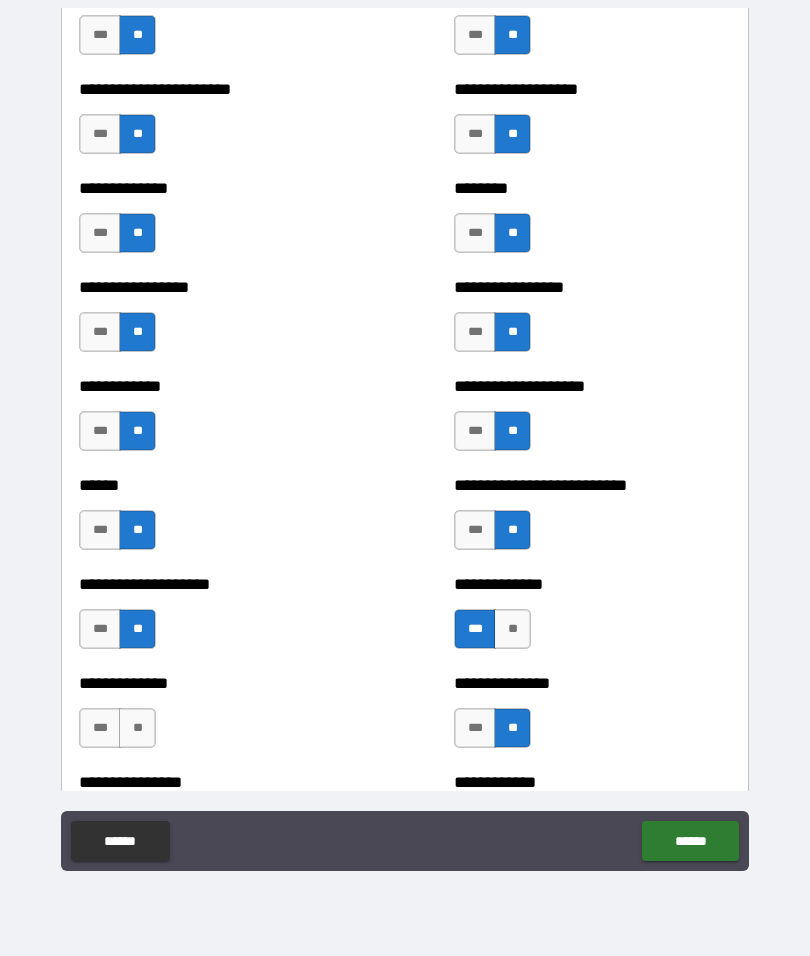 click on "**" at bounding box center [137, 728] 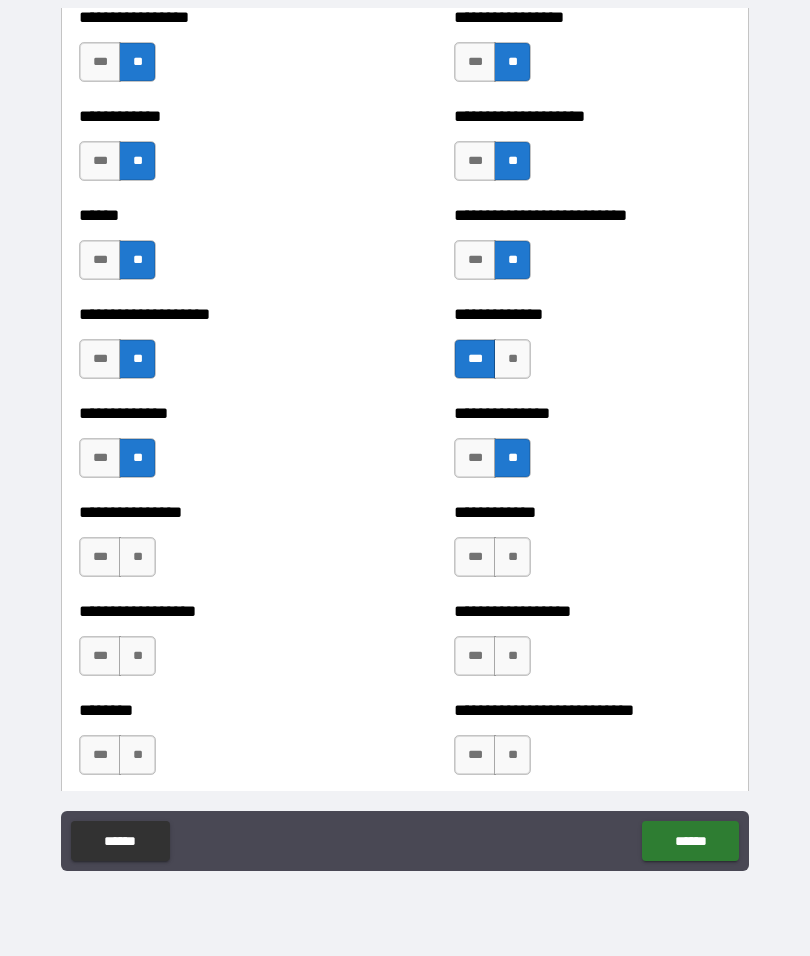 scroll, scrollTop: 3857, scrollLeft: 0, axis: vertical 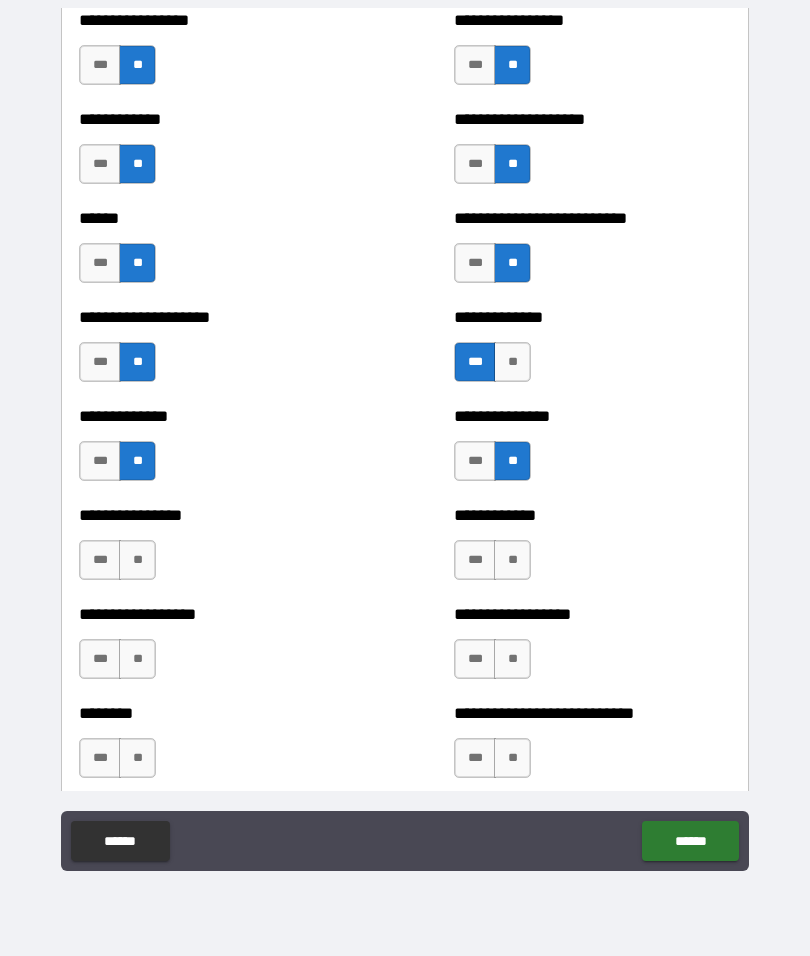 click on "**" at bounding box center (137, 560) 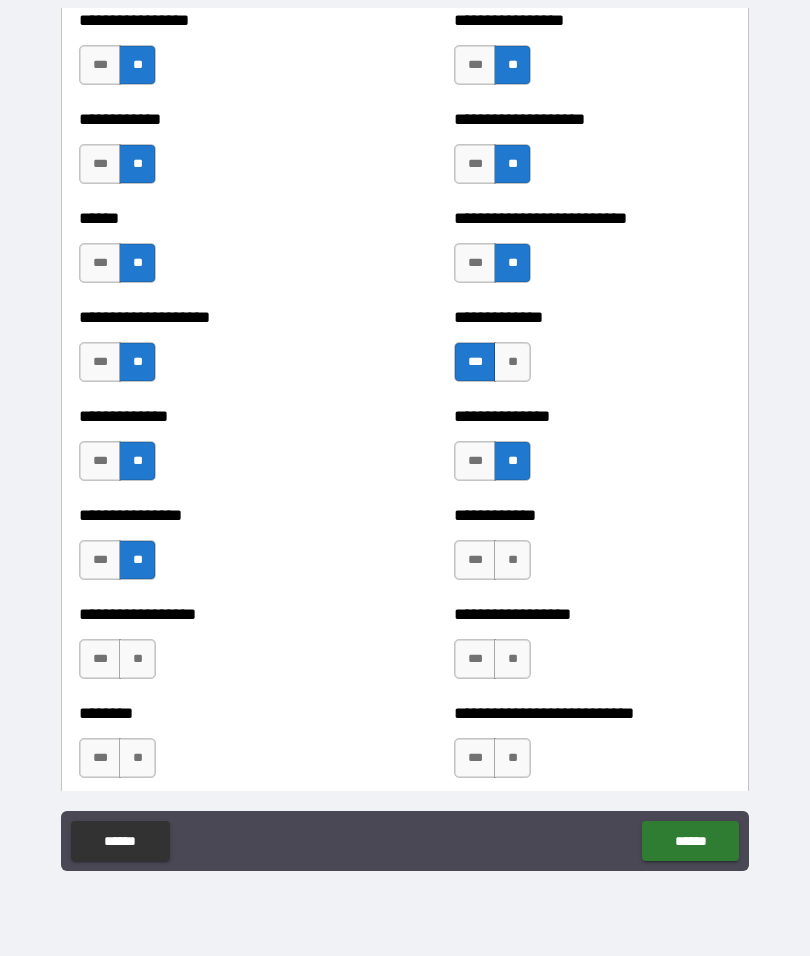 click on "**" at bounding box center (512, 560) 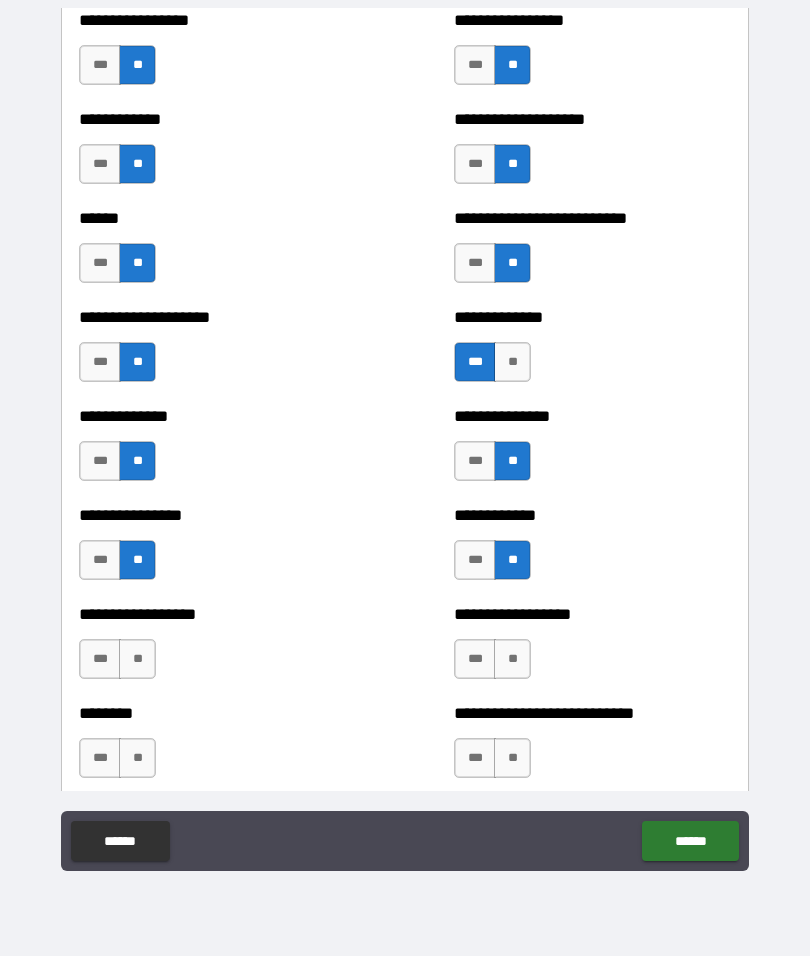 click on "**" at bounding box center [512, 659] 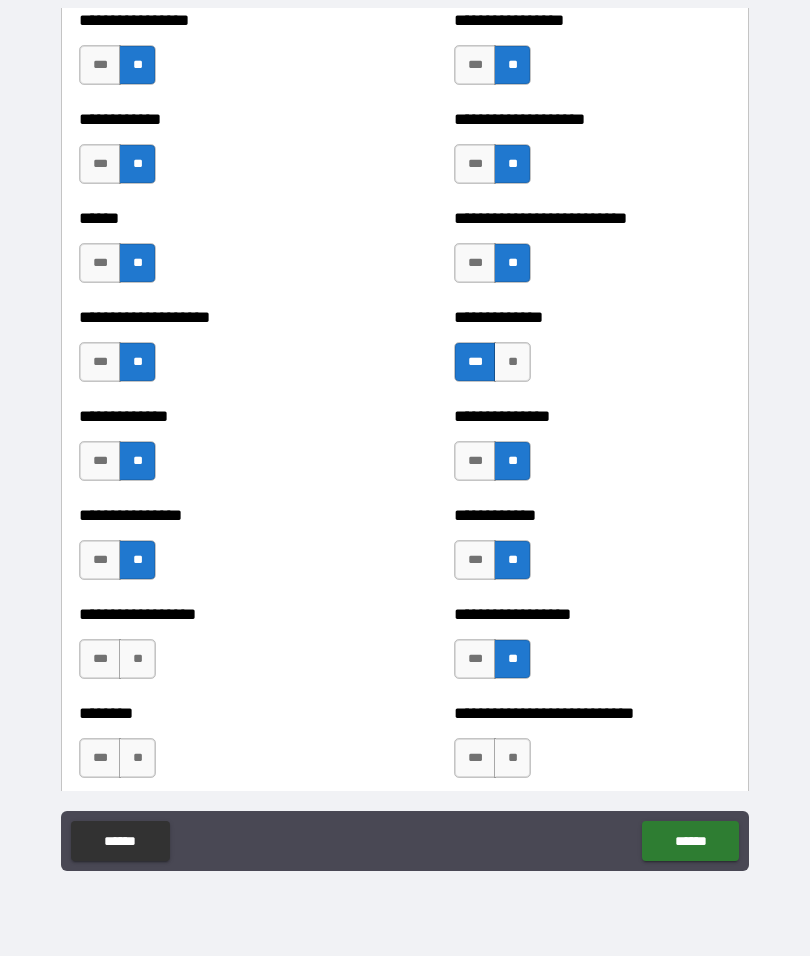 click on "**" at bounding box center [137, 659] 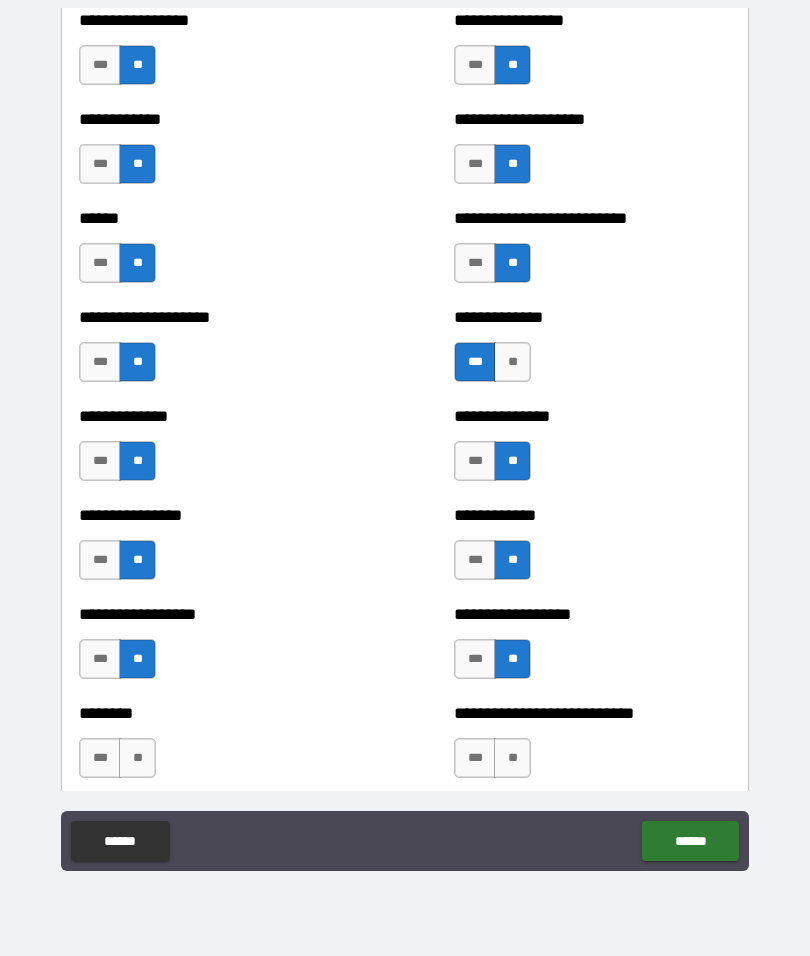 click on "**" at bounding box center (137, 758) 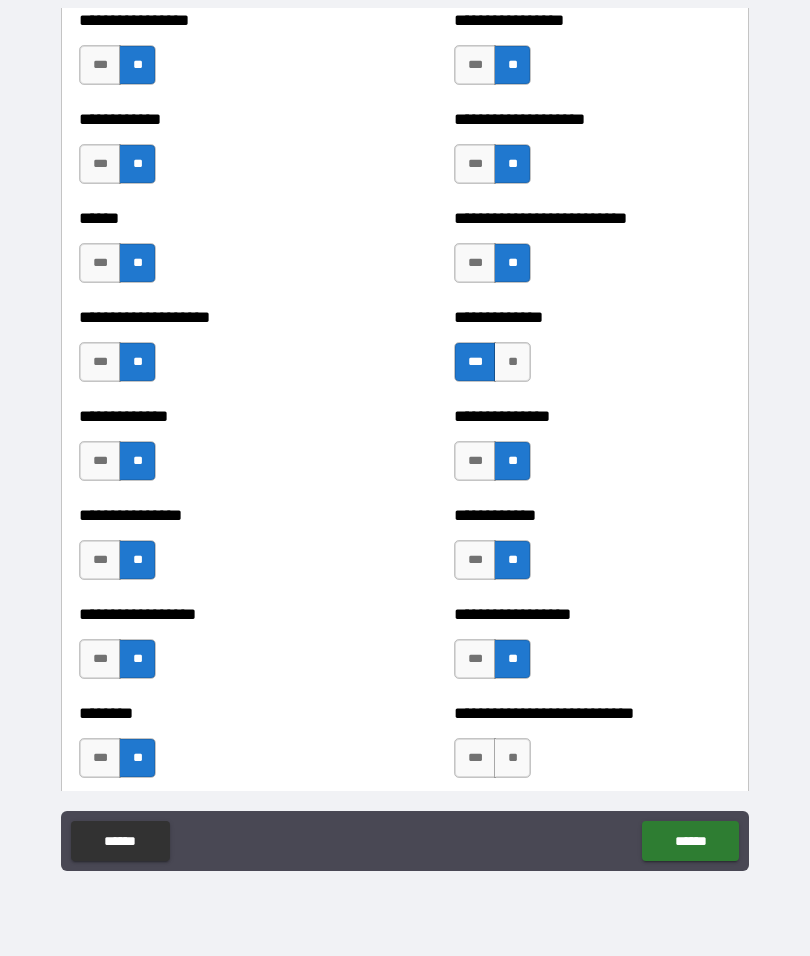 click on "**" at bounding box center (512, 758) 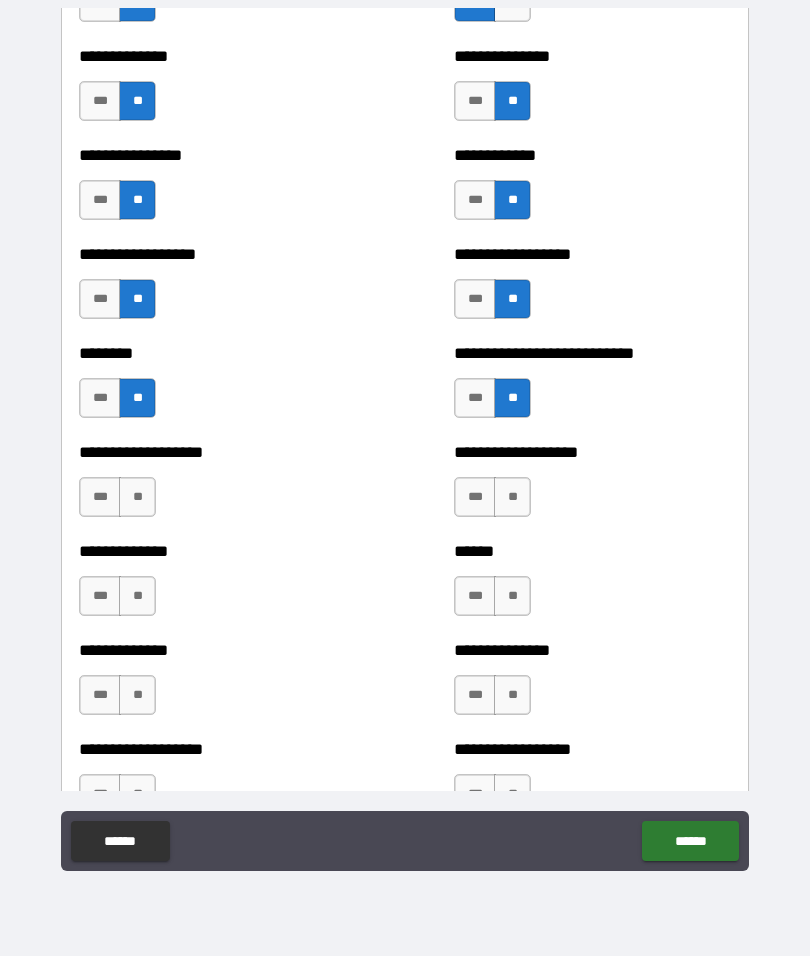 scroll, scrollTop: 4220, scrollLeft: 0, axis: vertical 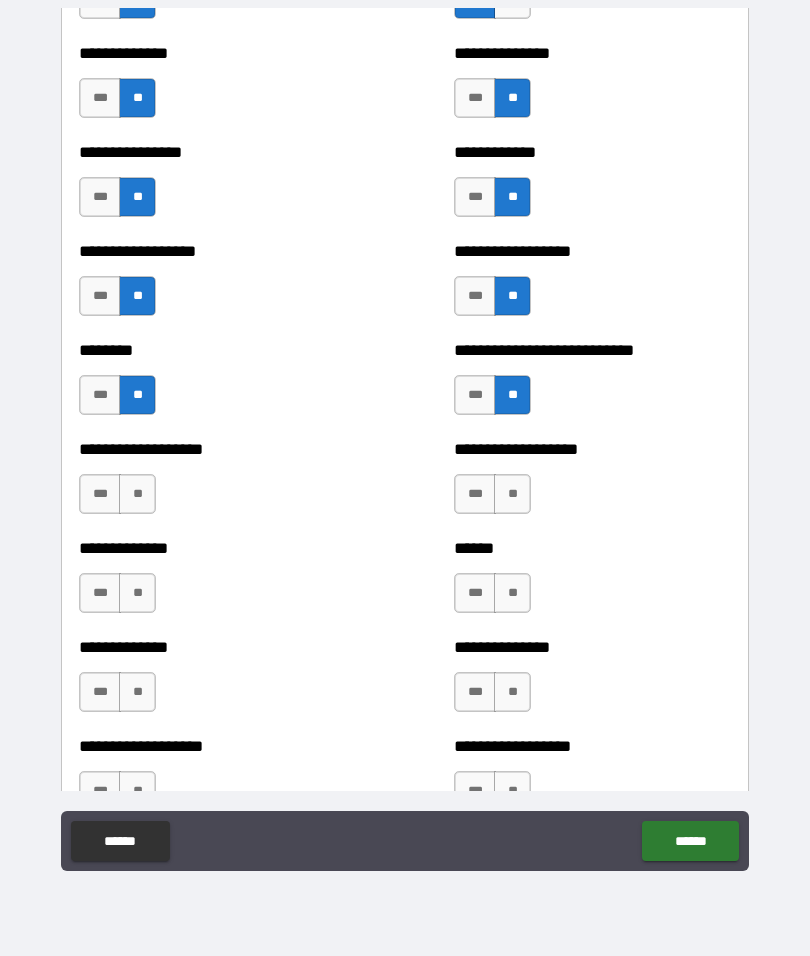 click on "**" at bounding box center (512, 494) 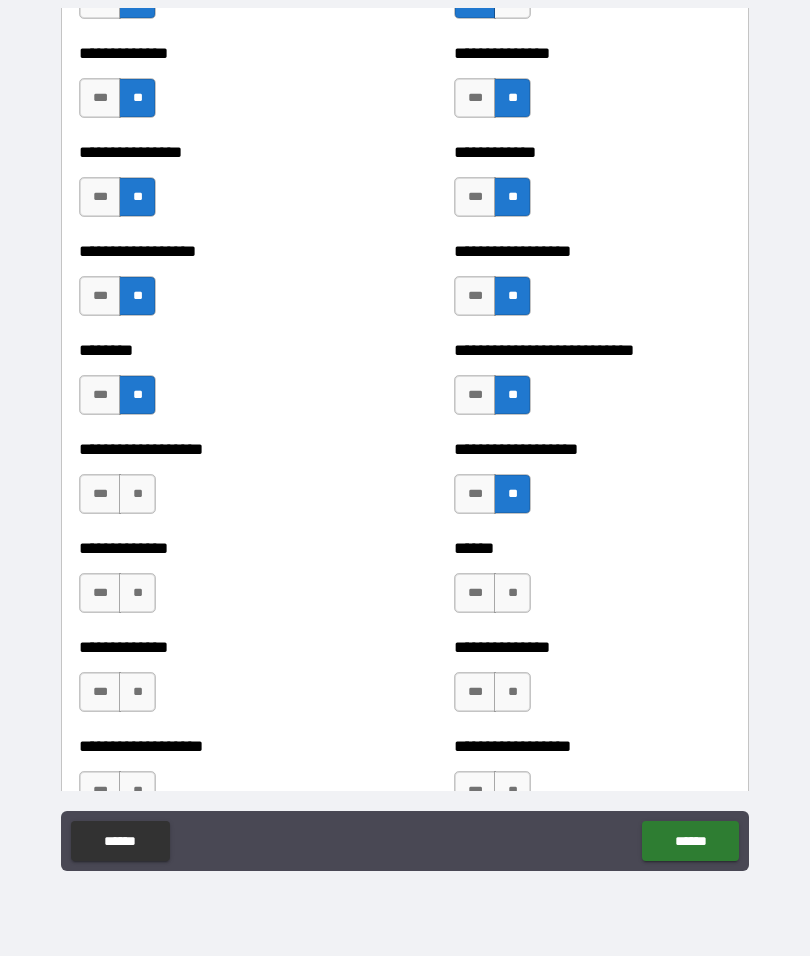 click on "**" at bounding box center (137, 494) 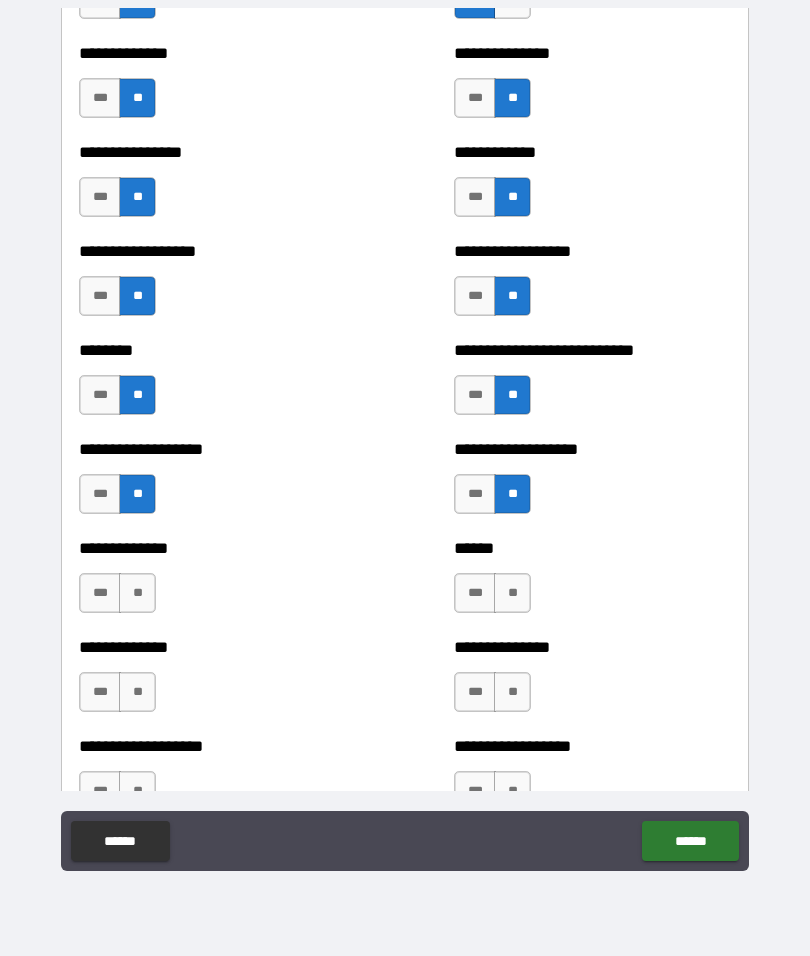 click on "**" at bounding box center (137, 593) 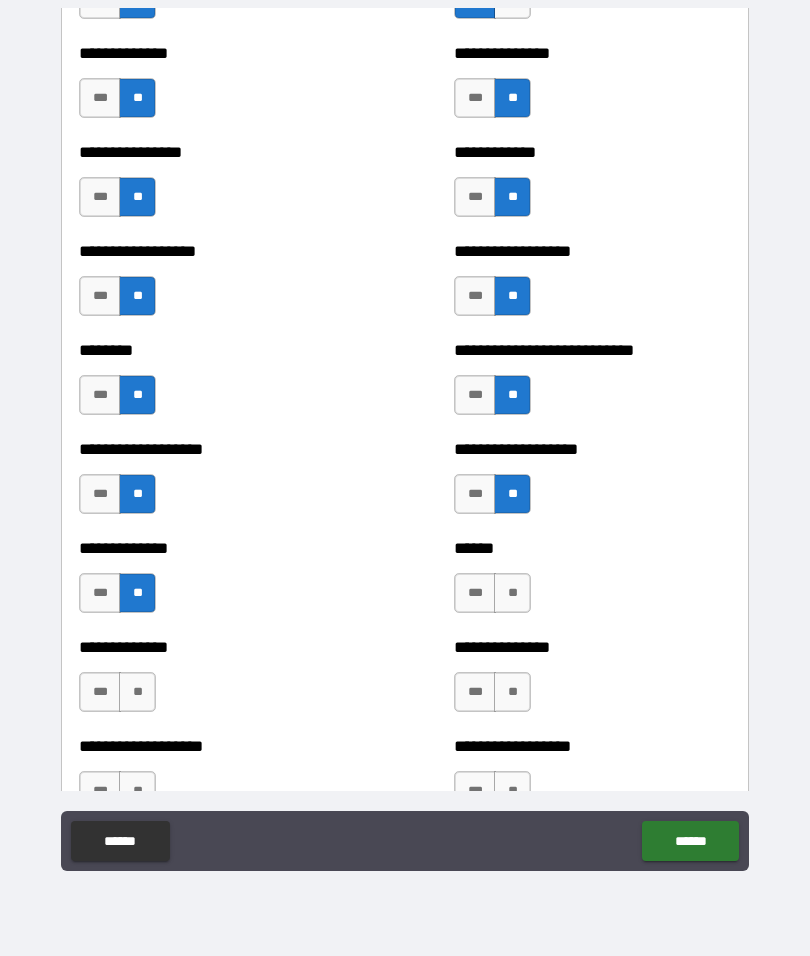click on "**" at bounding box center (512, 593) 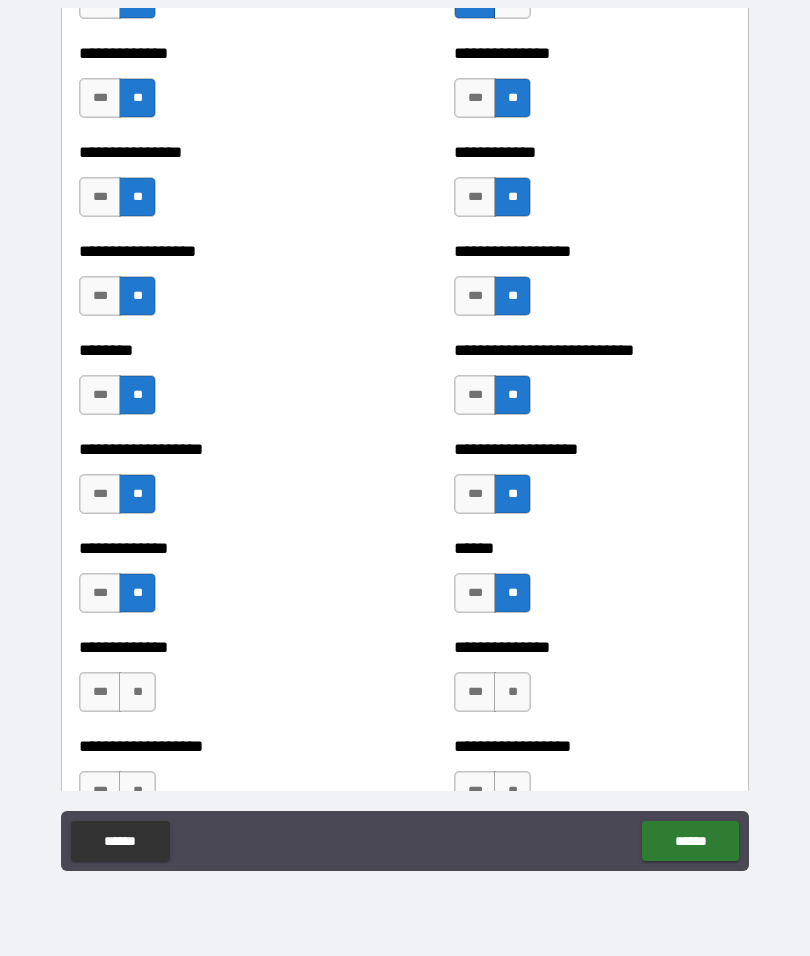click on "**" at bounding box center (512, 692) 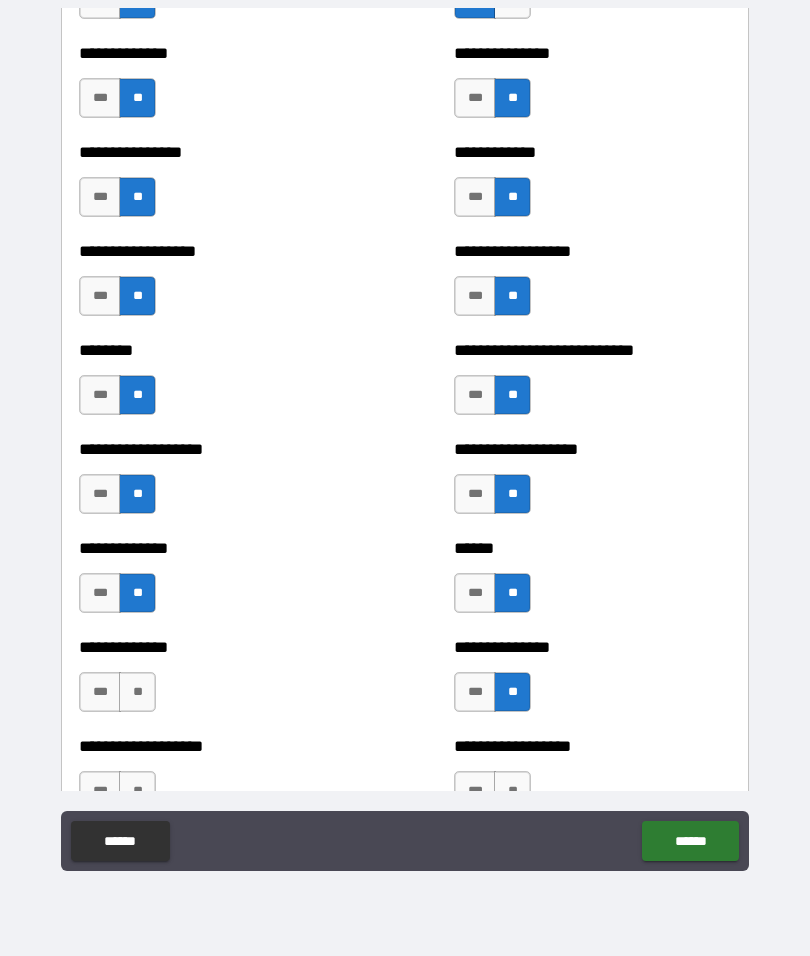 click on "**" at bounding box center (137, 692) 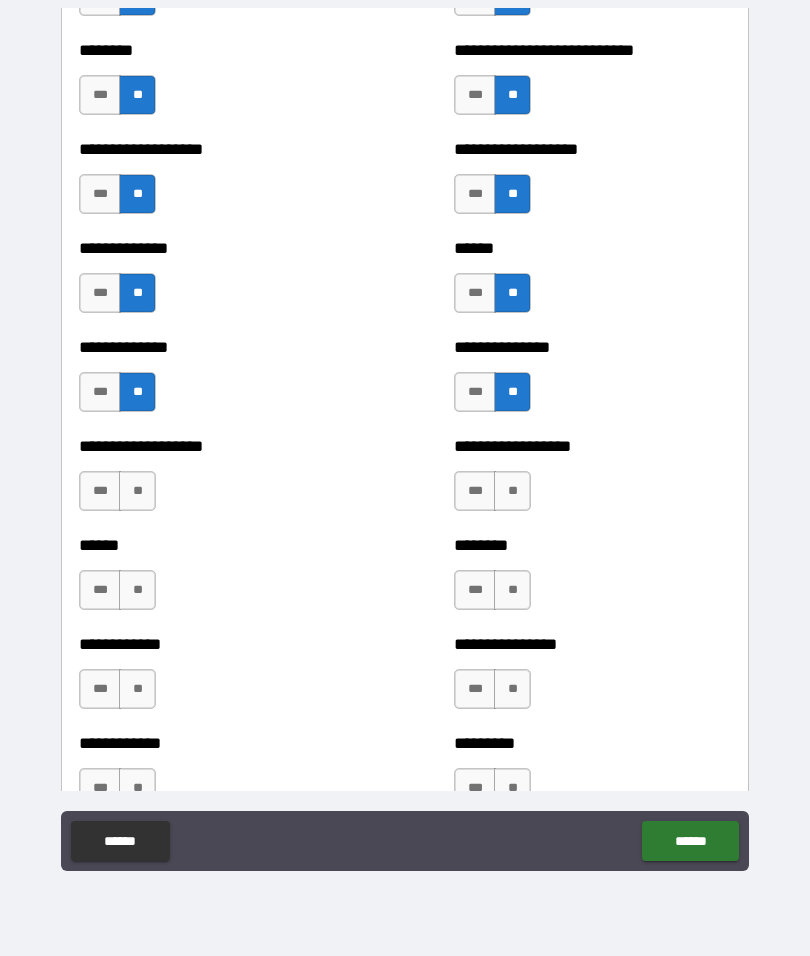 scroll, scrollTop: 4560, scrollLeft: 0, axis: vertical 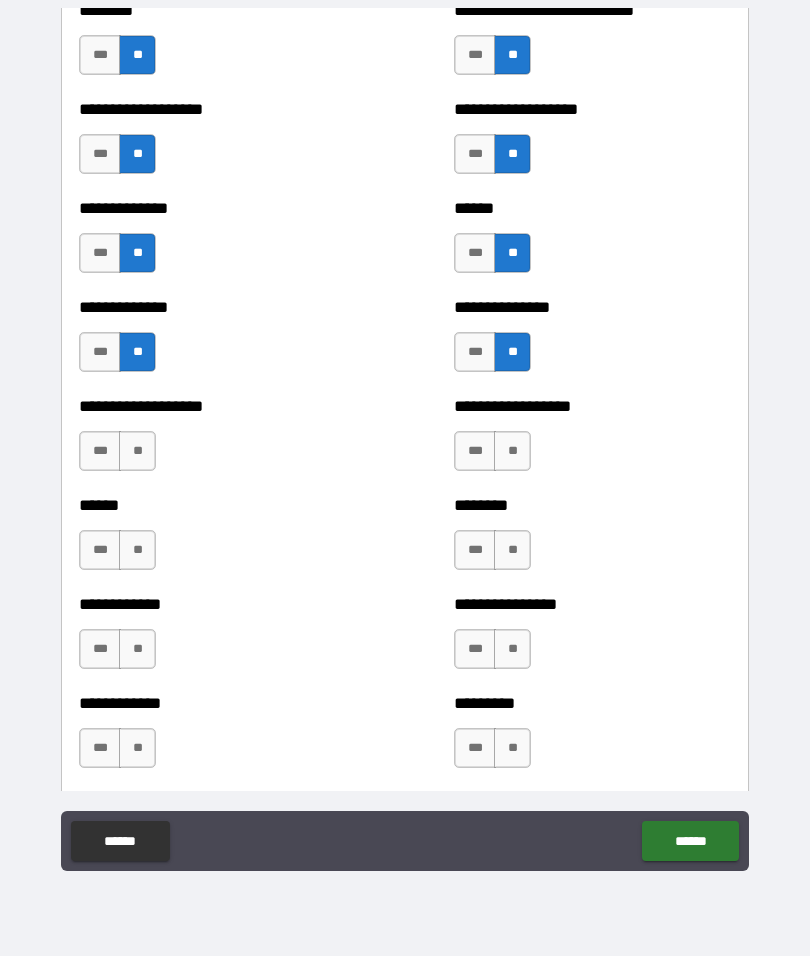 click on "**" at bounding box center (137, 451) 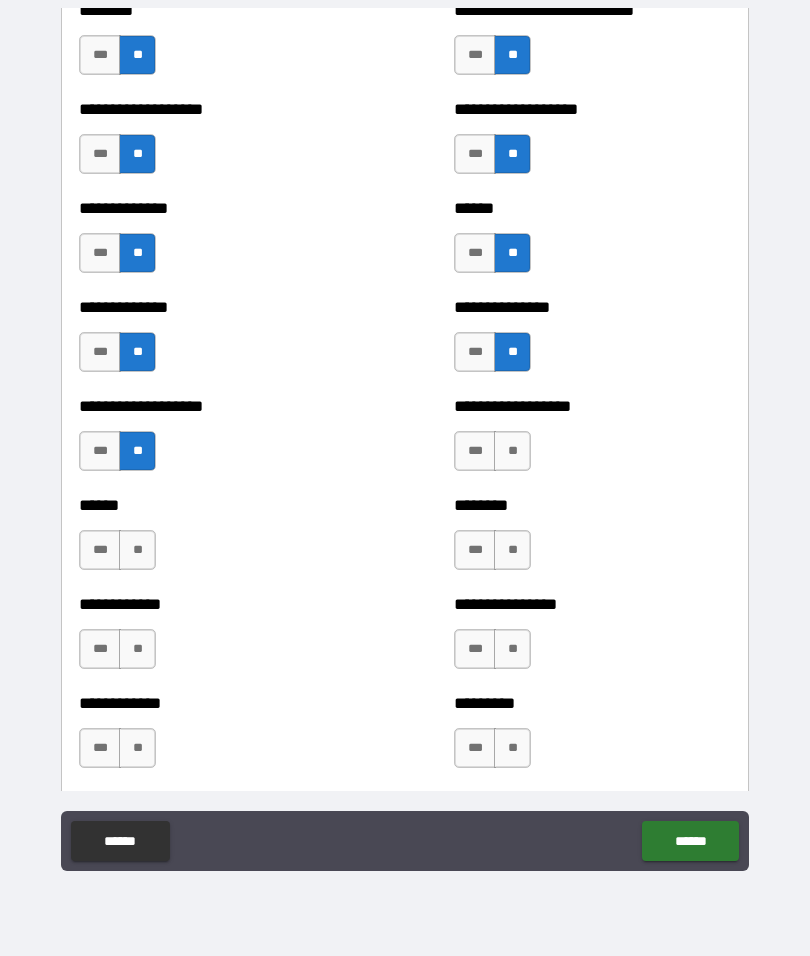 click on "**" at bounding box center (512, 451) 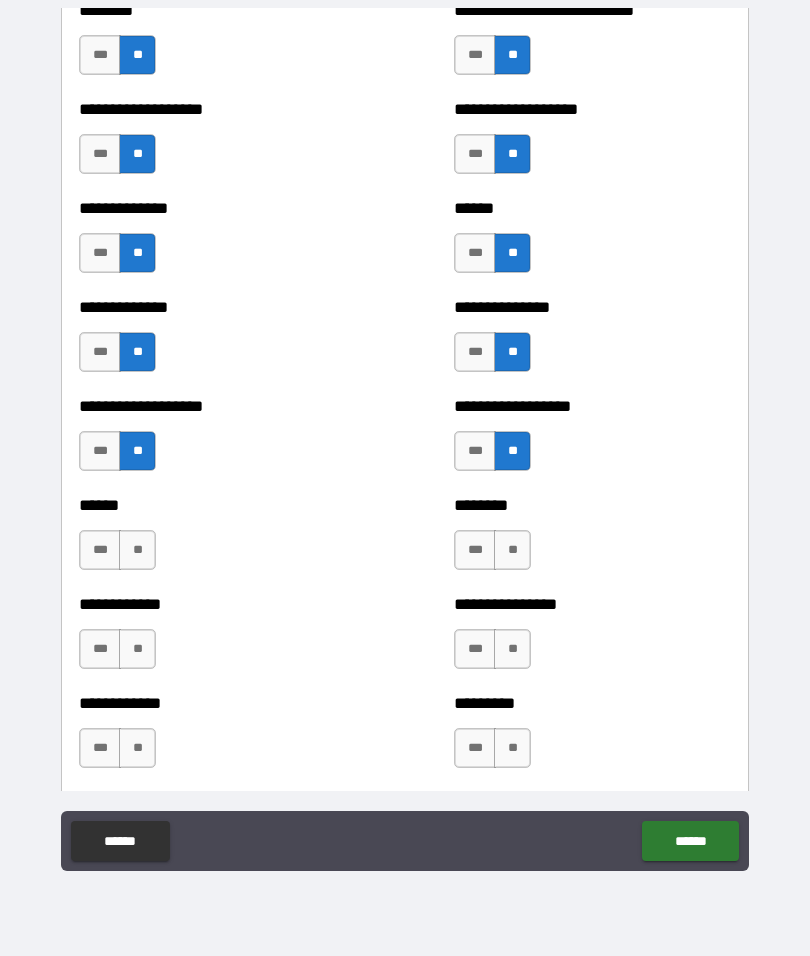 click on "**" at bounding box center [512, 550] 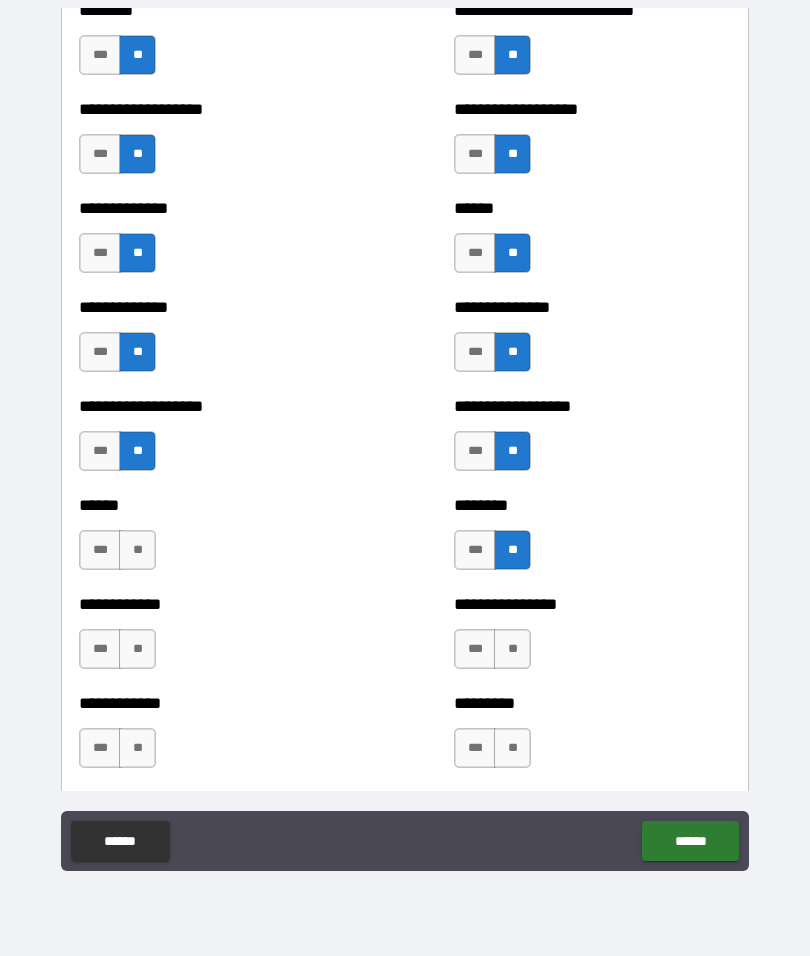 click on "**" at bounding box center (137, 550) 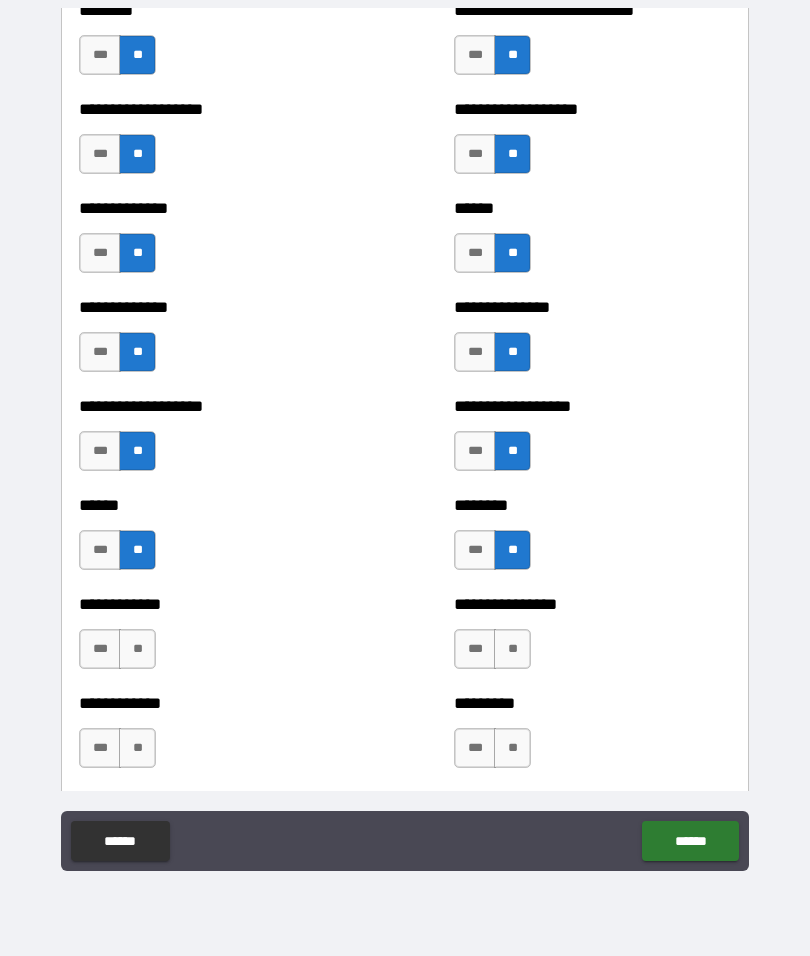 click on "**" at bounding box center (137, 649) 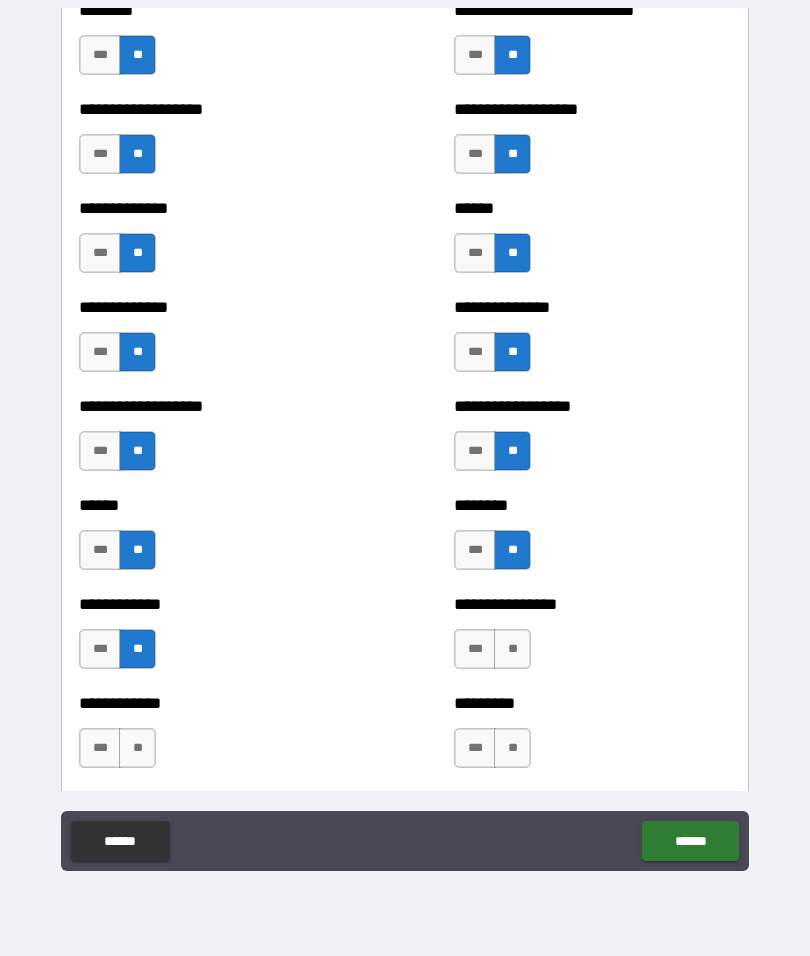 click on "**" at bounding box center (512, 649) 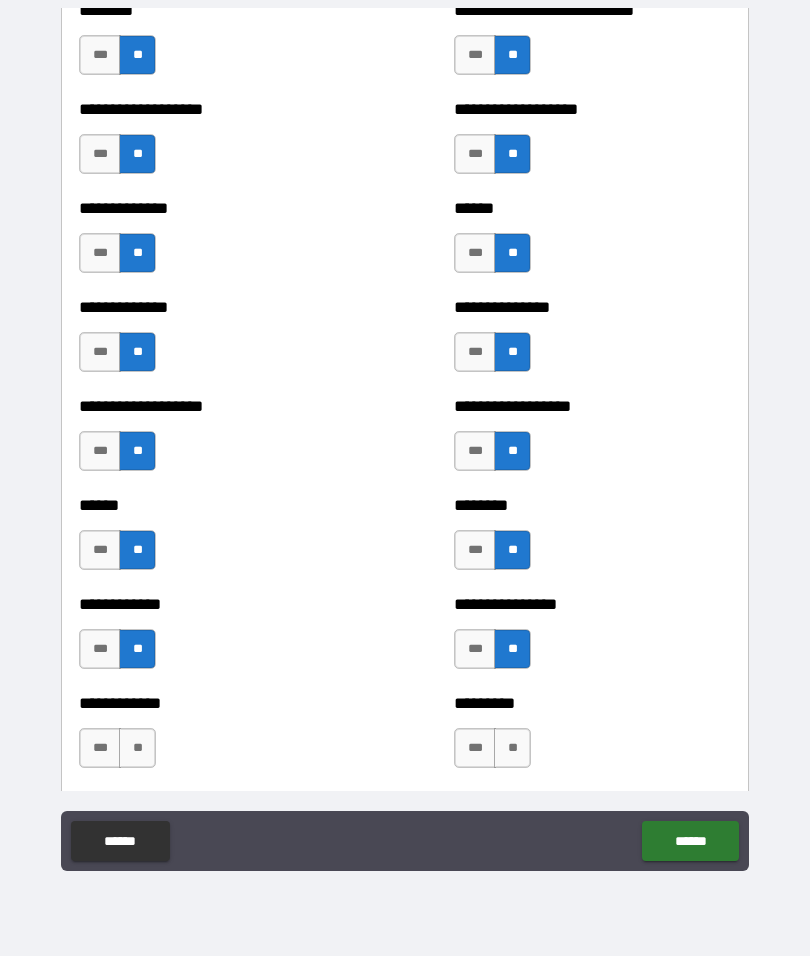 click on "**" at bounding box center (512, 748) 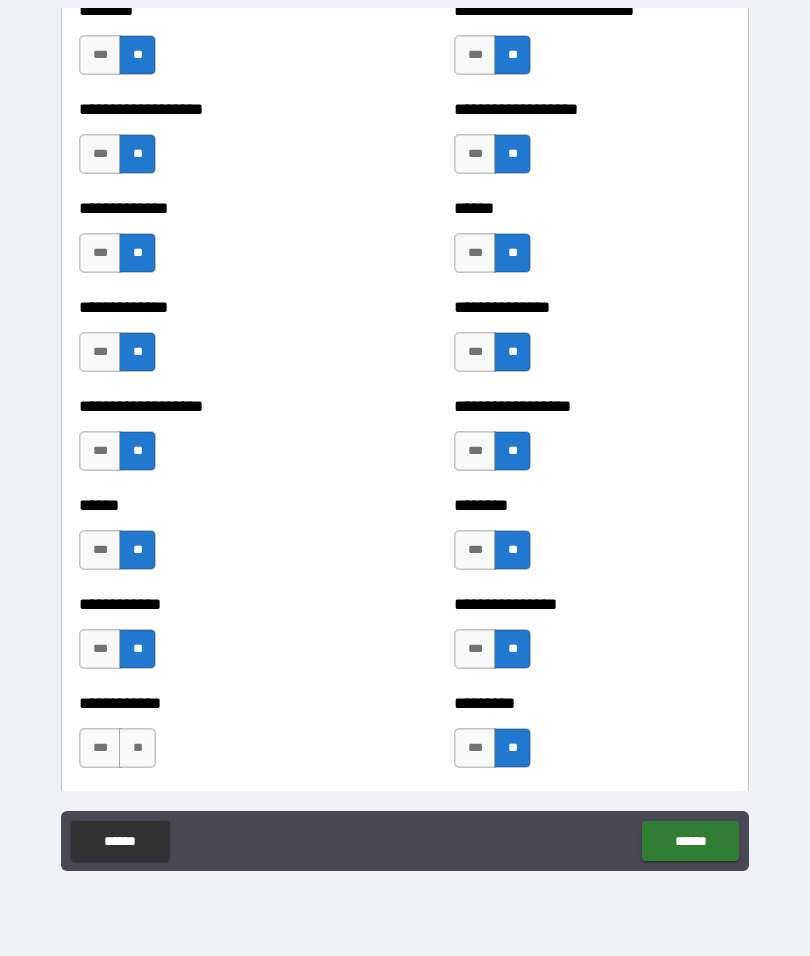 click on "**" at bounding box center [137, 748] 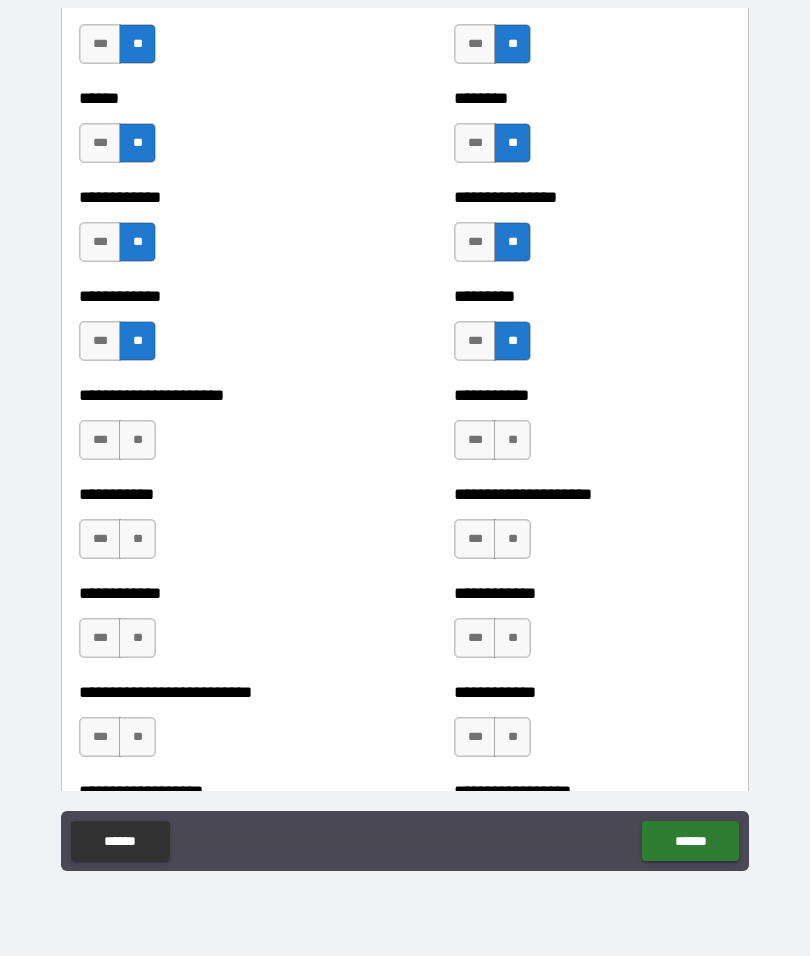 scroll, scrollTop: 4966, scrollLeft: 0, axis: vertical 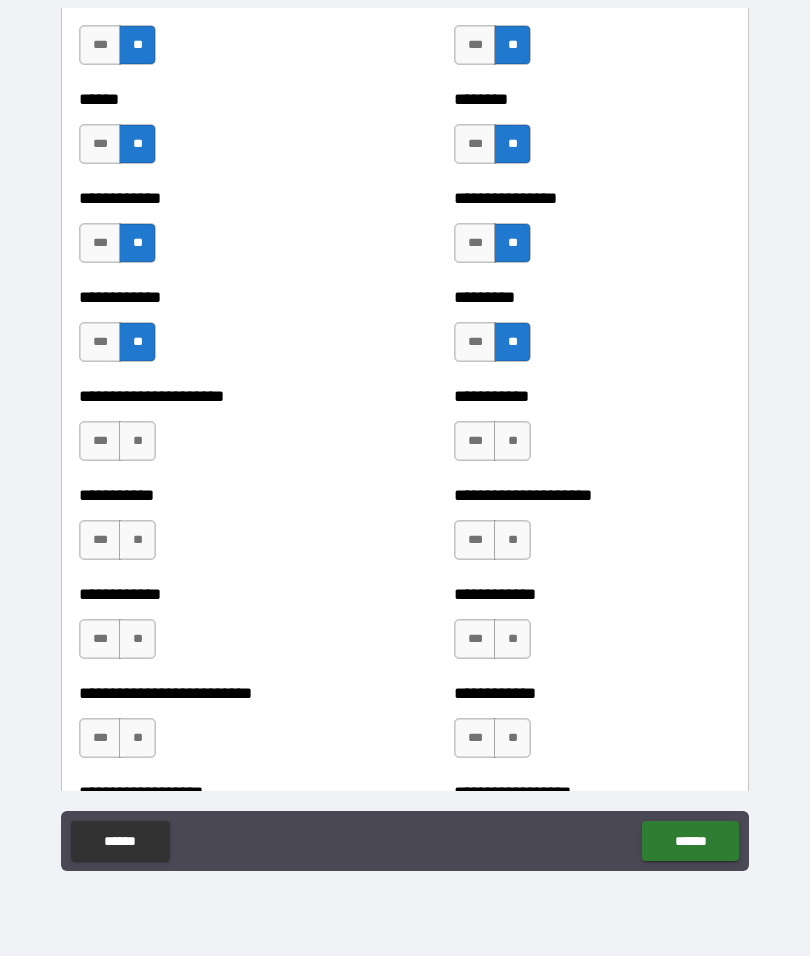 click on "**" at bounding box center (137, 441) 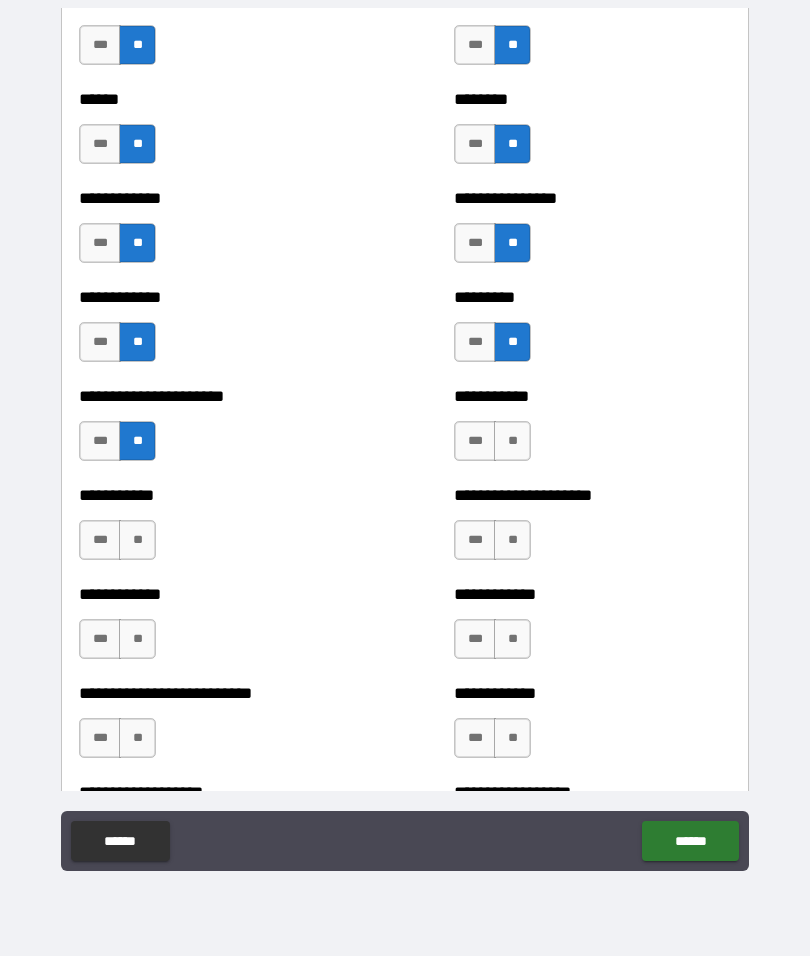 click on "**" at bounding box center (512, 441) 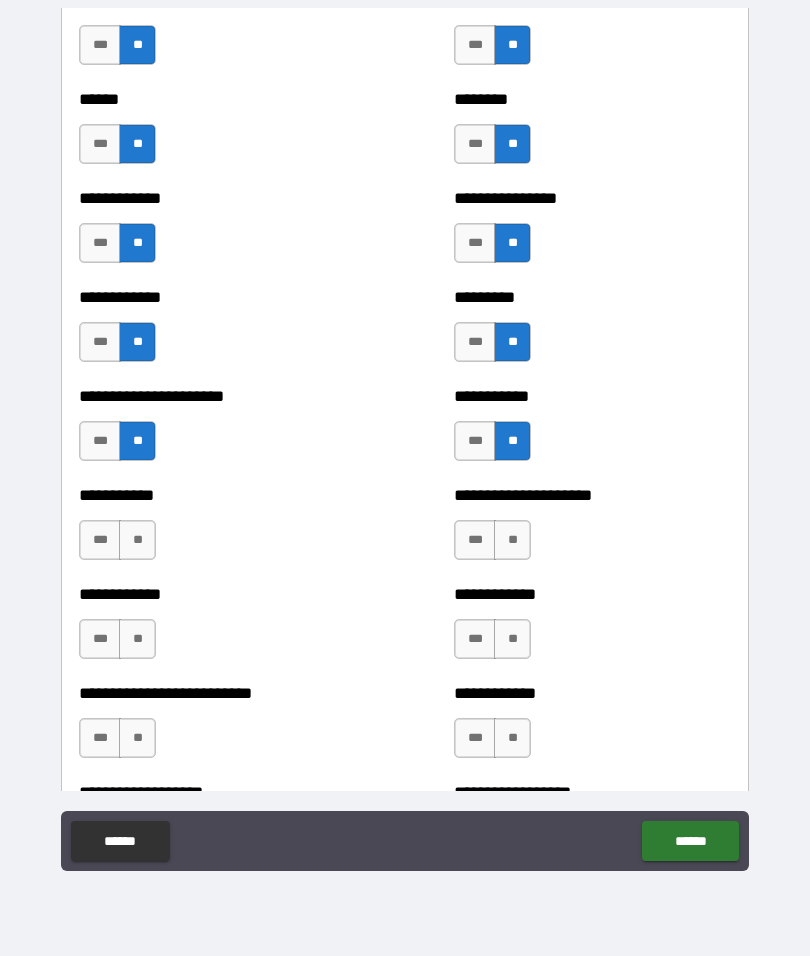 click on "**" at bounding box center [512, 540] 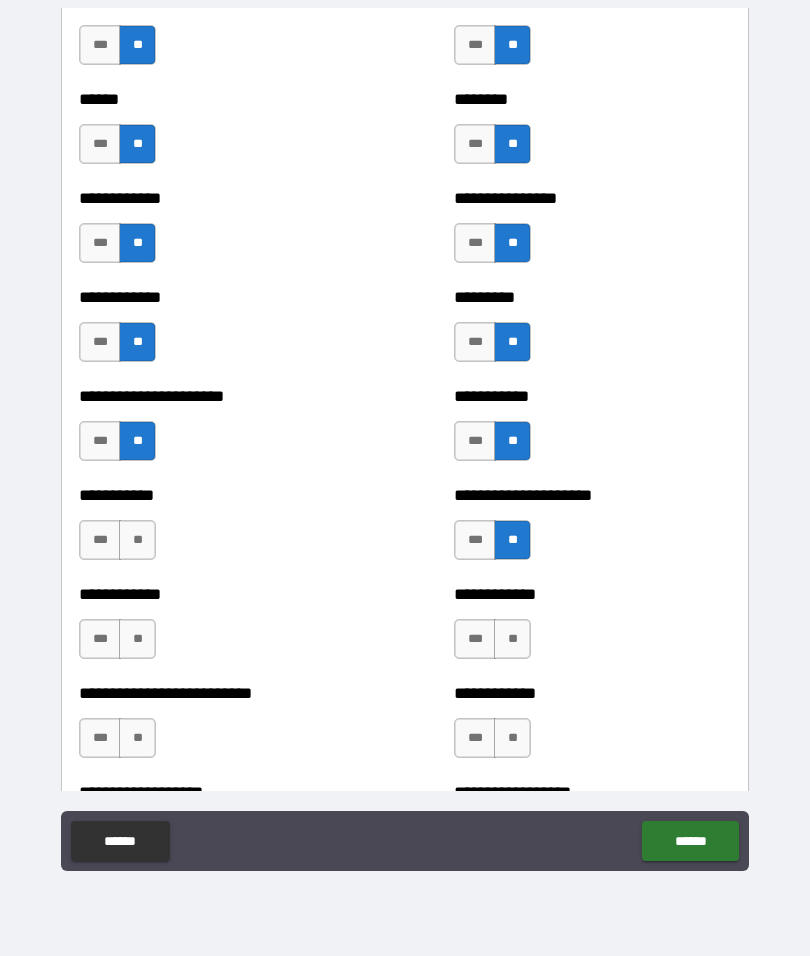 click on "**" at bounding box center [137, 540] 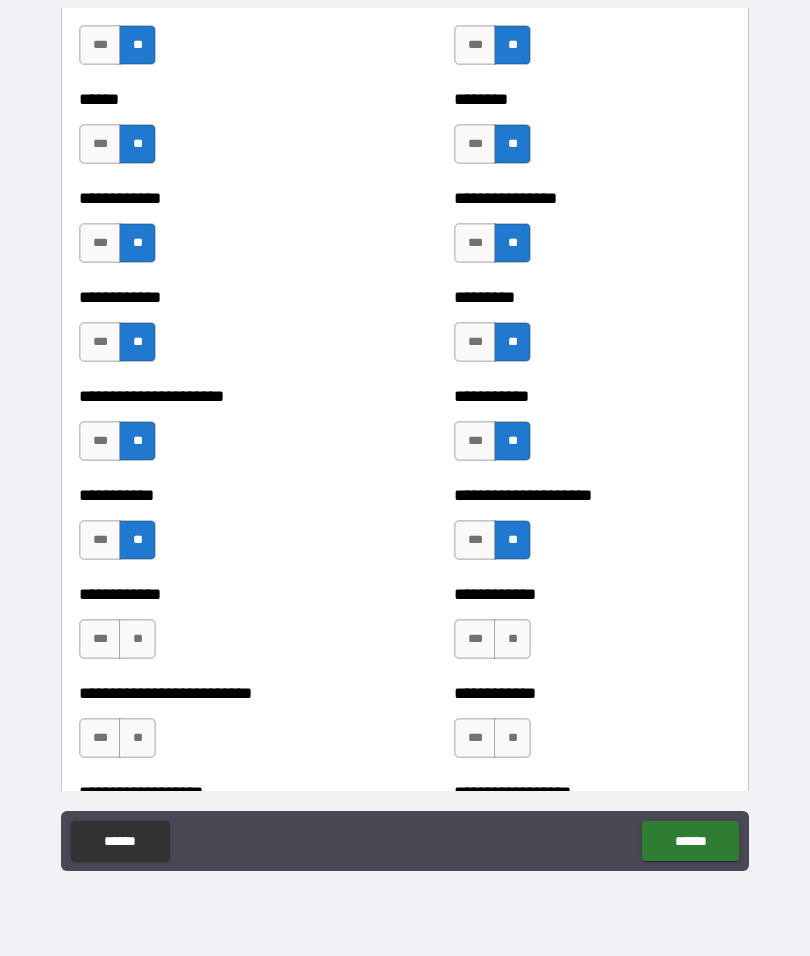click on "**" at bounding box center (137, 639) 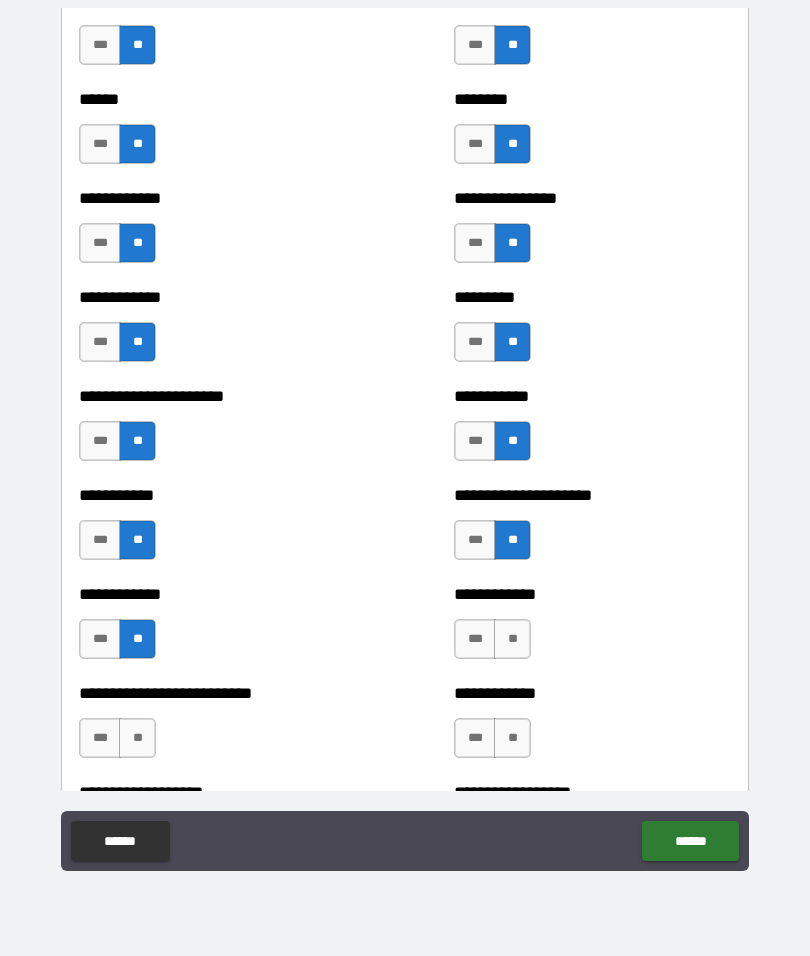 click on "**" at bounding box center [512, 639] 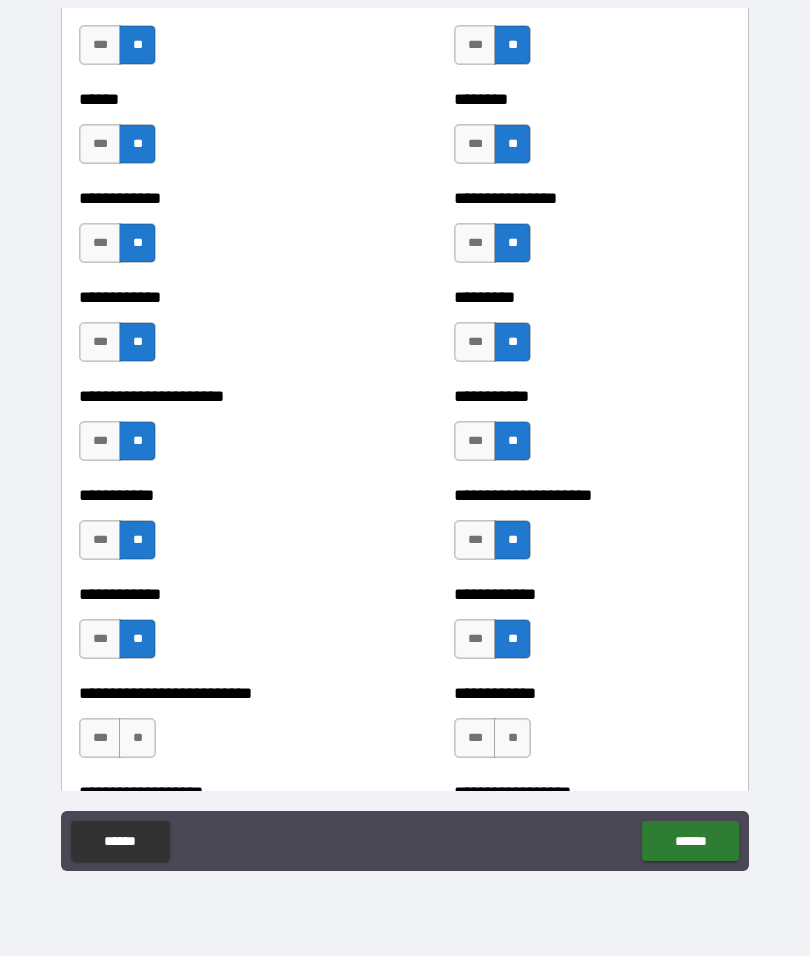 click on "**" at bounding box center (512, 738) 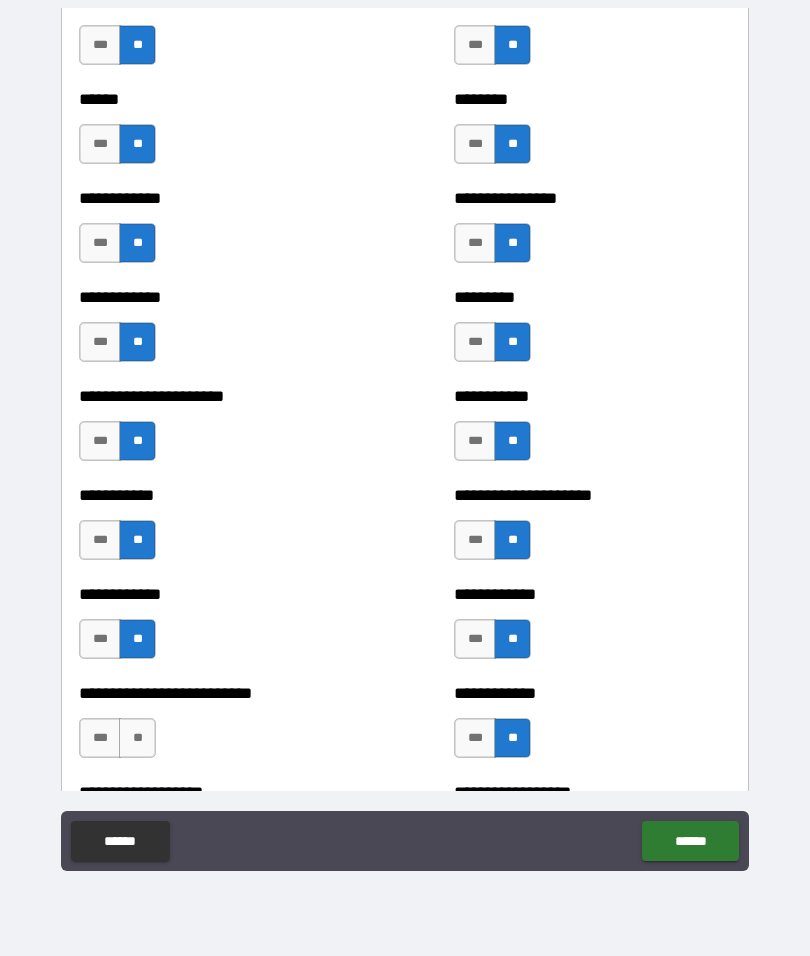 click on "**" at bounding box center [137, 738] 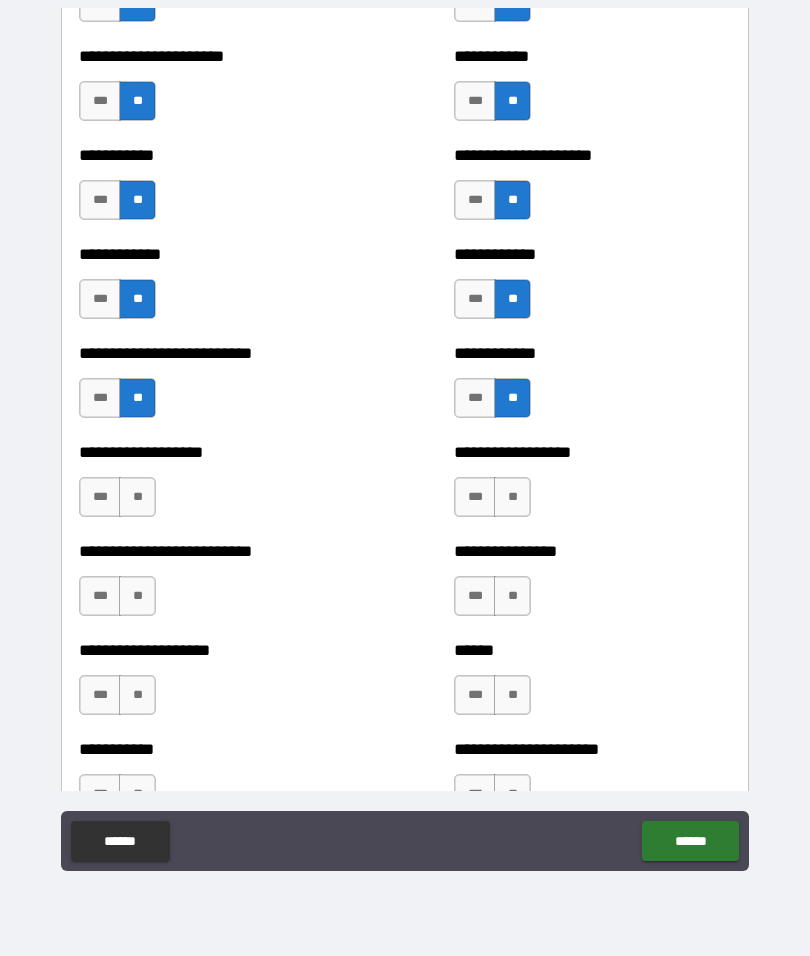 scroll, scrollTop: 5309, scrollLeft: 0, axis: vertical 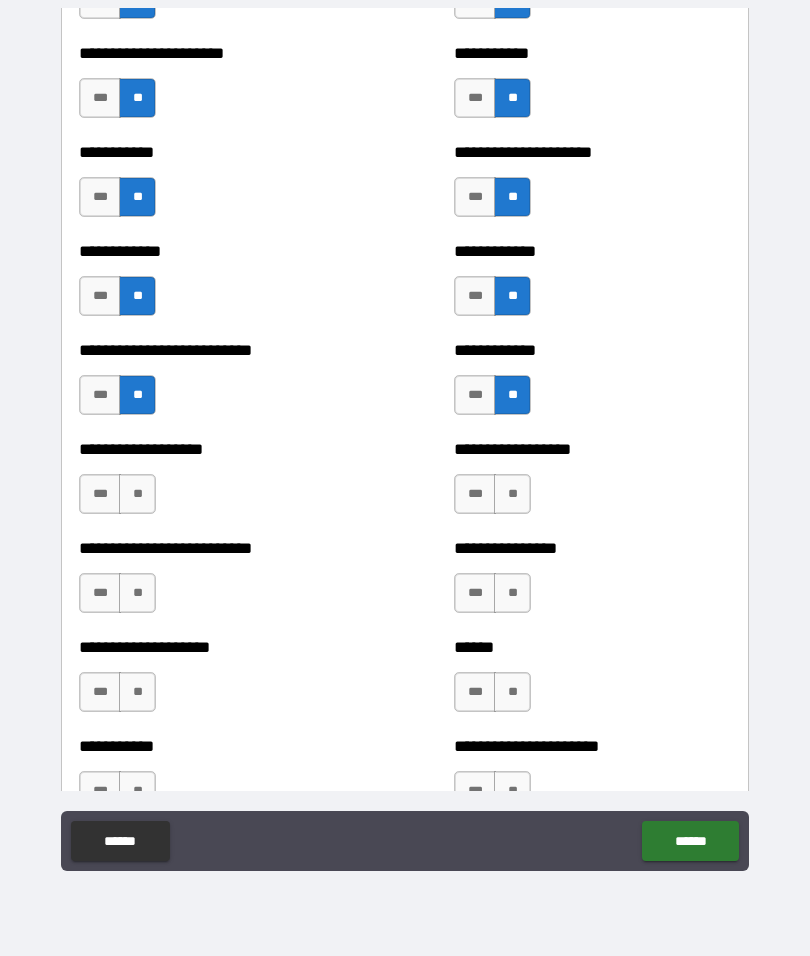 click on "**" at bounding box center (137, 494) 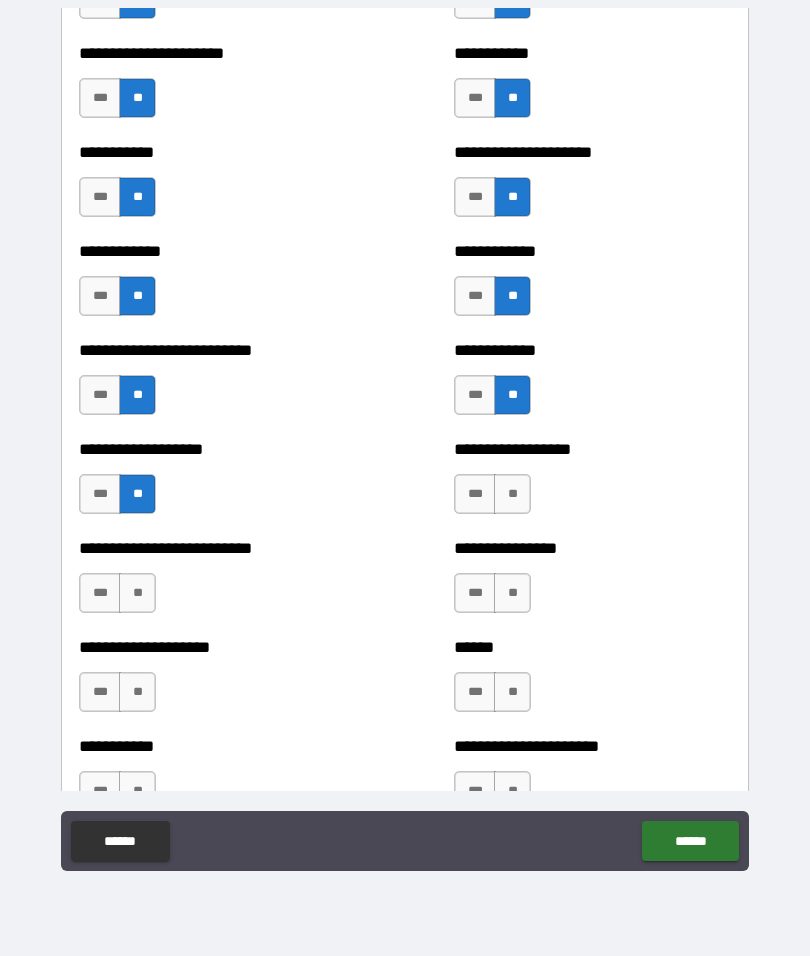 click on "**" at bounding box center (512, 494) 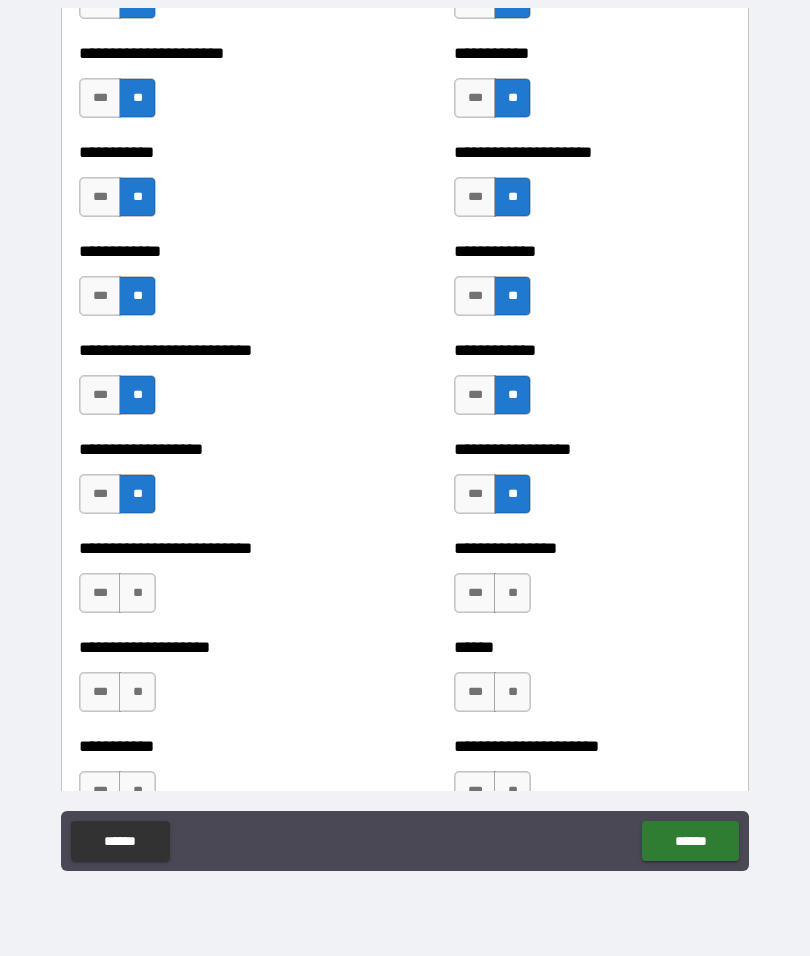 click on "**" at bounding box center [512, 593] 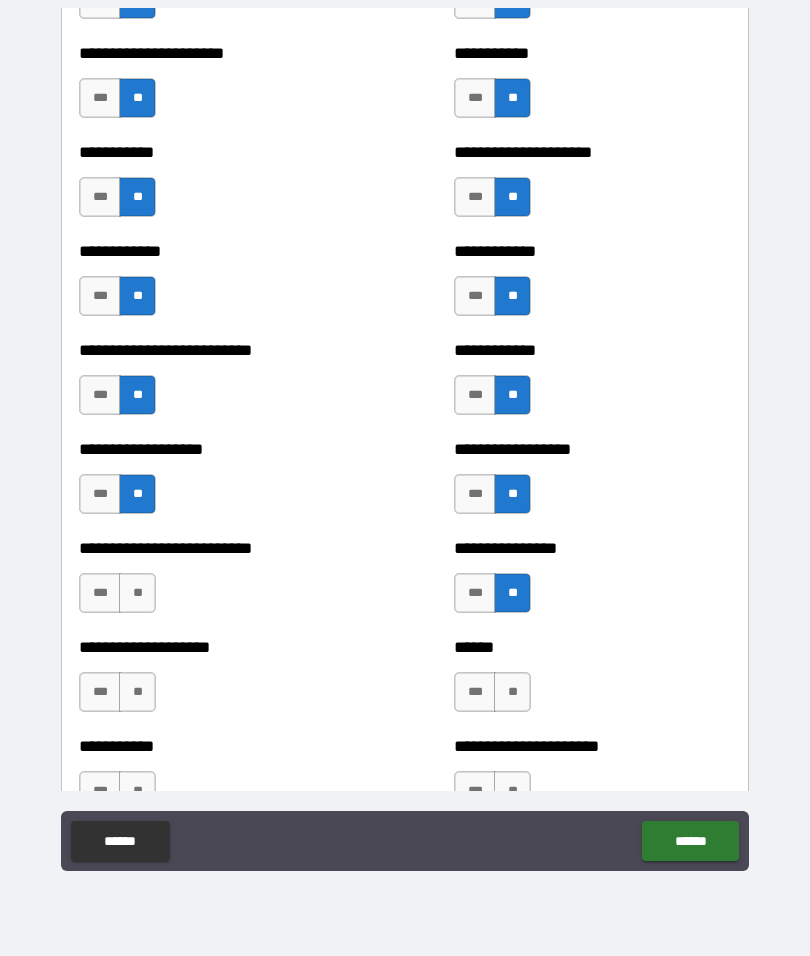 click on "**" at bounding box center (137, 593) 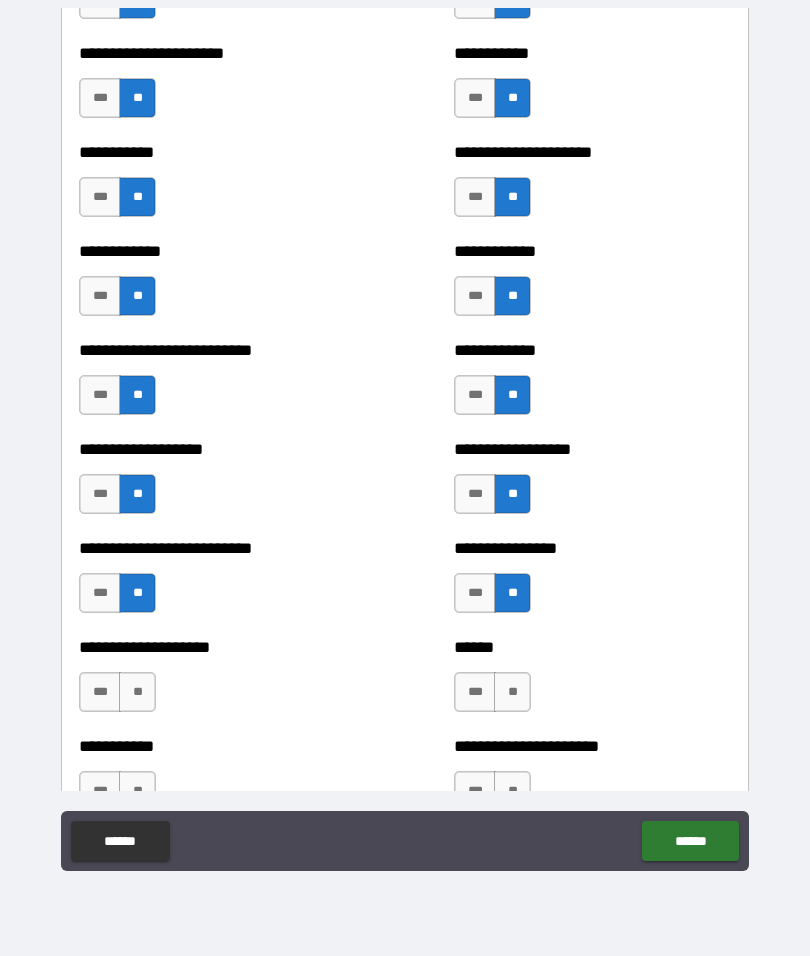 click on "**" at bounding box center (137, 692) 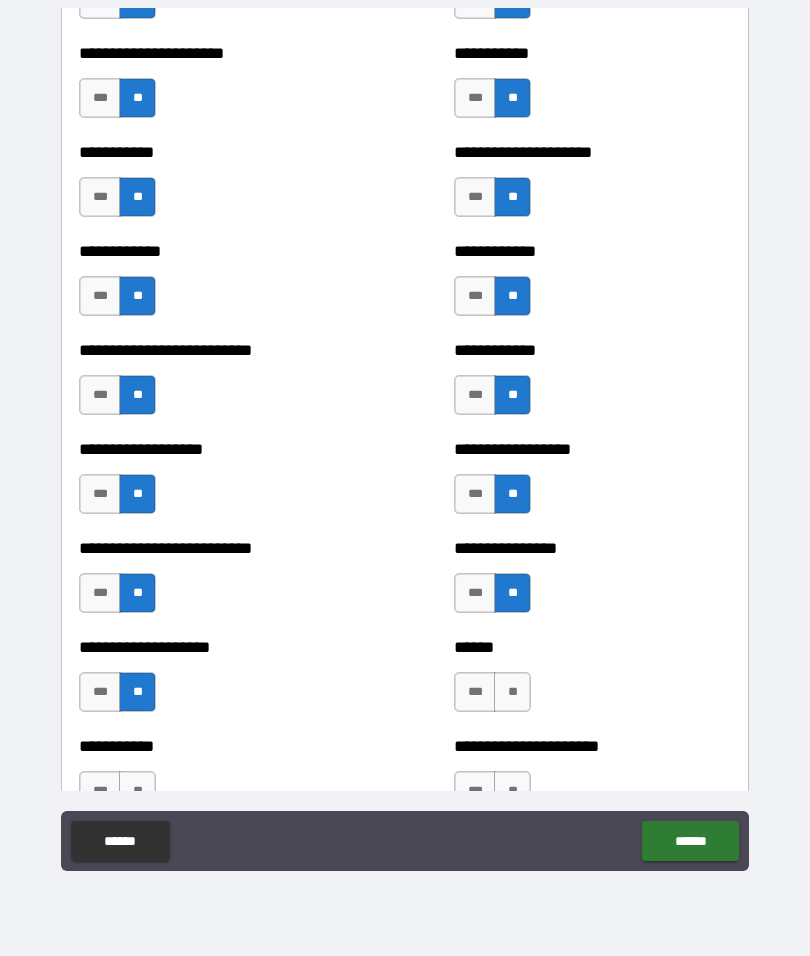 click on "**" at bounding box center (512, 692) 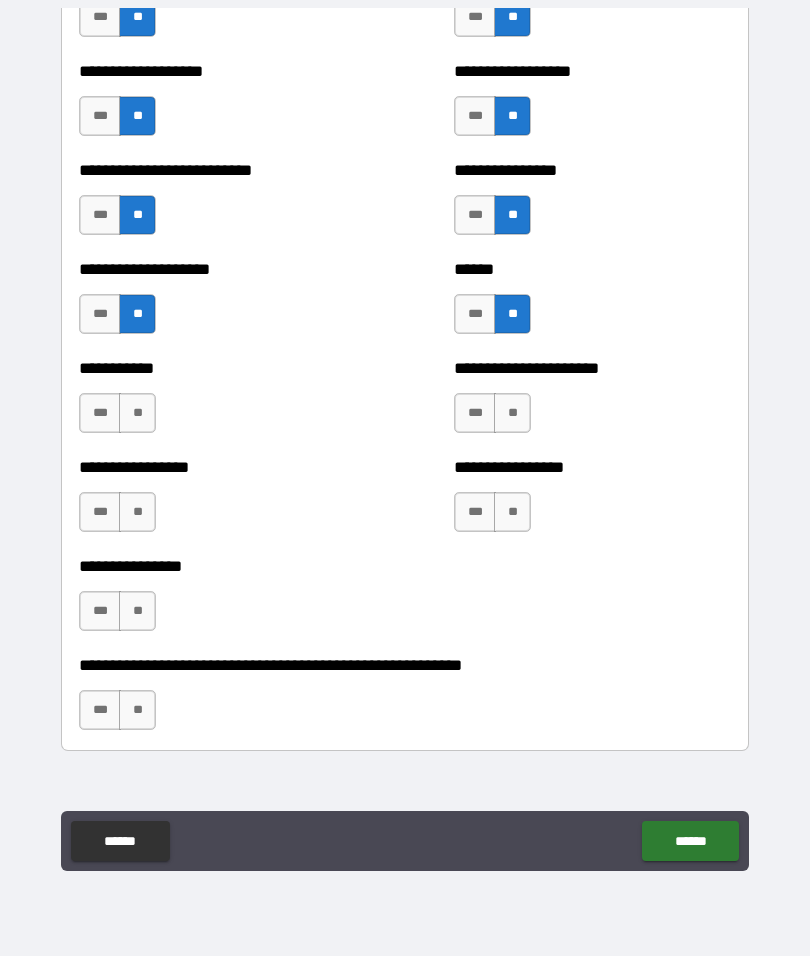 scroll, scrollTop: 5689, scrollLeft: 0, axis: vertical 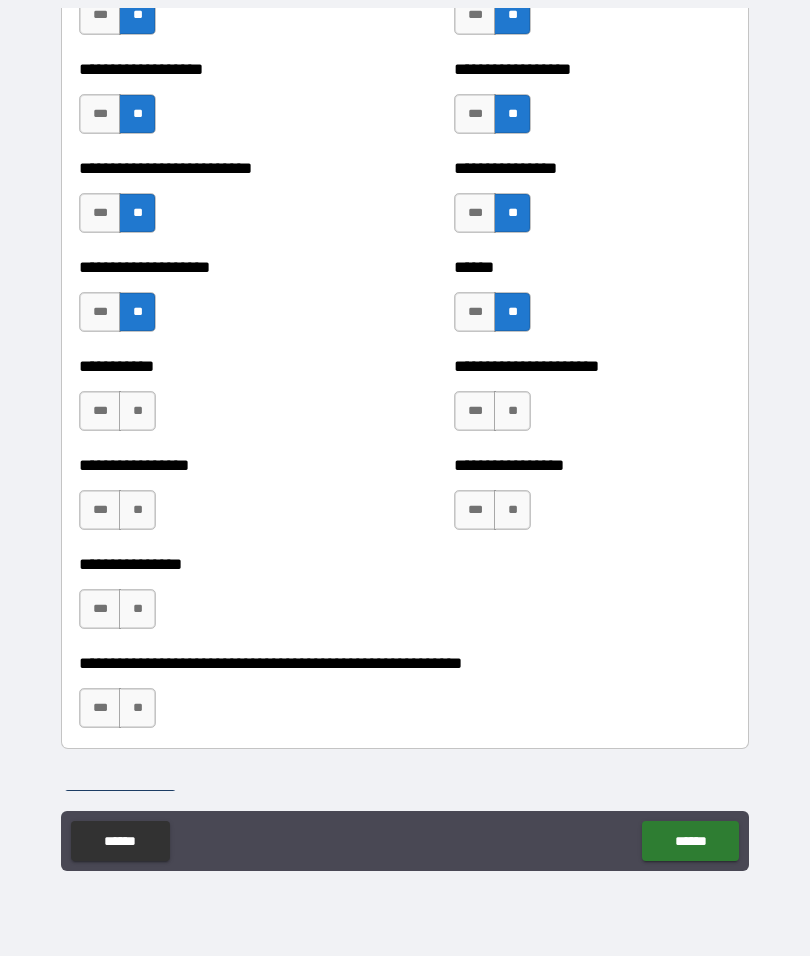 click on "**" at bounding box center (512, 411) 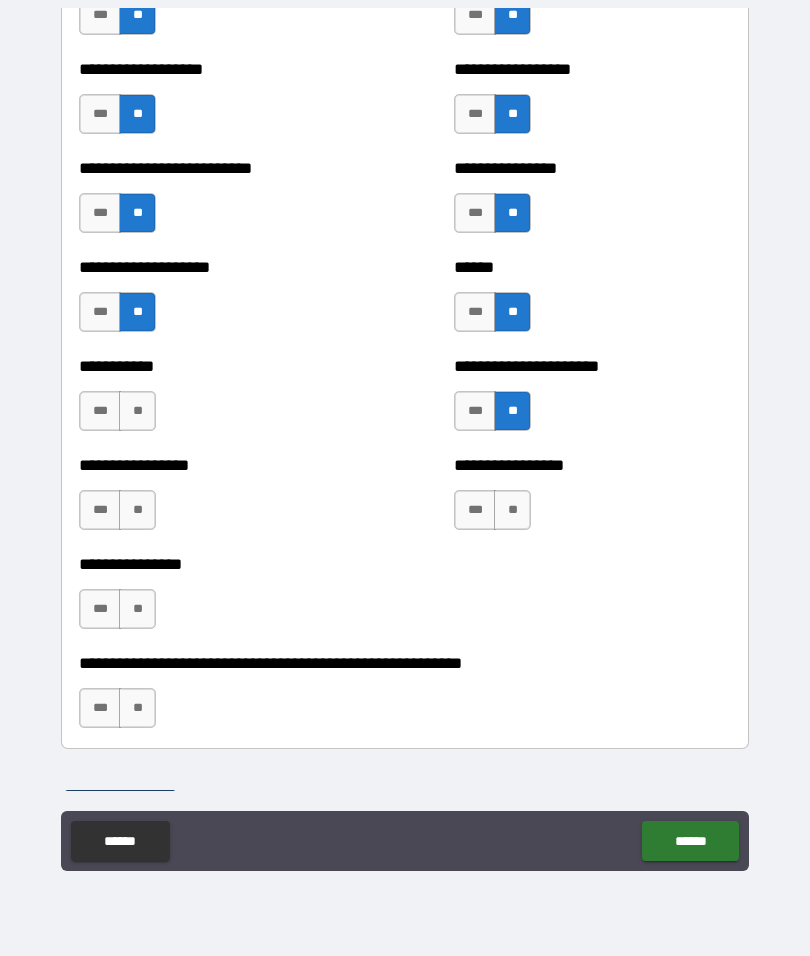 click on "**" at bounding box center [137, 411] 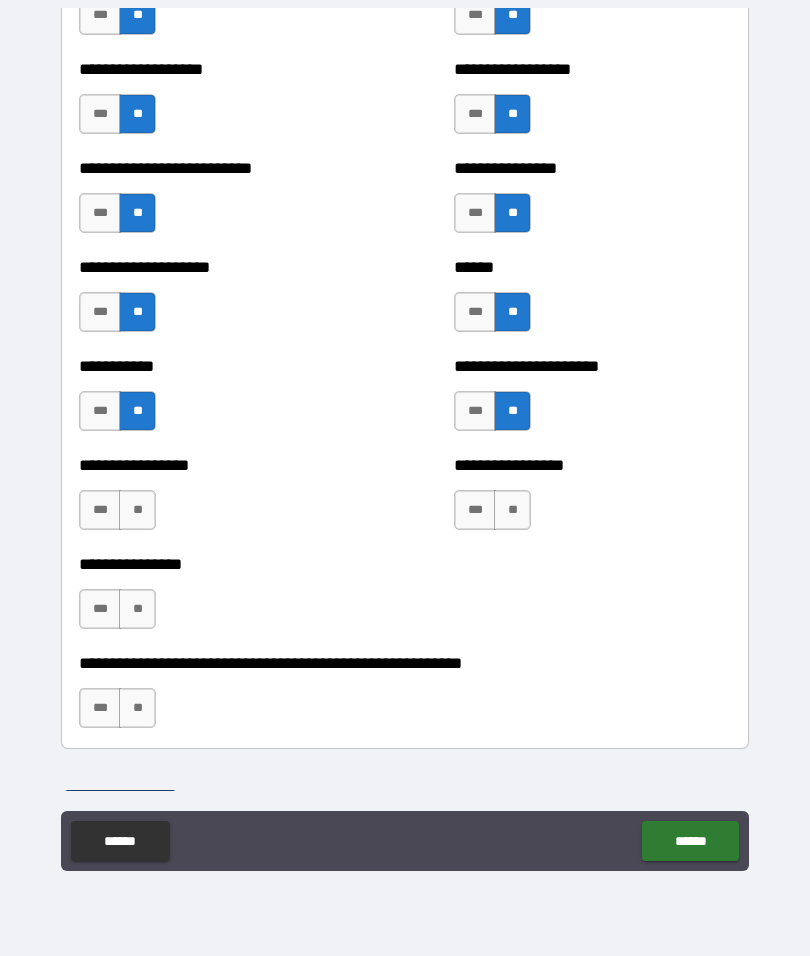 click on "**" at bounding box center [137, 510] 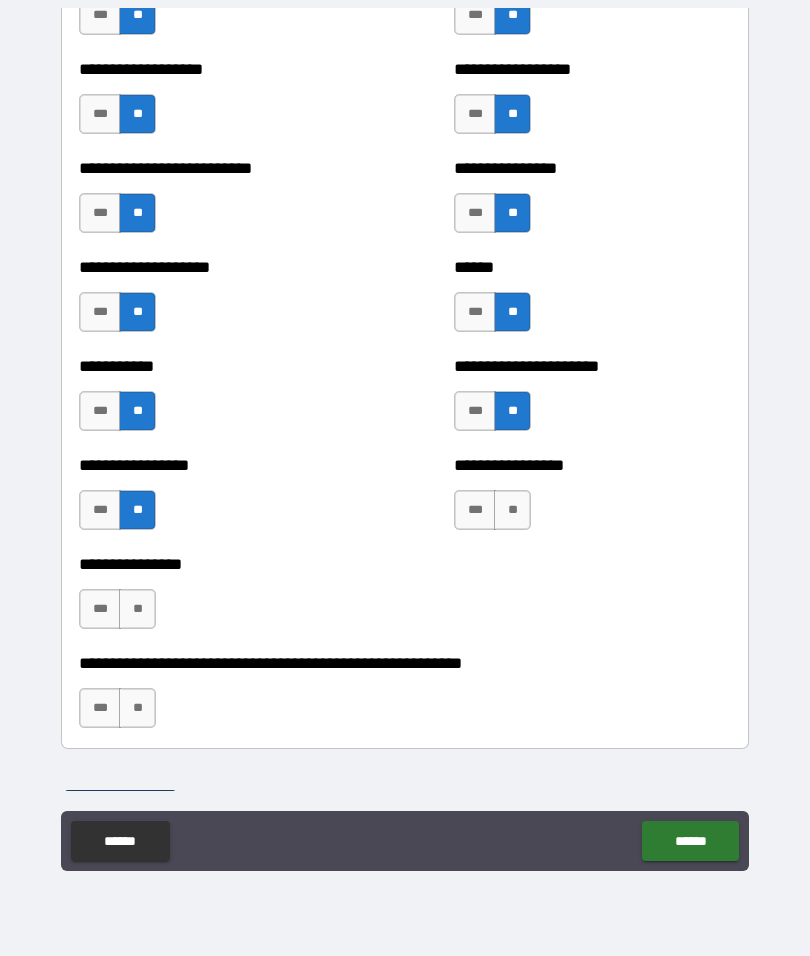 click on "**" at bounding box center [512, 510] 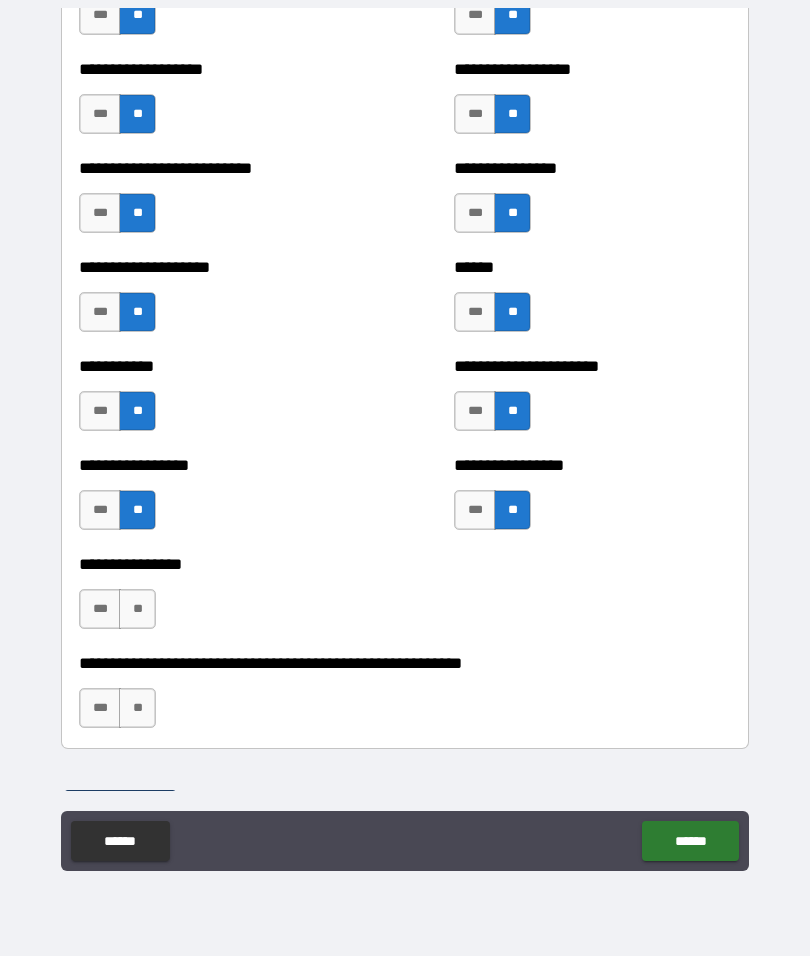 click on "**" at bounding box center [137, 609] 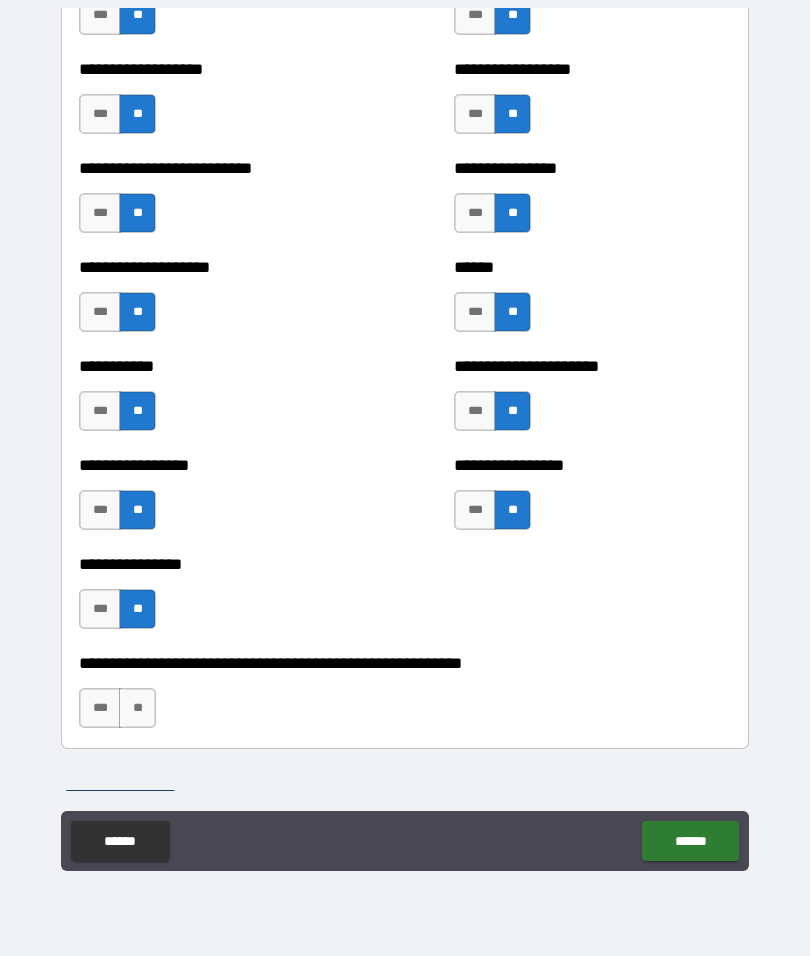click on "**" at bounding box center [137, 708] 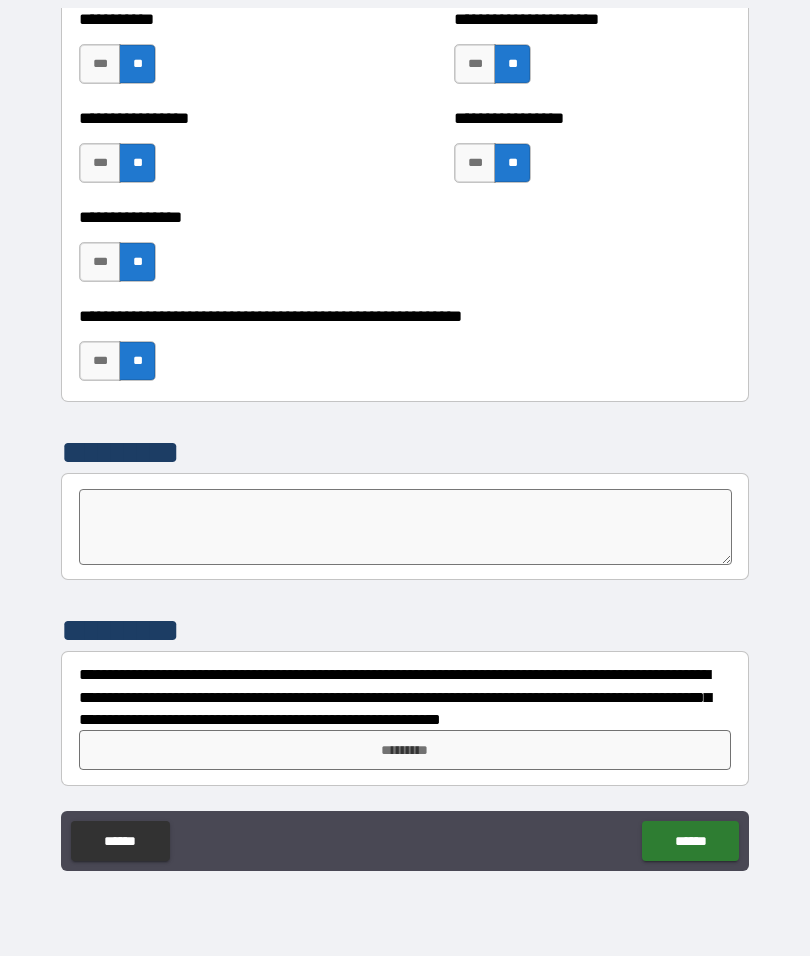 click on "*********" at bounding box center (405, 750) 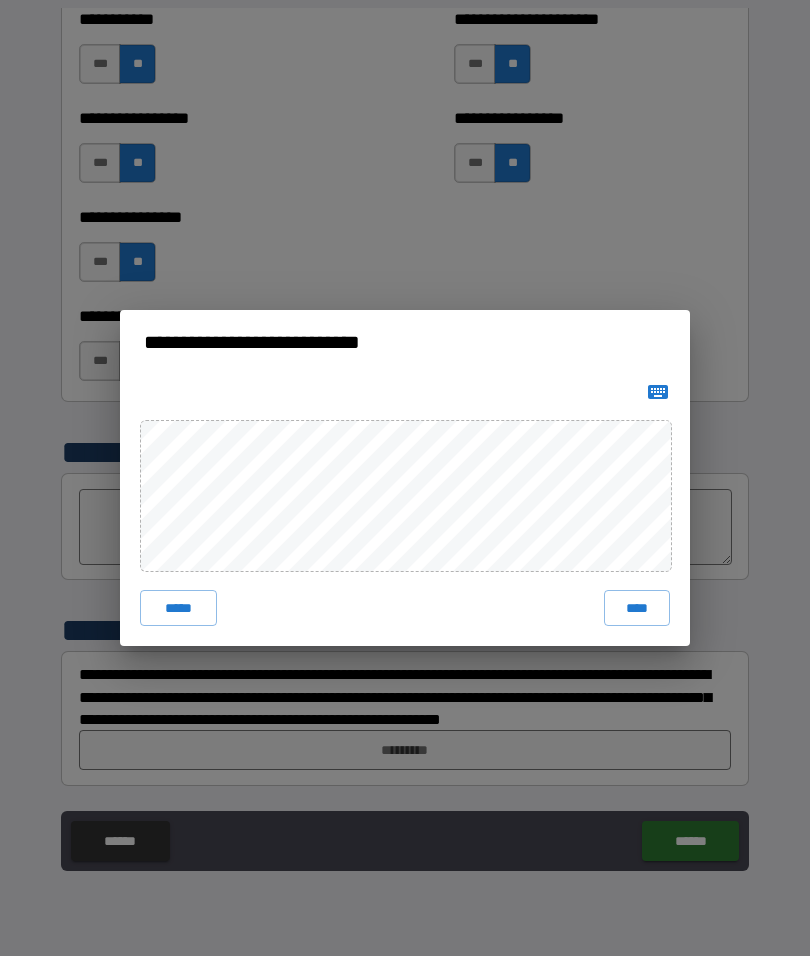 click on "****" at bounding box center (637, 608) 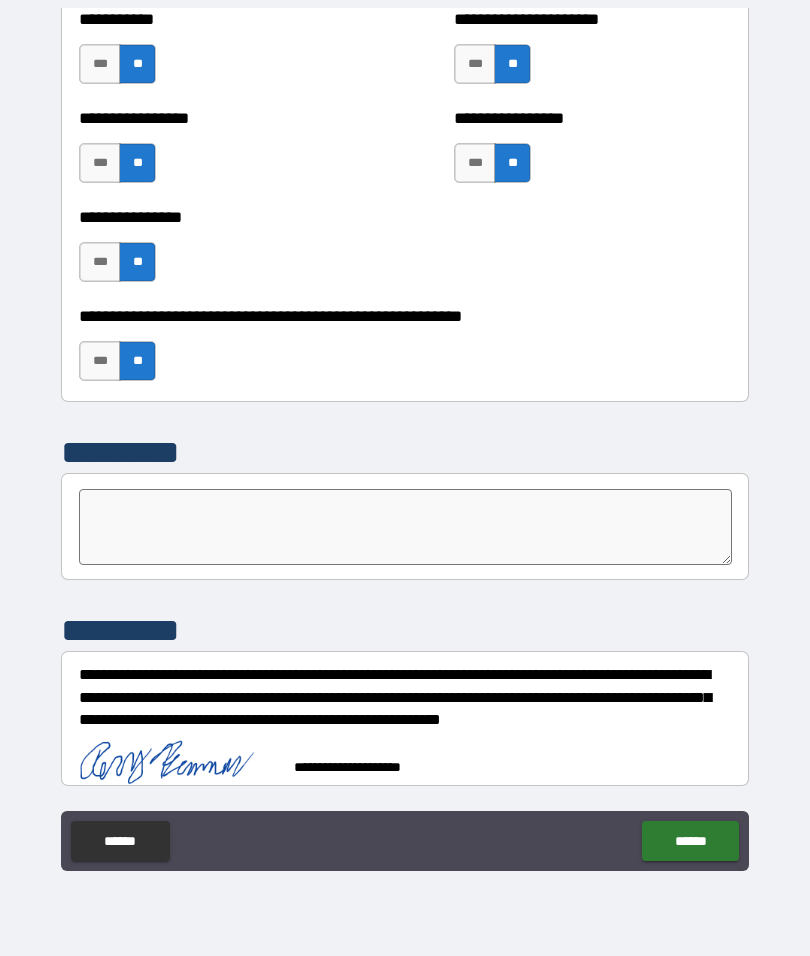 scroll, scrollTop: 6026, scrollLeft: 0, axis: vertical 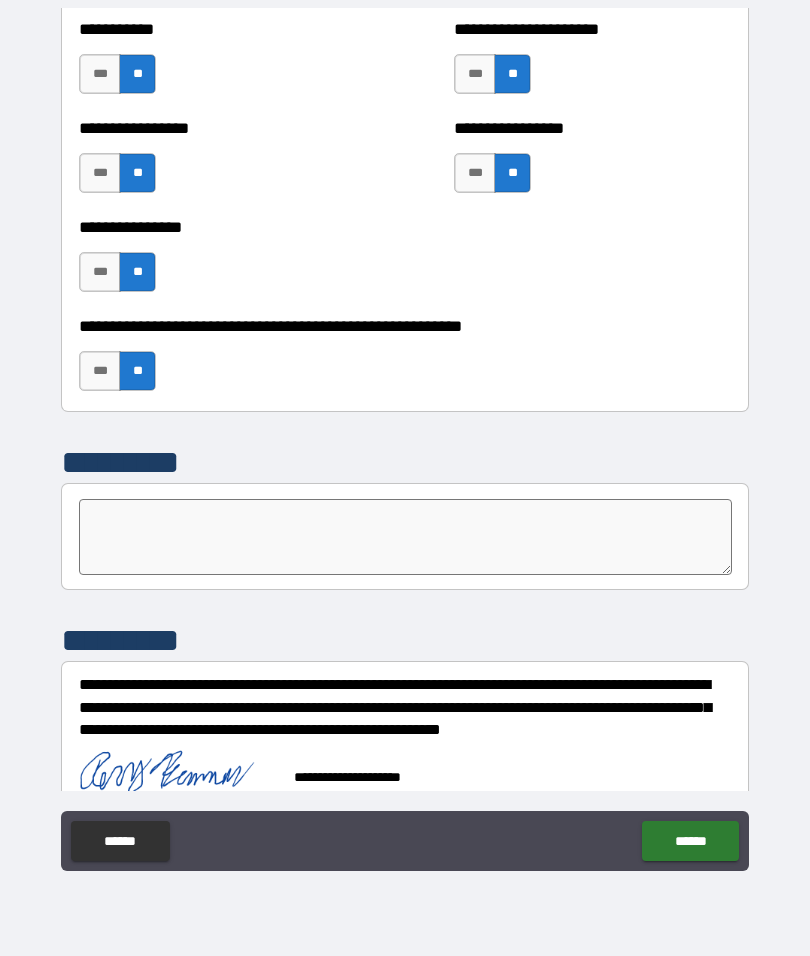 click on "******" at bounding box center [690, 841] 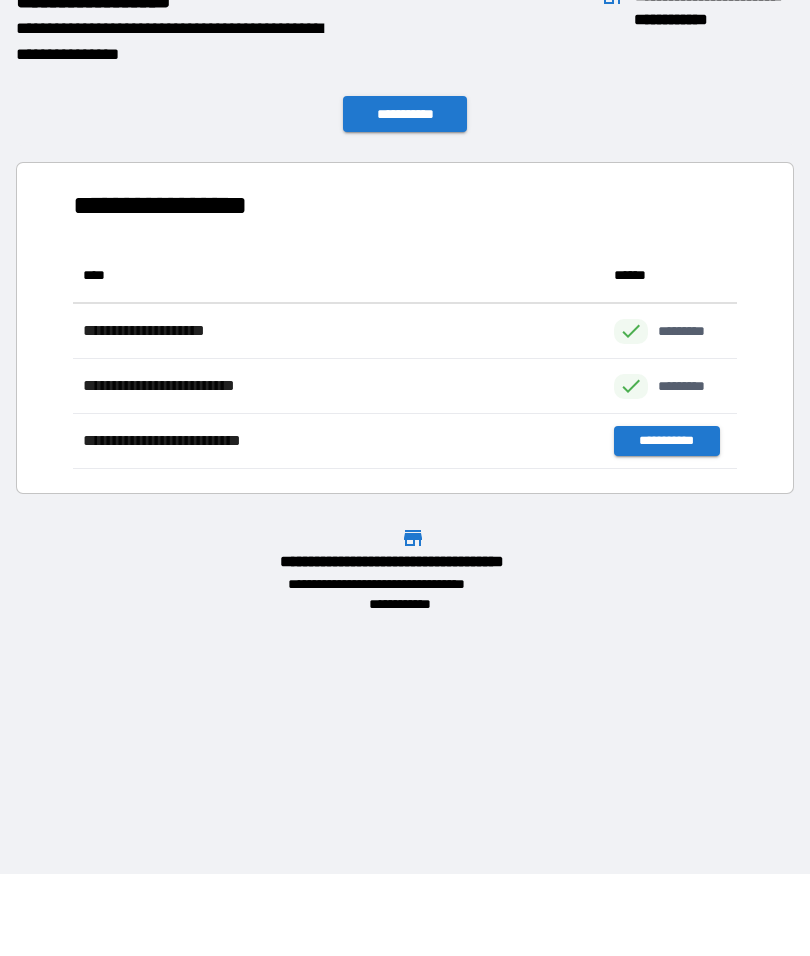 scroll, scrollTop: 1, scrollLeft: 1, axis: both 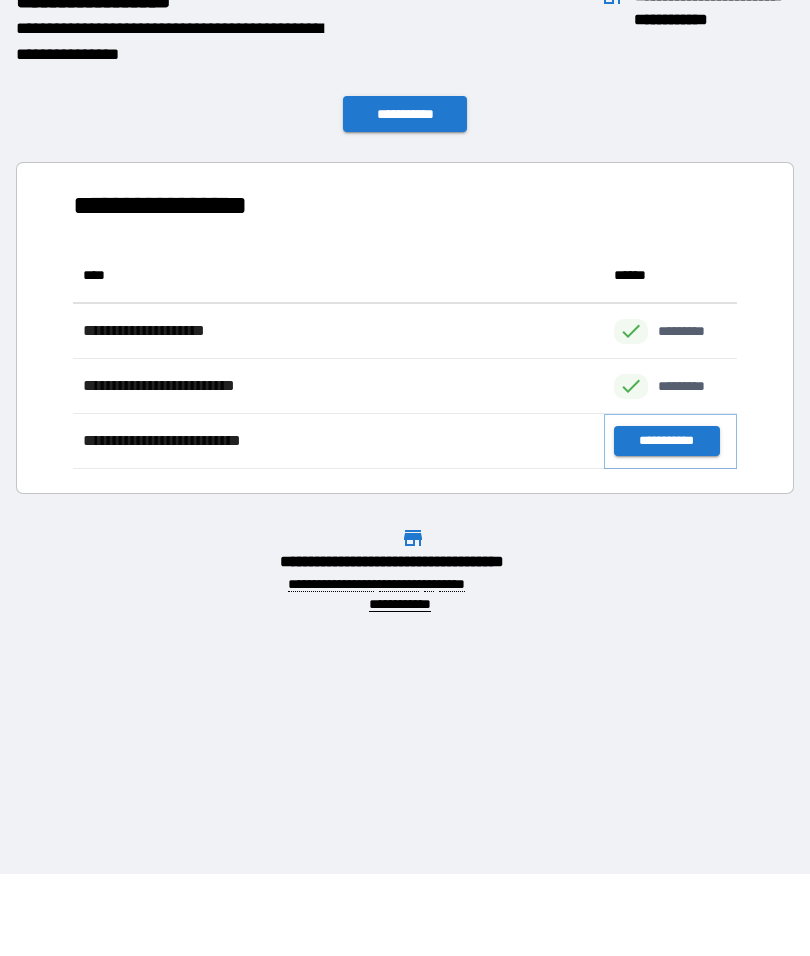 click on "**********" at bounding box center (666, 441) 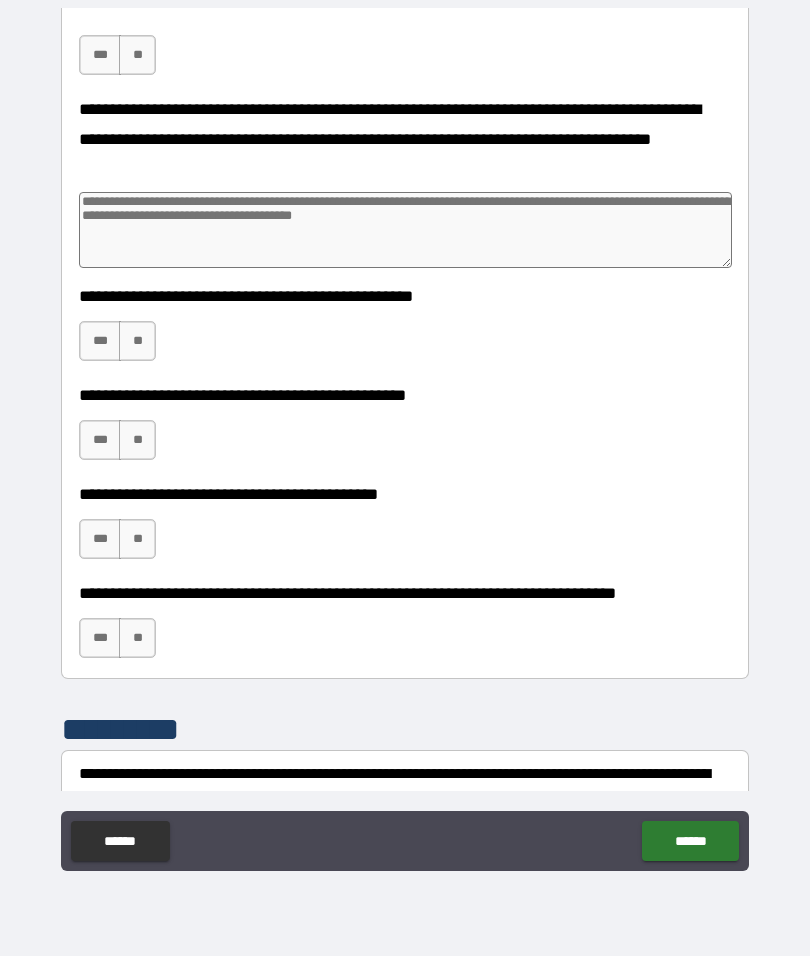 scroll, scrollTop: 4222, scrollLeft: 0, axis: vertical 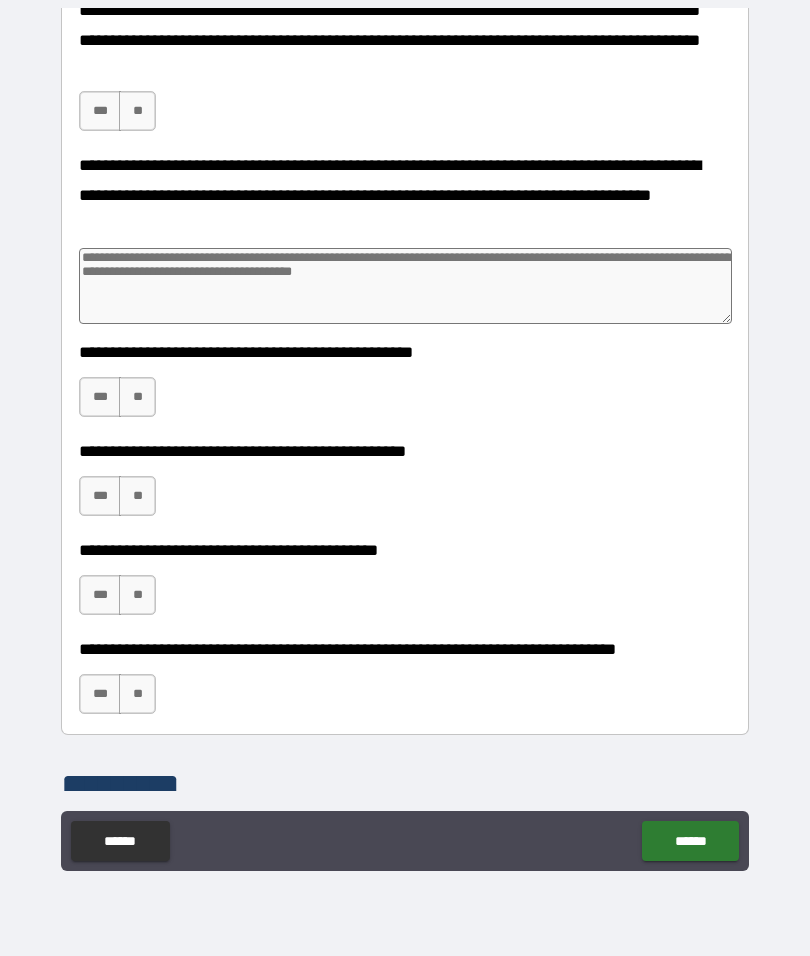 click 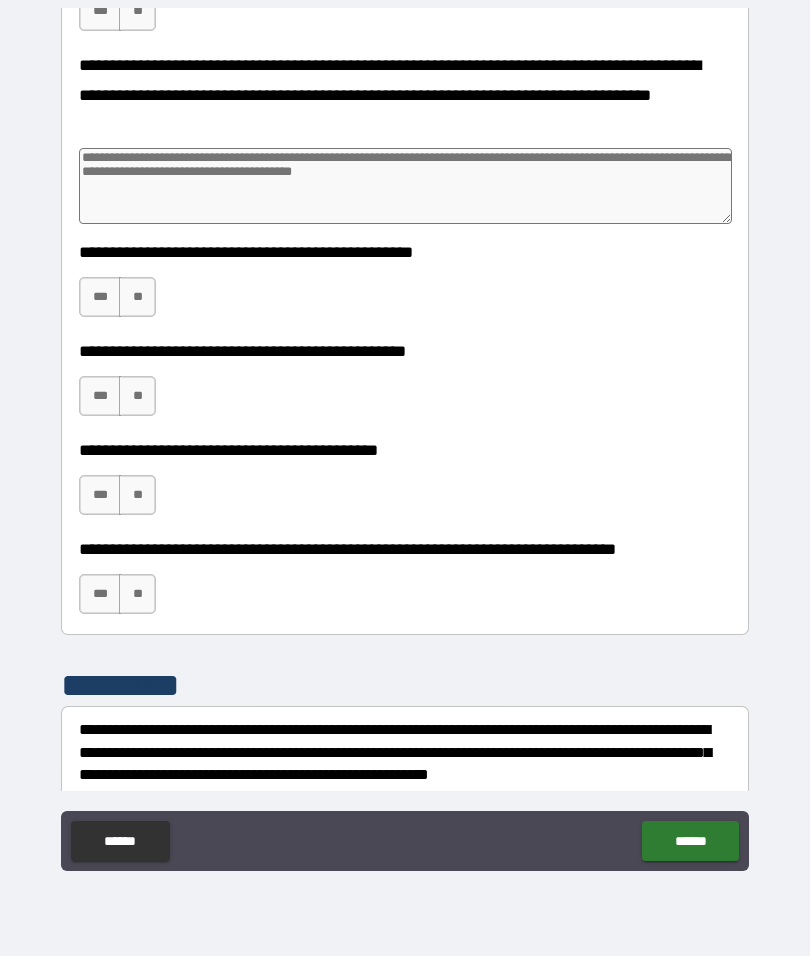click on "***" at bounding box center [100, 11] 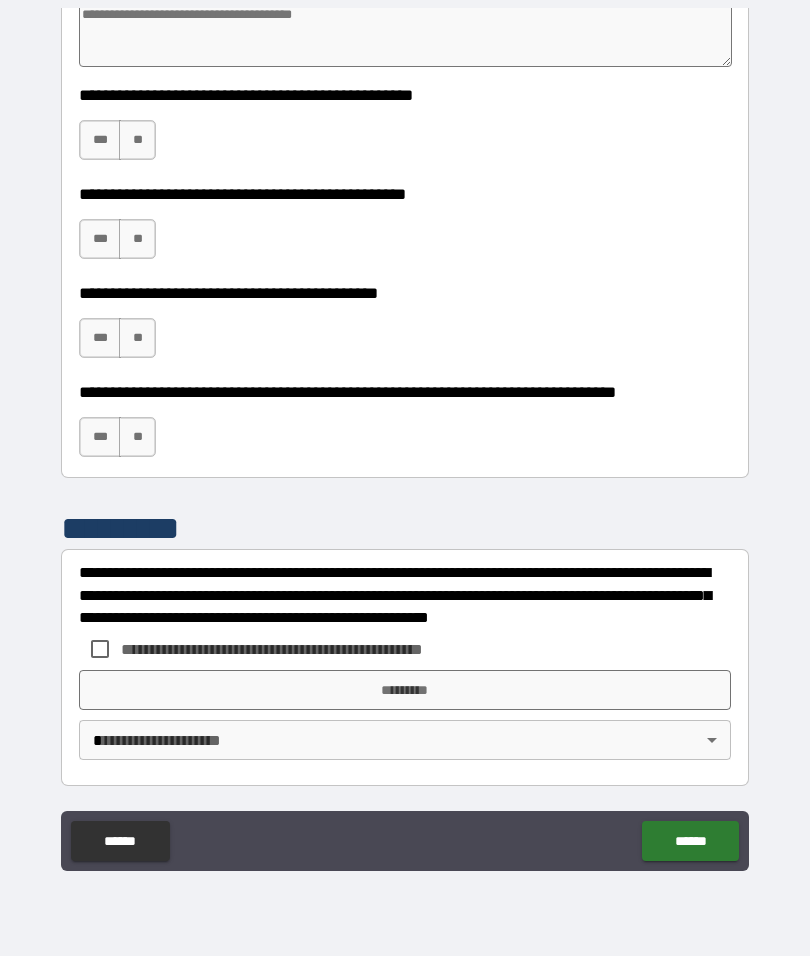 scroll, scrollTop: 4629, scrollLeft: 0, axis: vertical 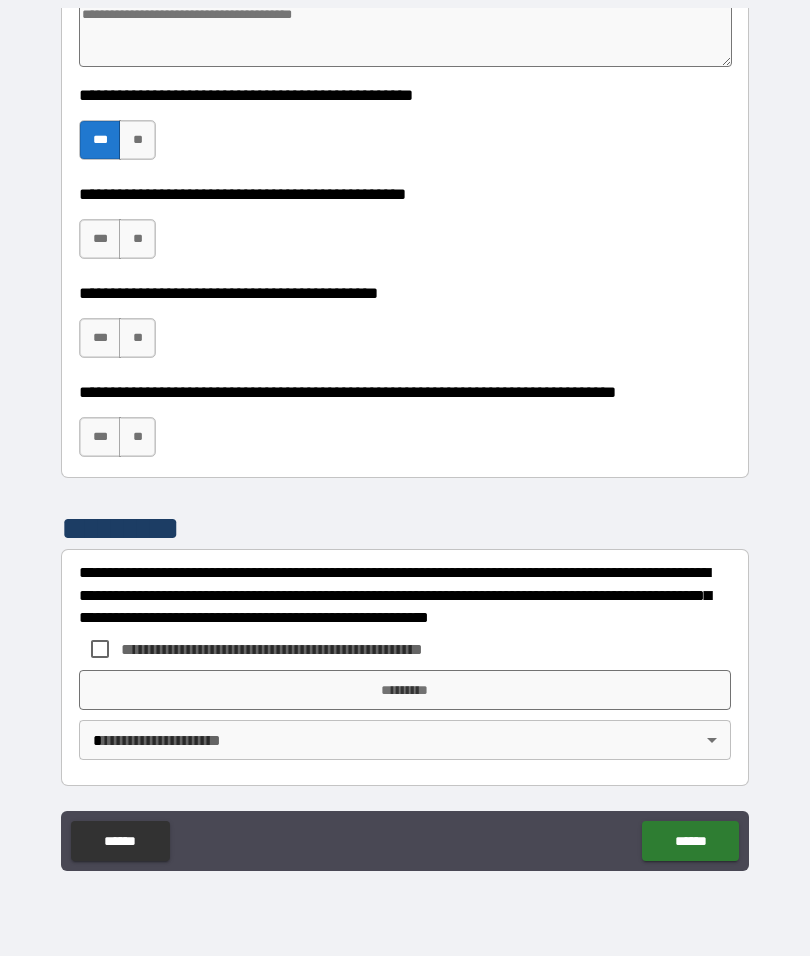 click on "***" at bounding box center (100, 239) 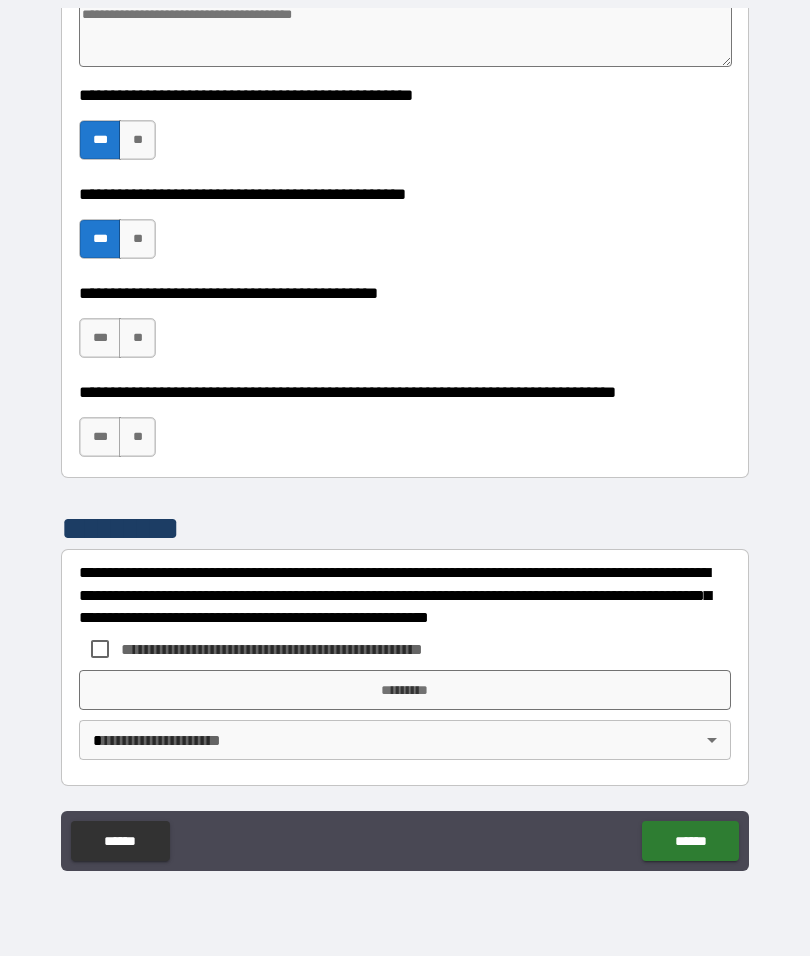 click on "***" at bounding box center [100, 338] 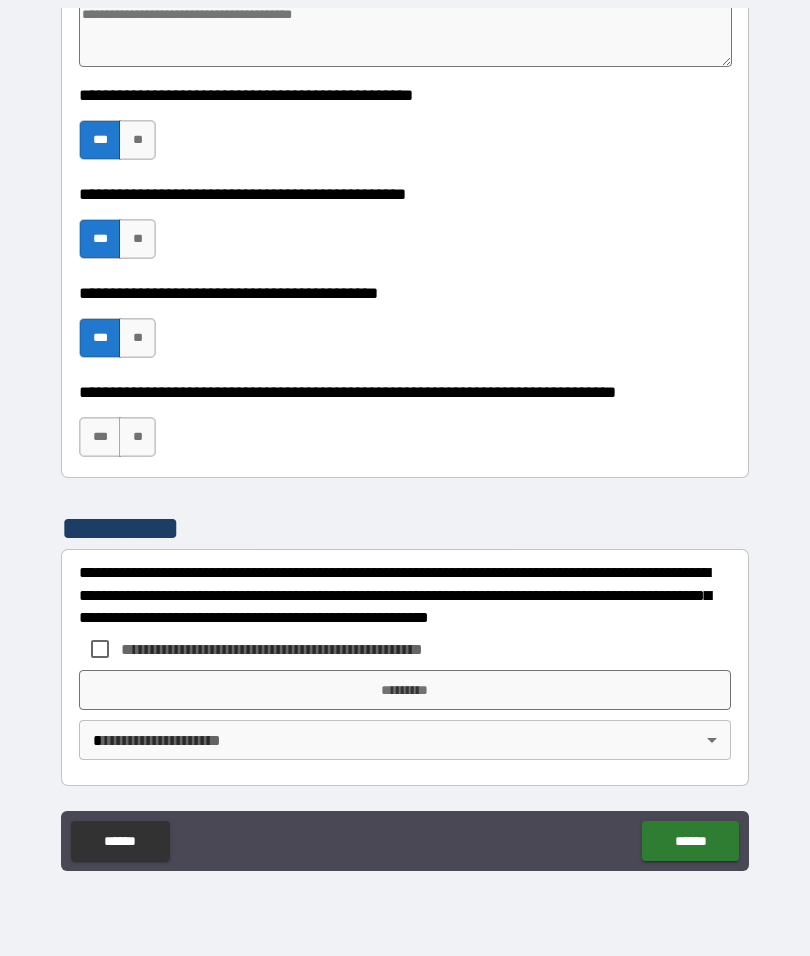 click on "***" at bounding box center [100, 437] 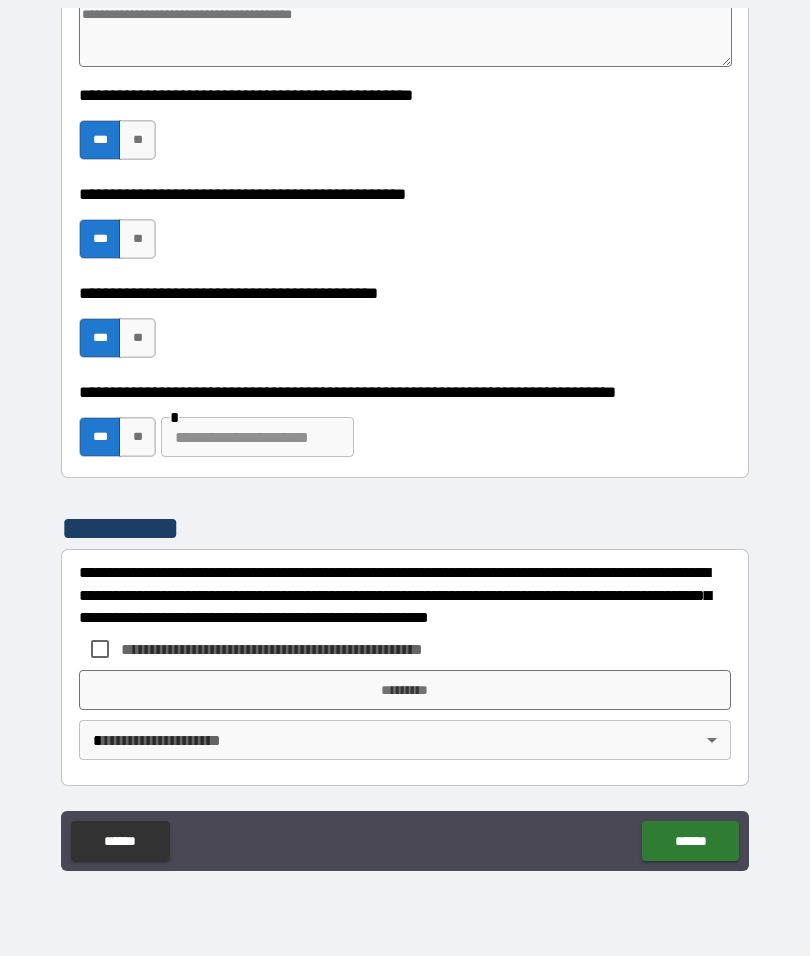 scroll, scrollTop: 4600, scrollLeft: 0, axis: vertical 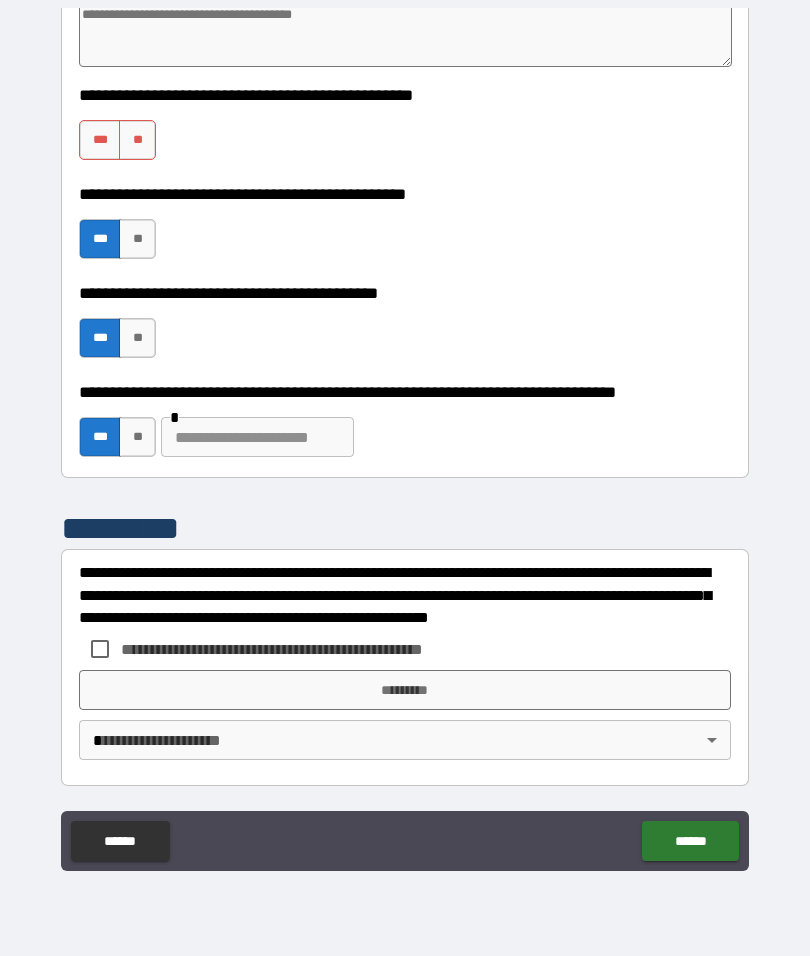 click on "***" at bounding box center [100, 239] 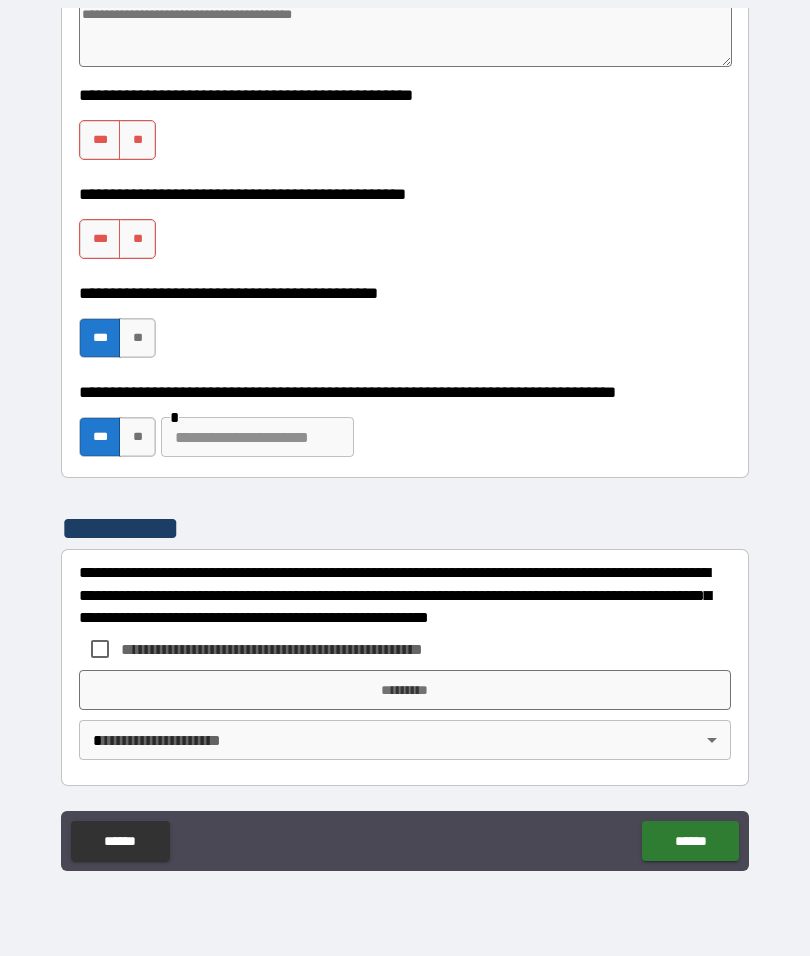 click on "***" at bounding box center [100, 338] 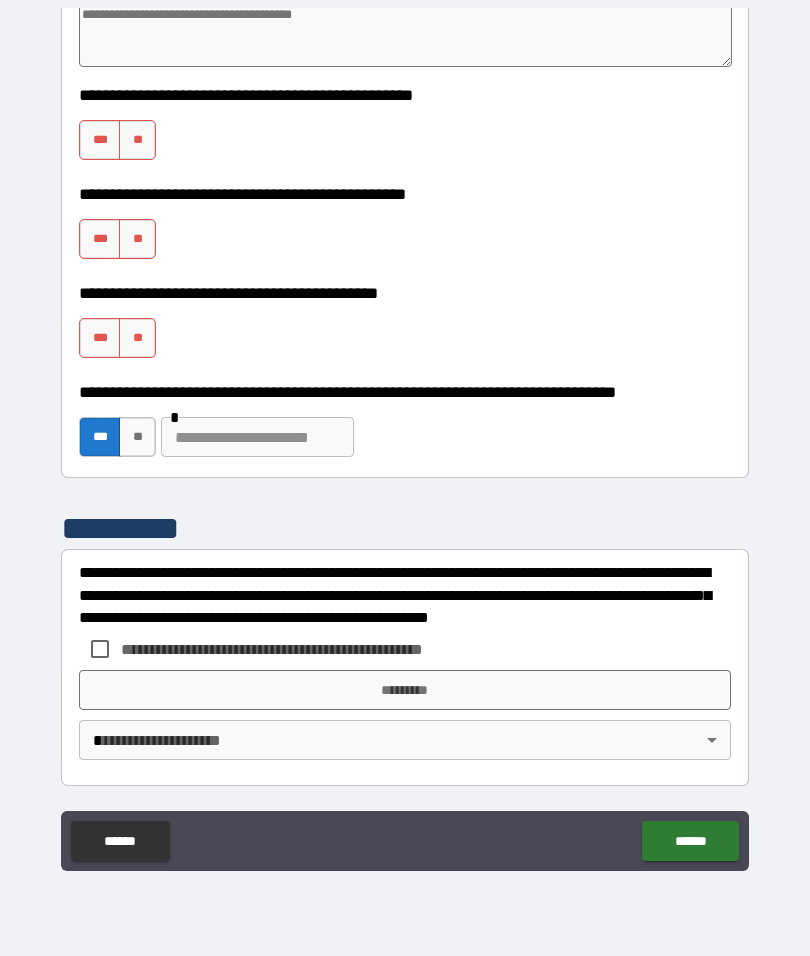 click on "***" at bounding box center (100, 140) 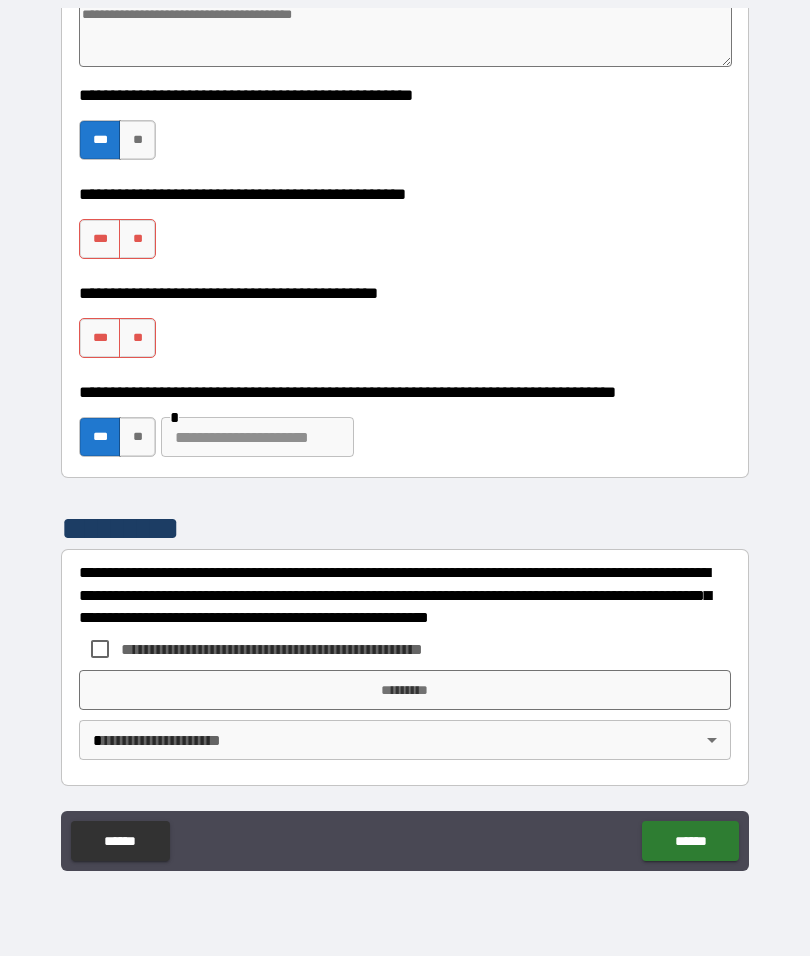 click on "***" at bounding box center (100, 239) 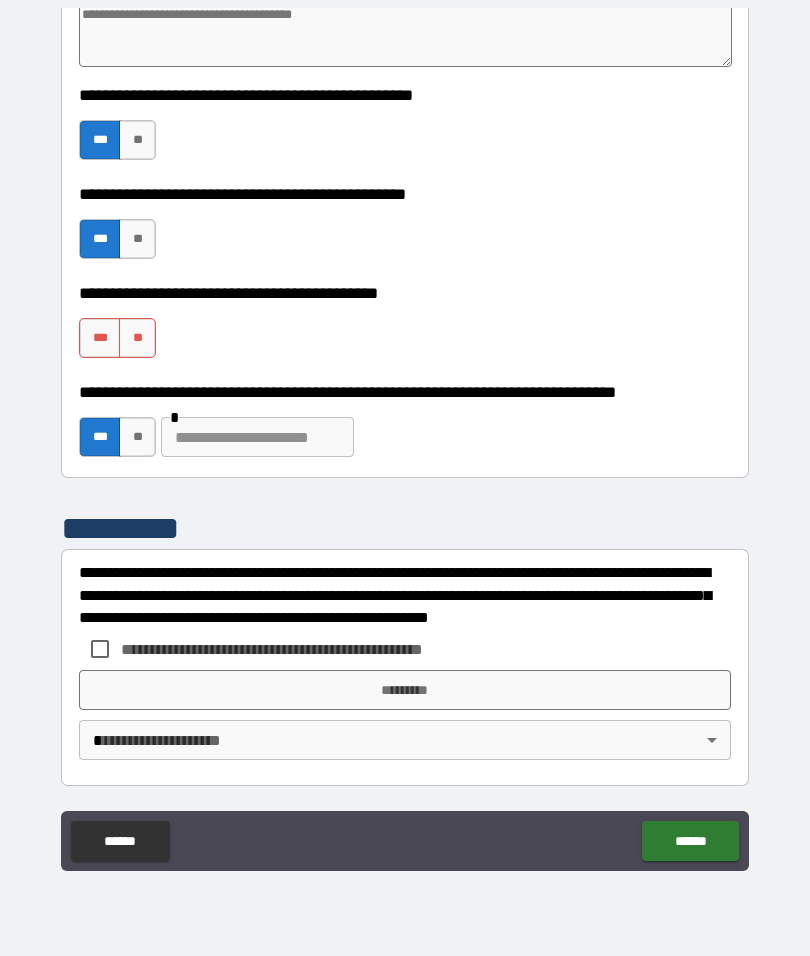 click on "***" at bounding box center (100, 338) 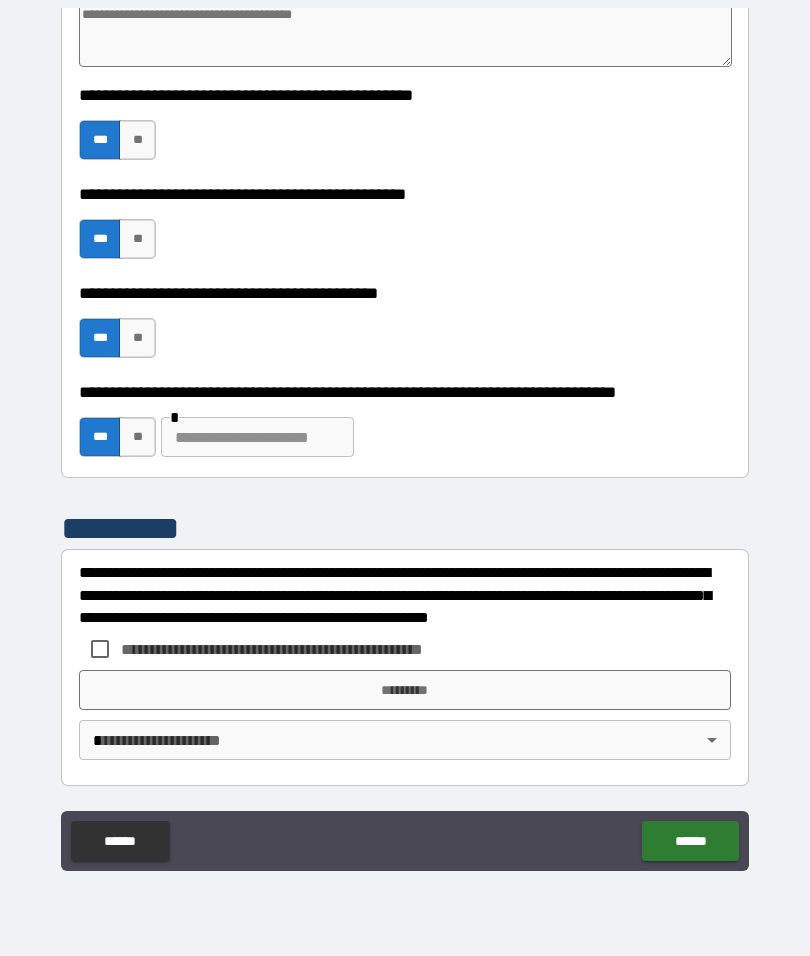 type on "*" 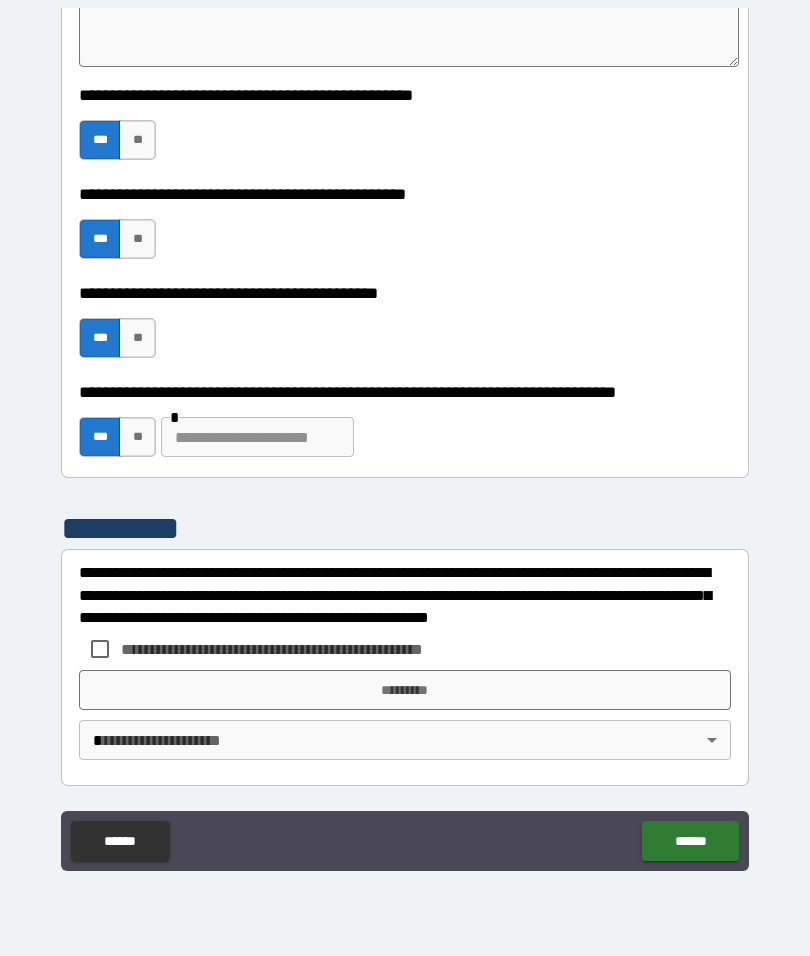 type on "*" 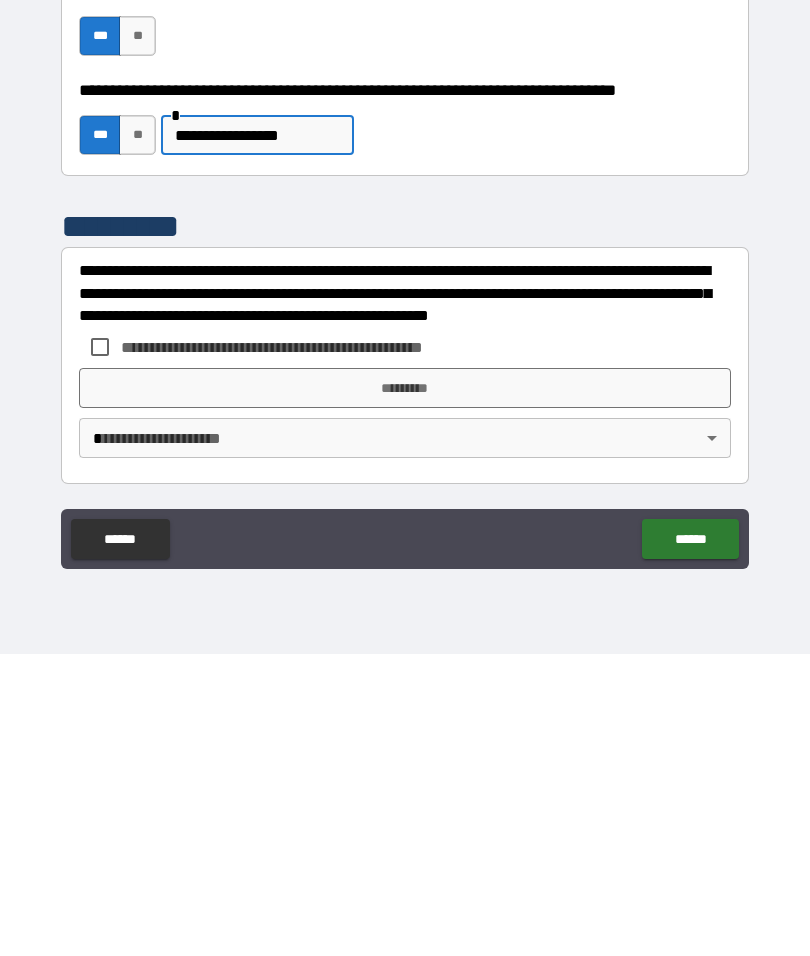 scroll, scrollTop: 4925, scrollLeft: 0, axis: vertical 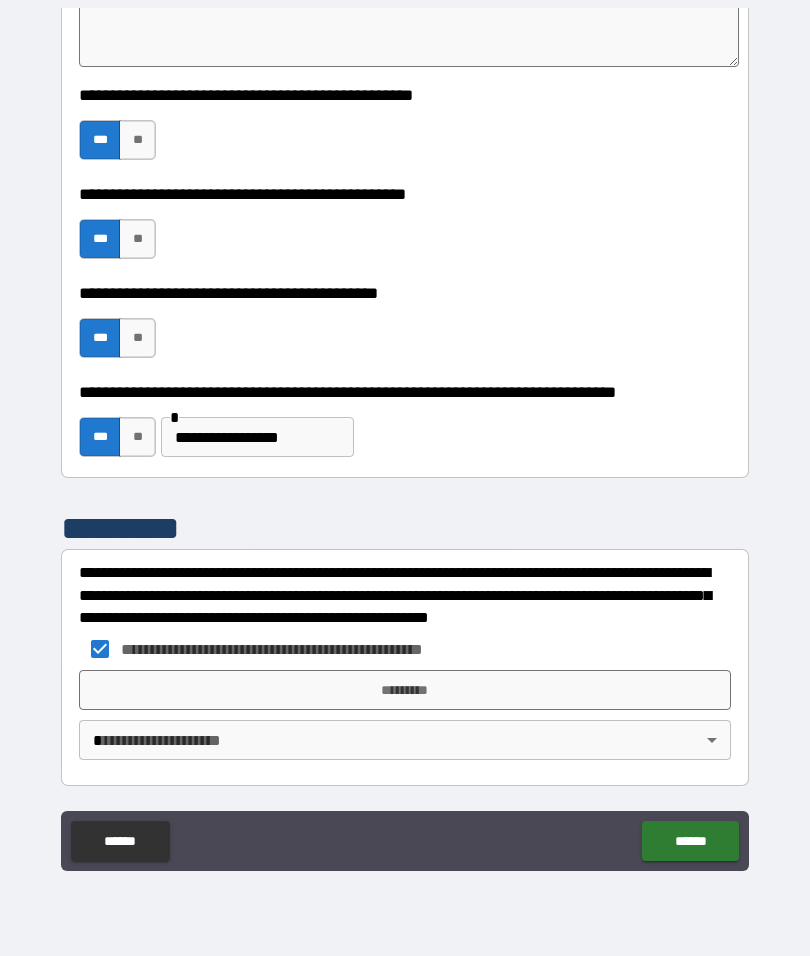 click on "*********" at bounding box center [405, 690] 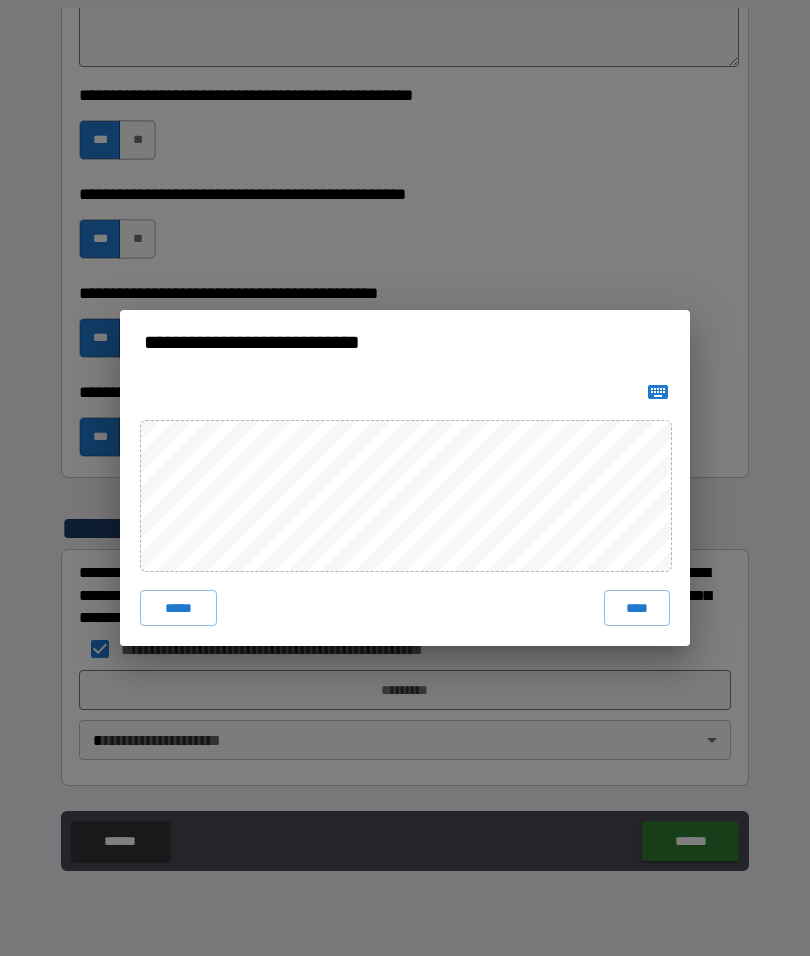 click on "****" at bounding box center (637, 608) 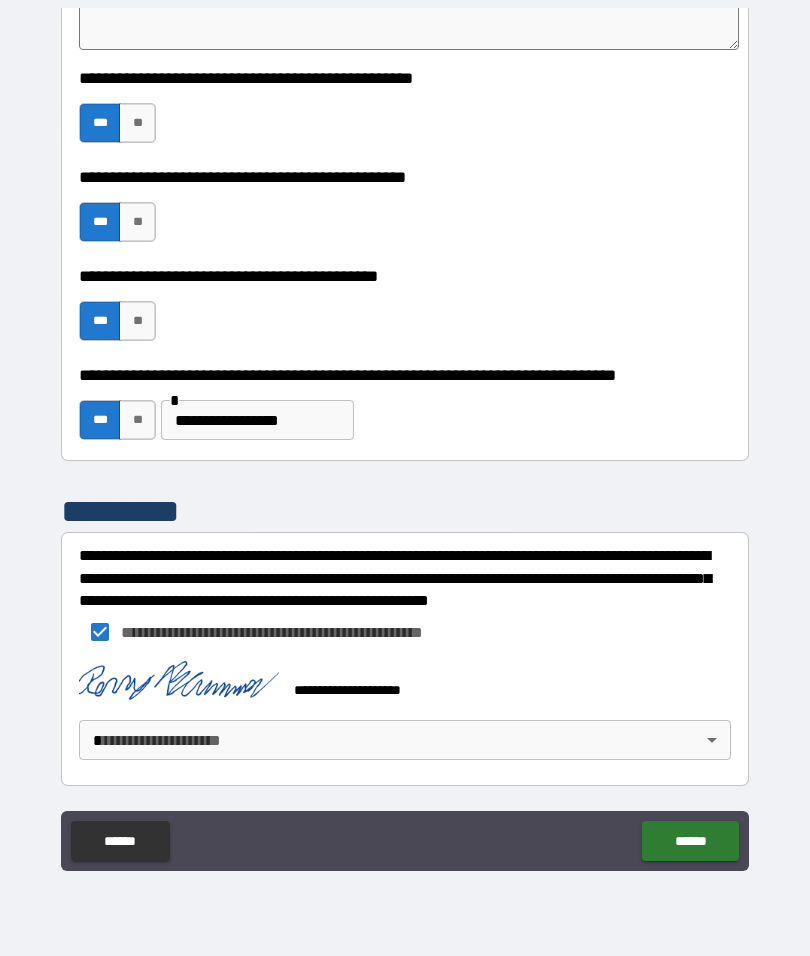 scroll, scrollTop: 4942, scrollLeft: 0, axis: vertical 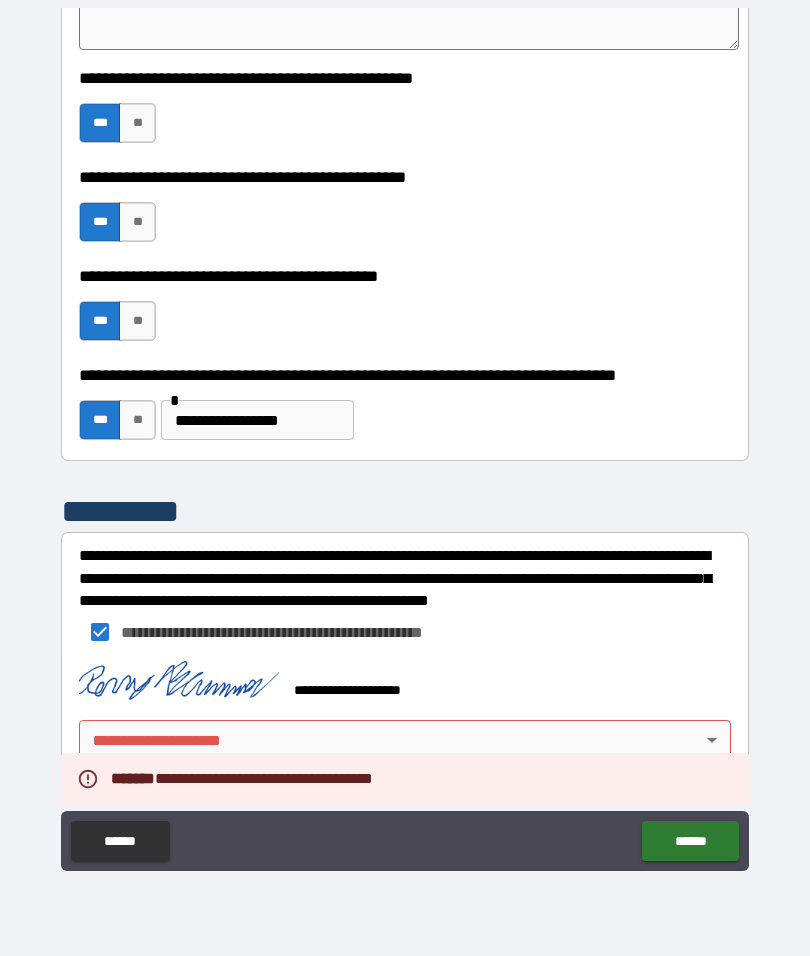 click on "**********" at bounding box center (405, 437) 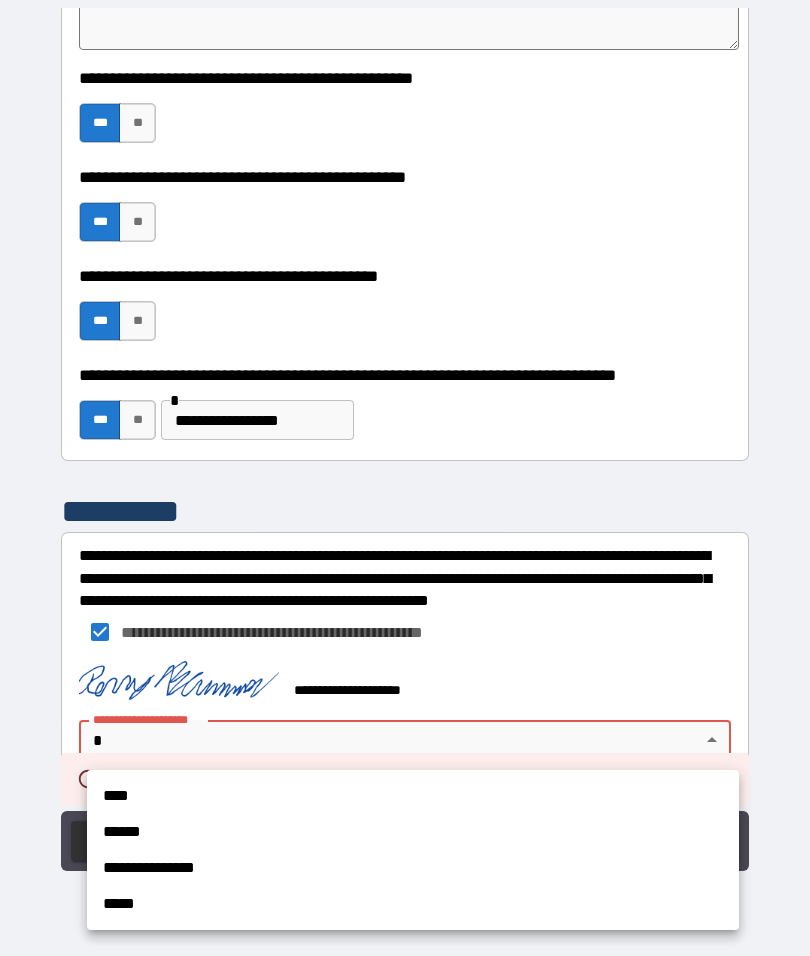 click on "*****" at bounding box center [413, 904] 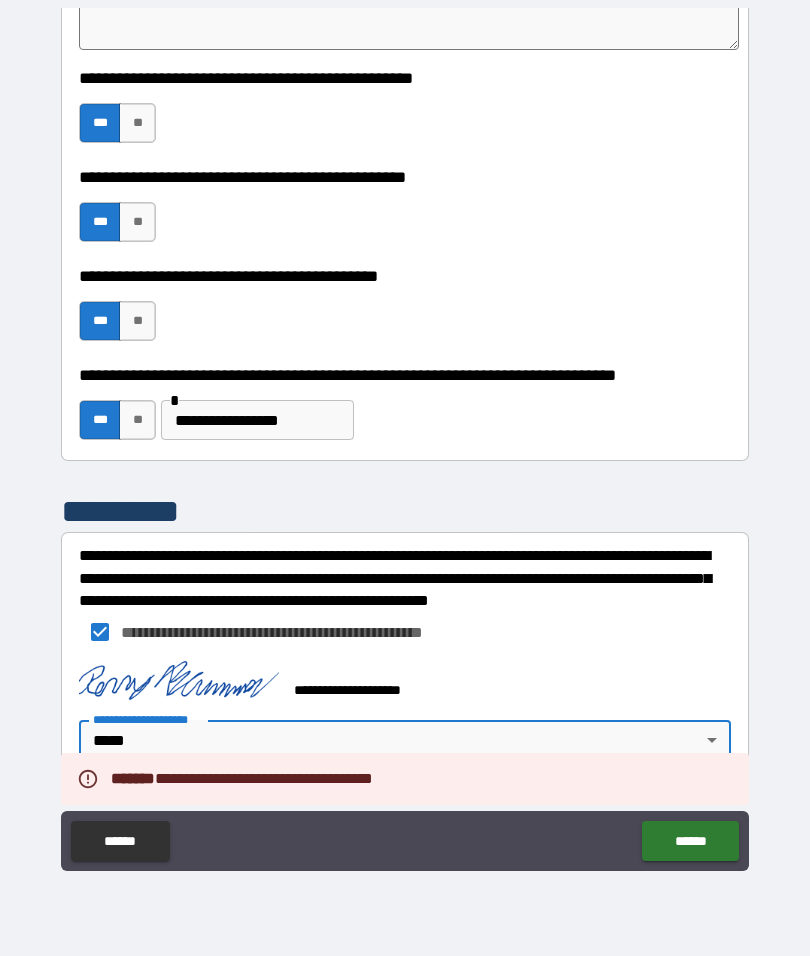 click on "******" at bounding box center [690, 841] 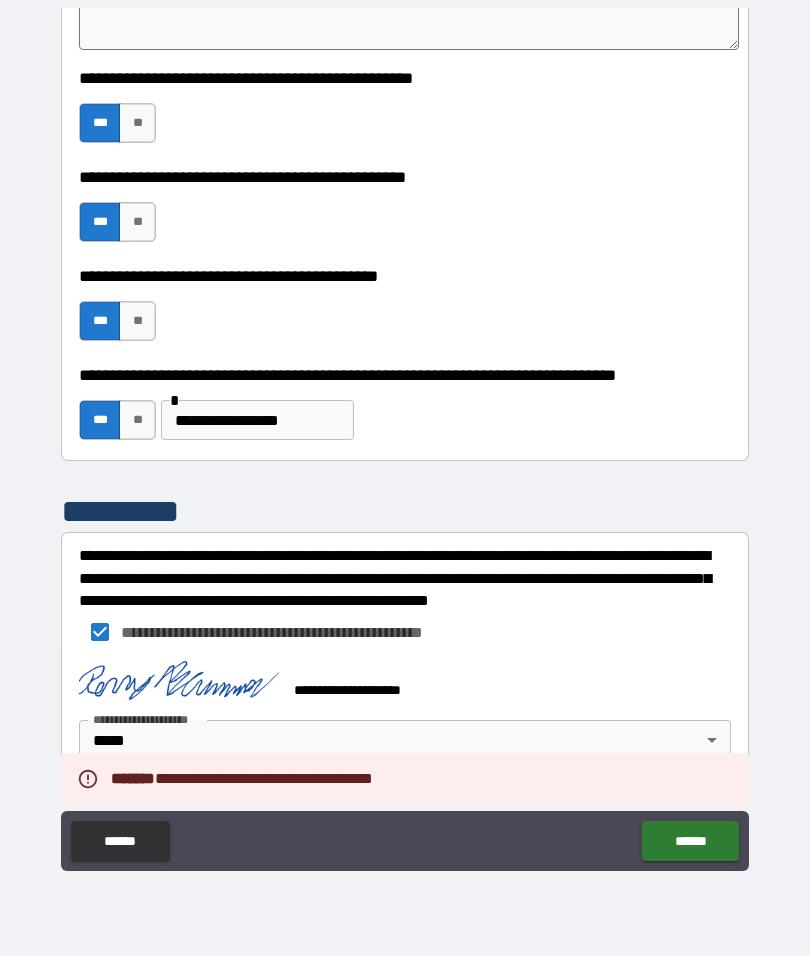 click on "******" at bounding box center [690, 841] 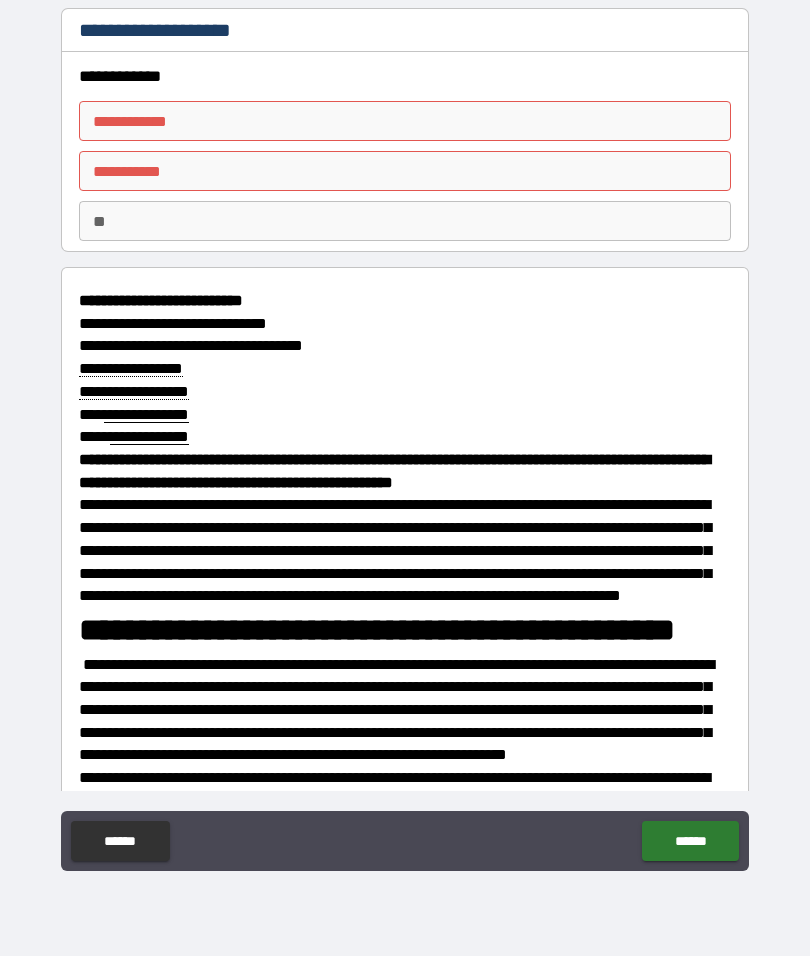 scroll, scrollTop: 0, scrollLeft: 0, axis: both 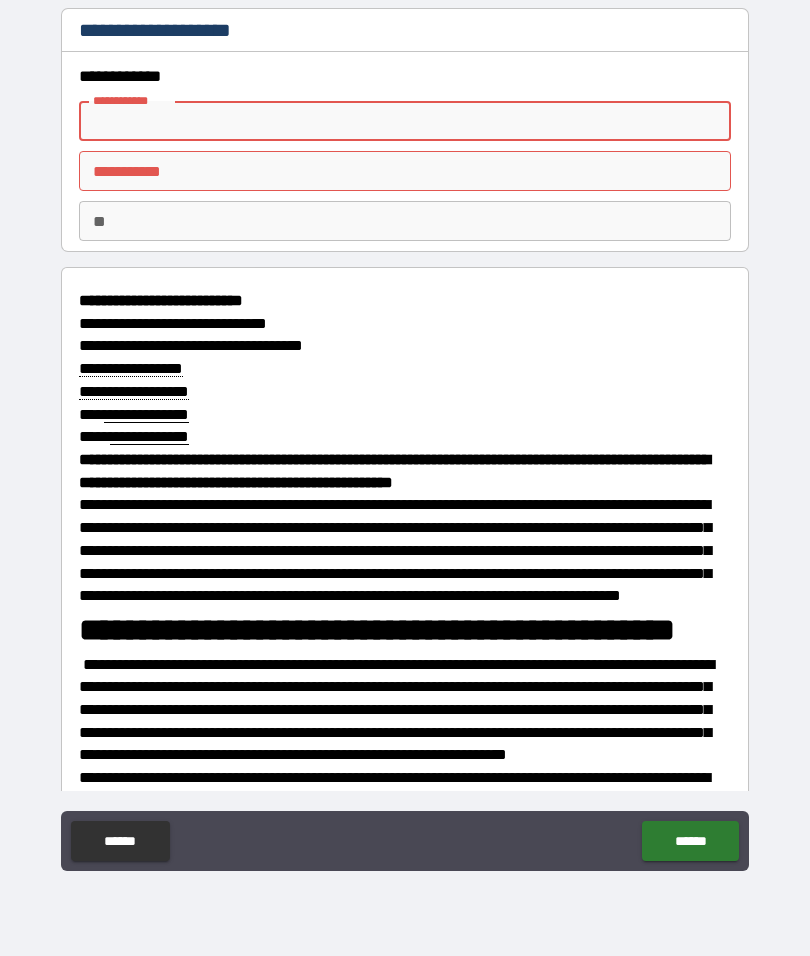 type on "*" 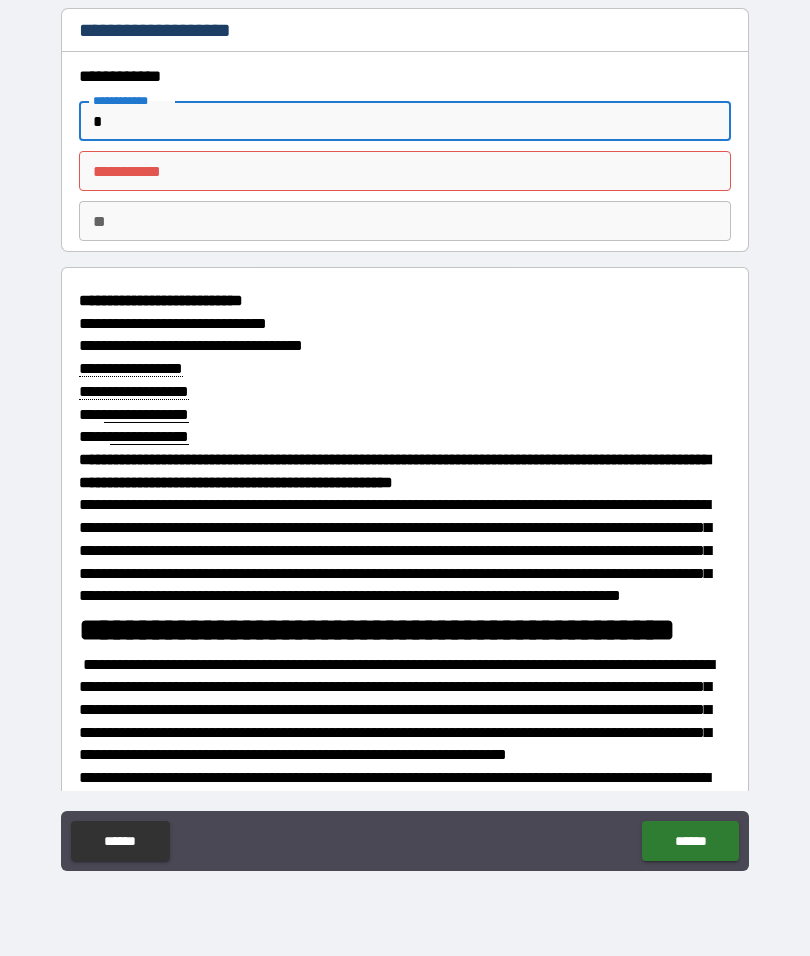 type on "*" 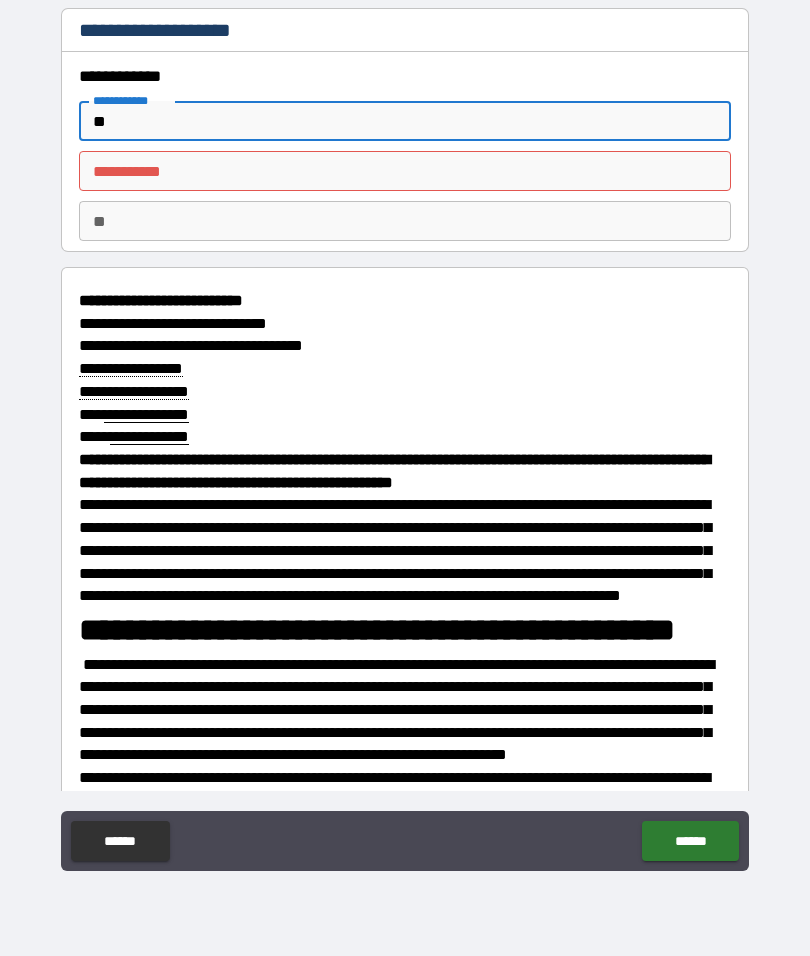 type on "*" 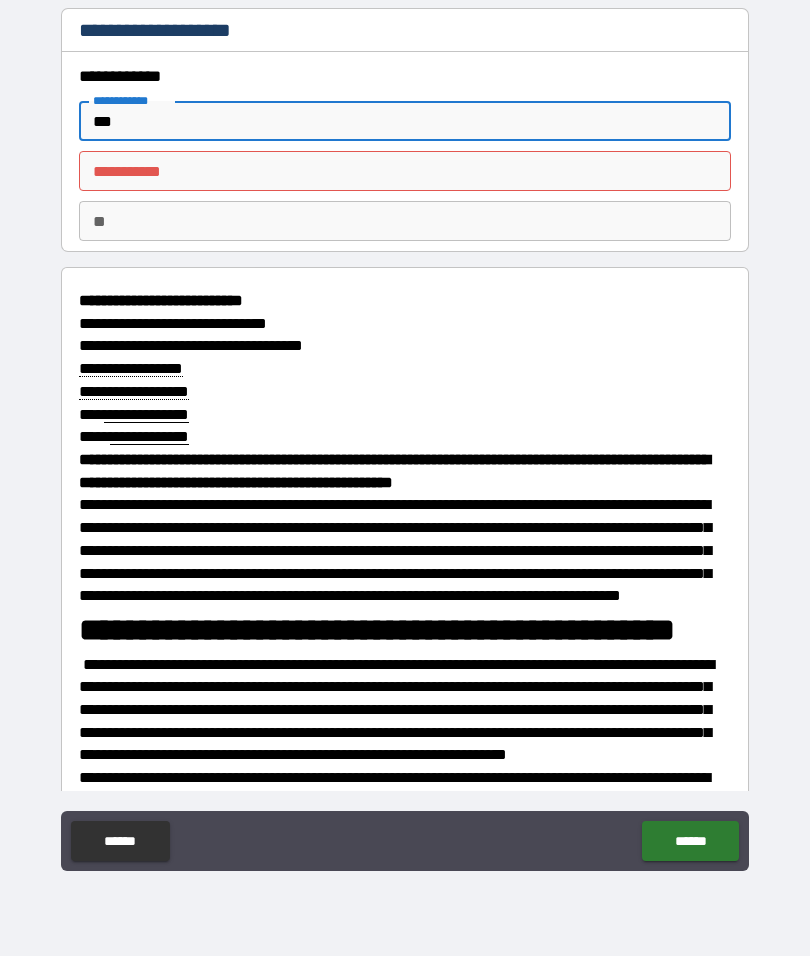 type on "*" 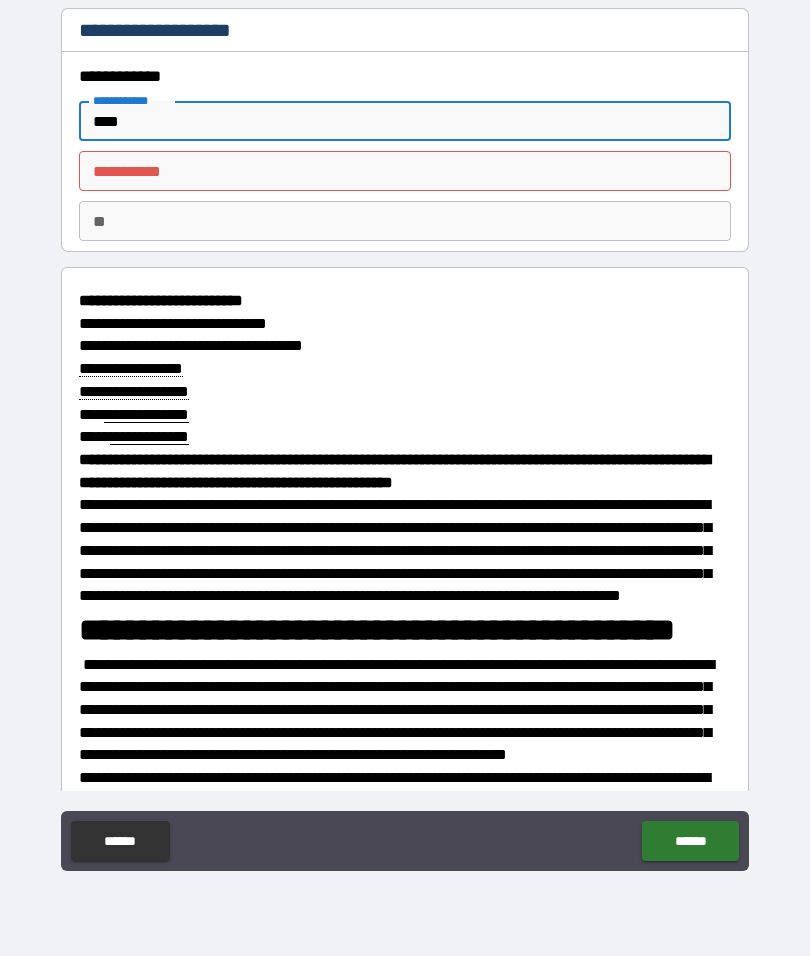 type on "*" 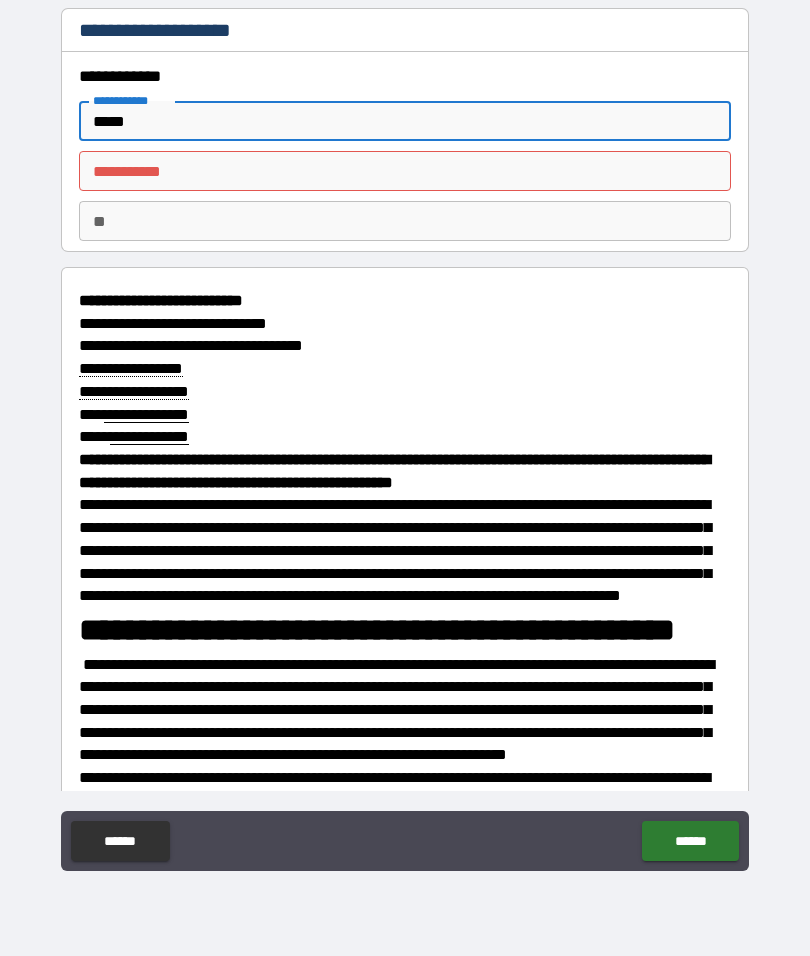 type on "*" 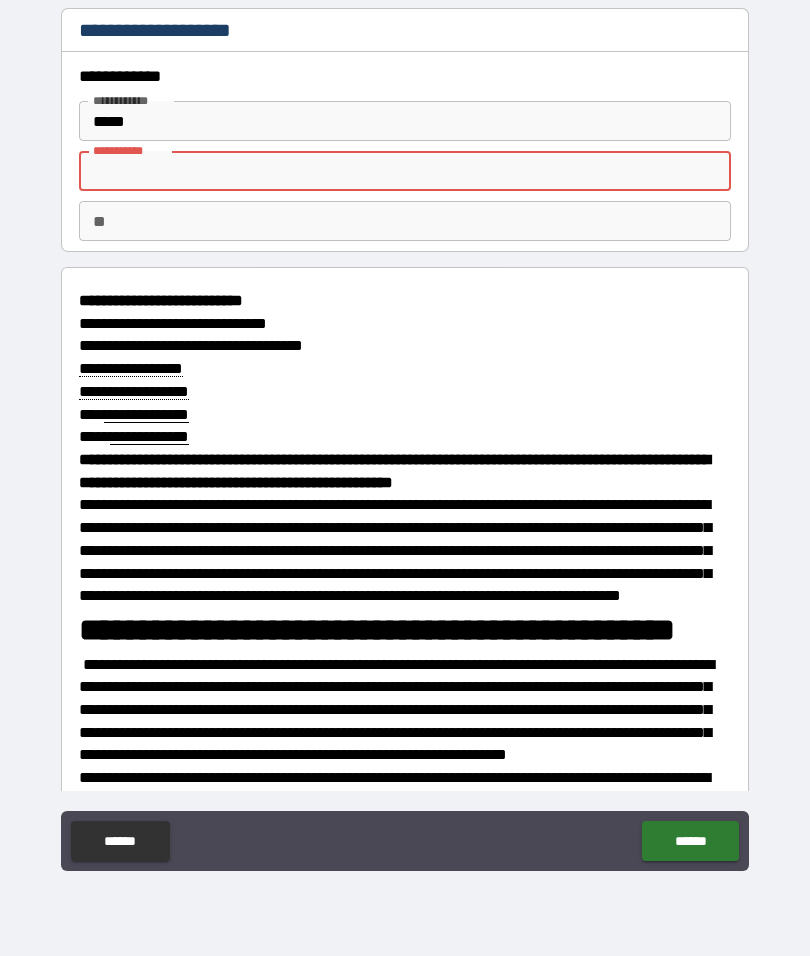 type on "*" 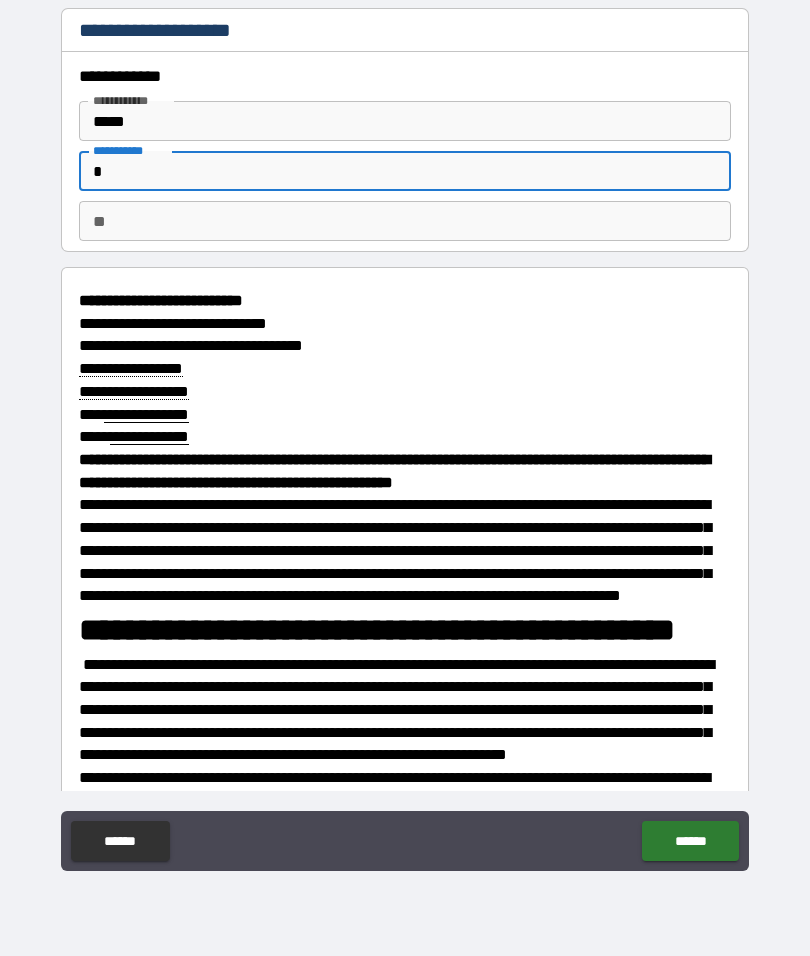 type on "*" 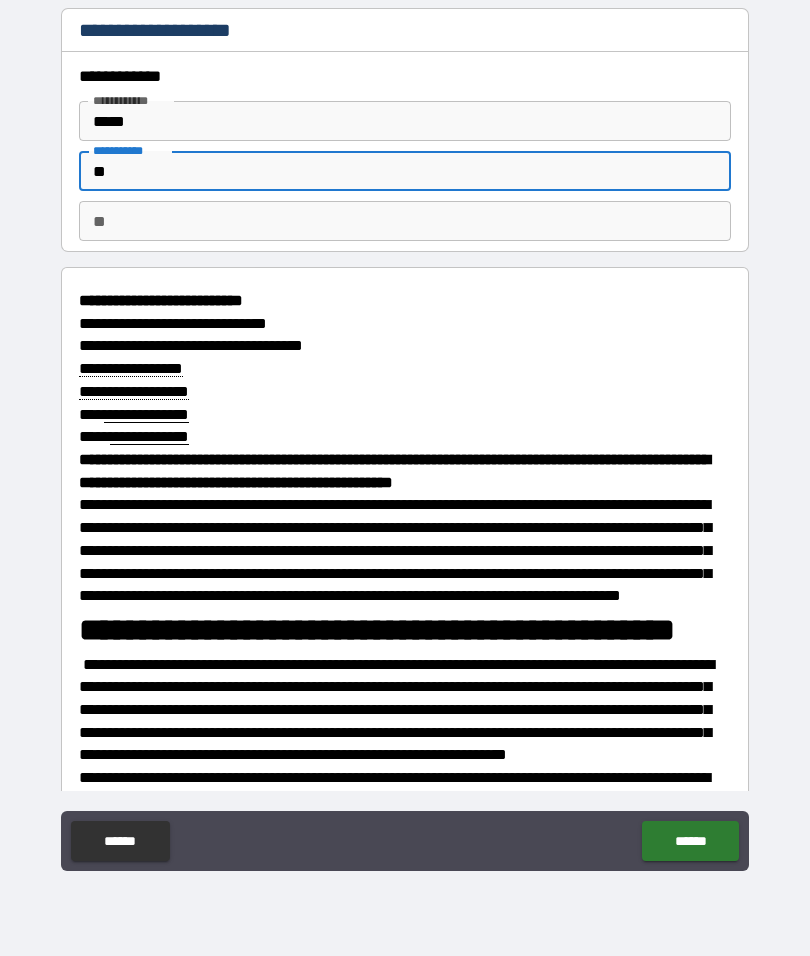 type on "*" 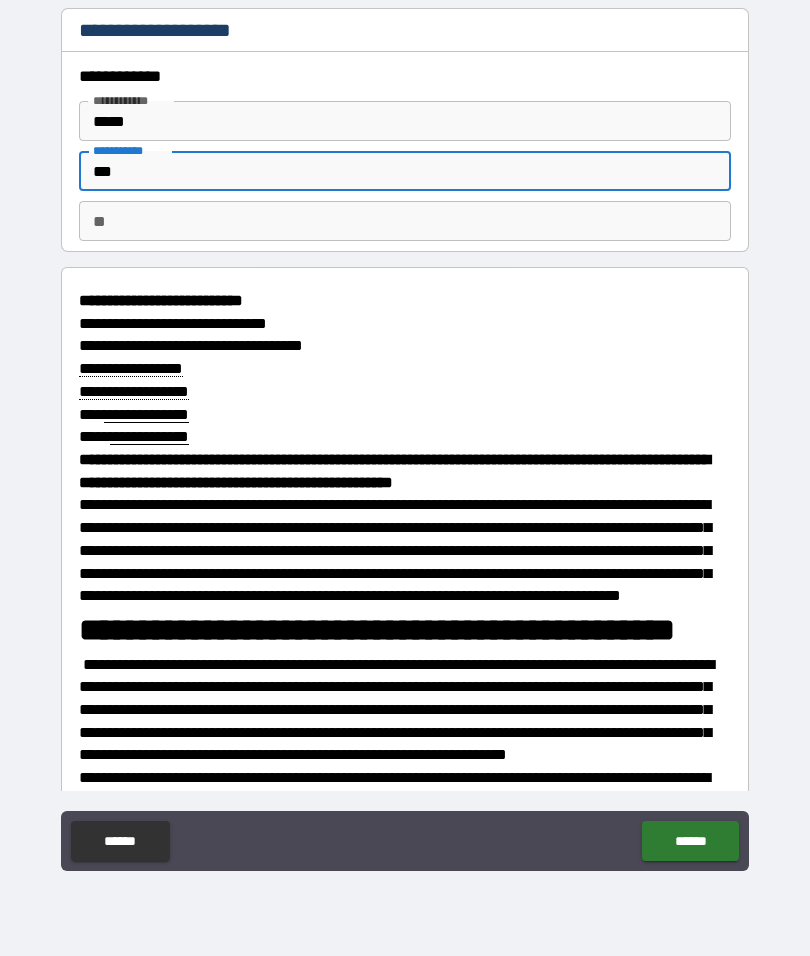 type on "*" 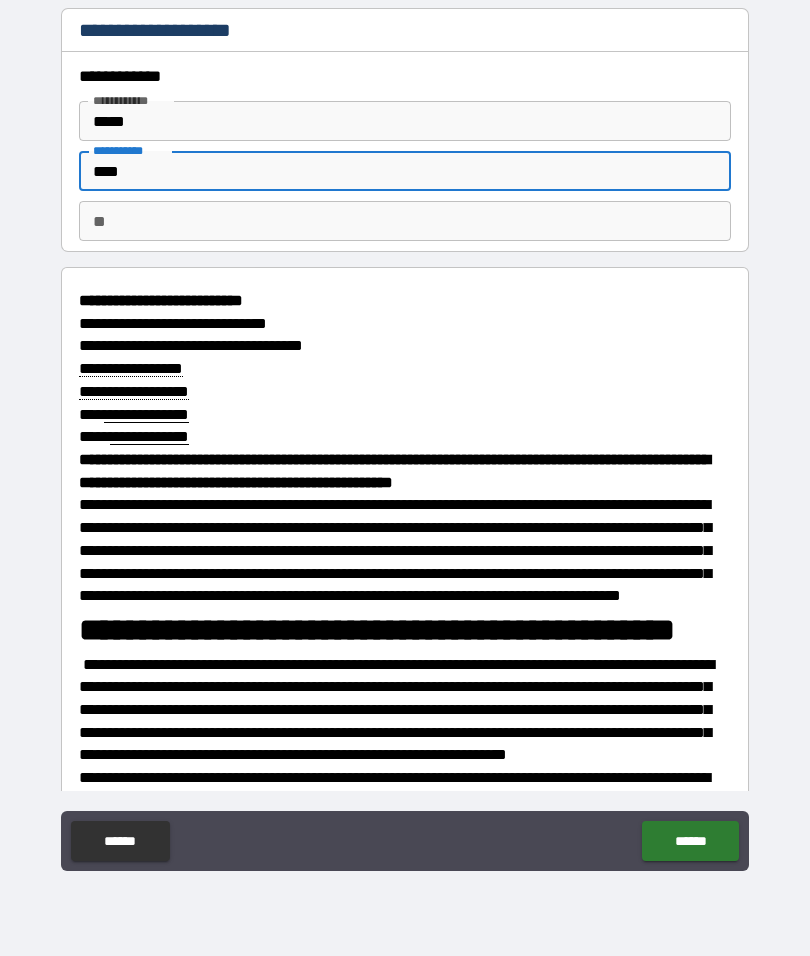 type on "*" 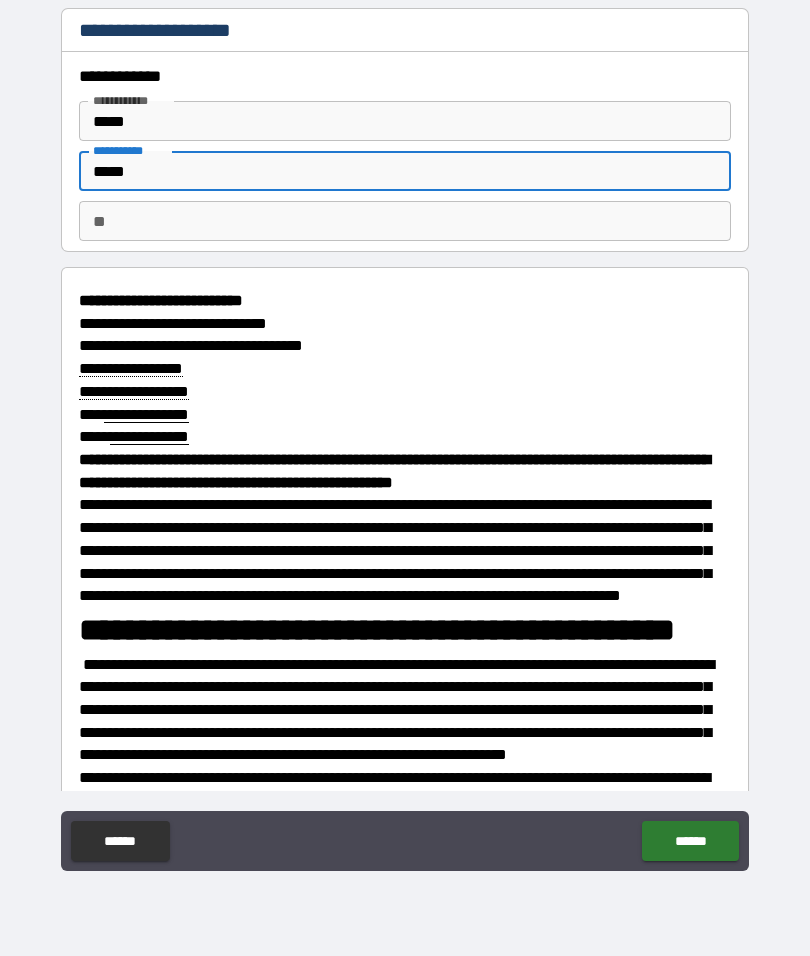 type on "*" 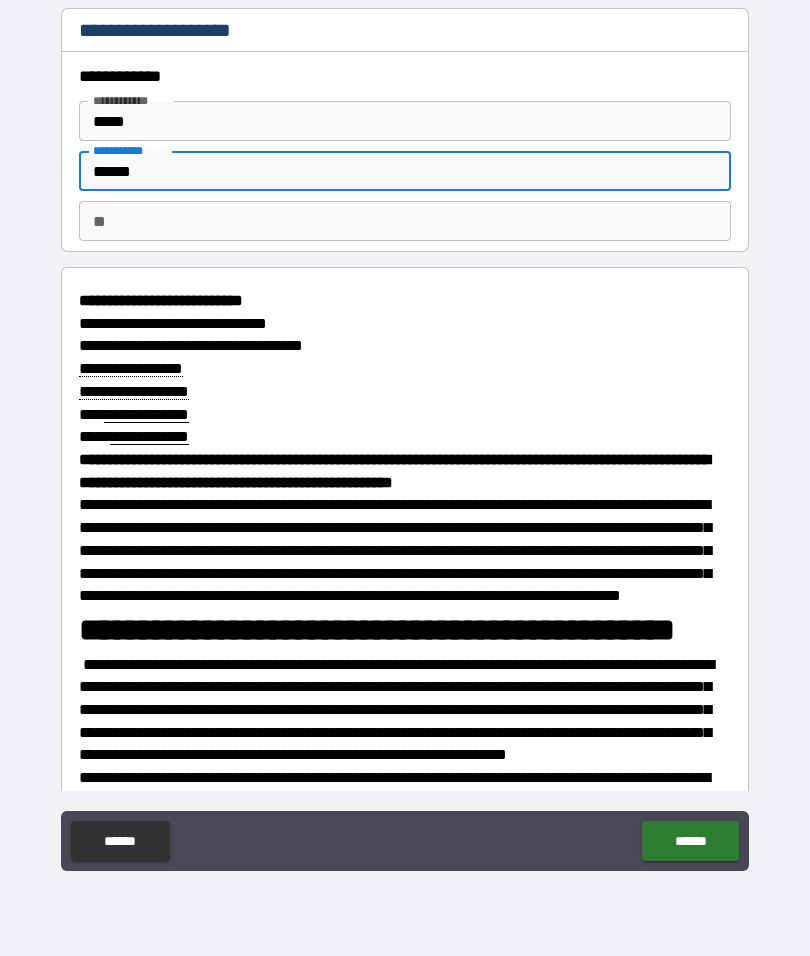 type on "*" 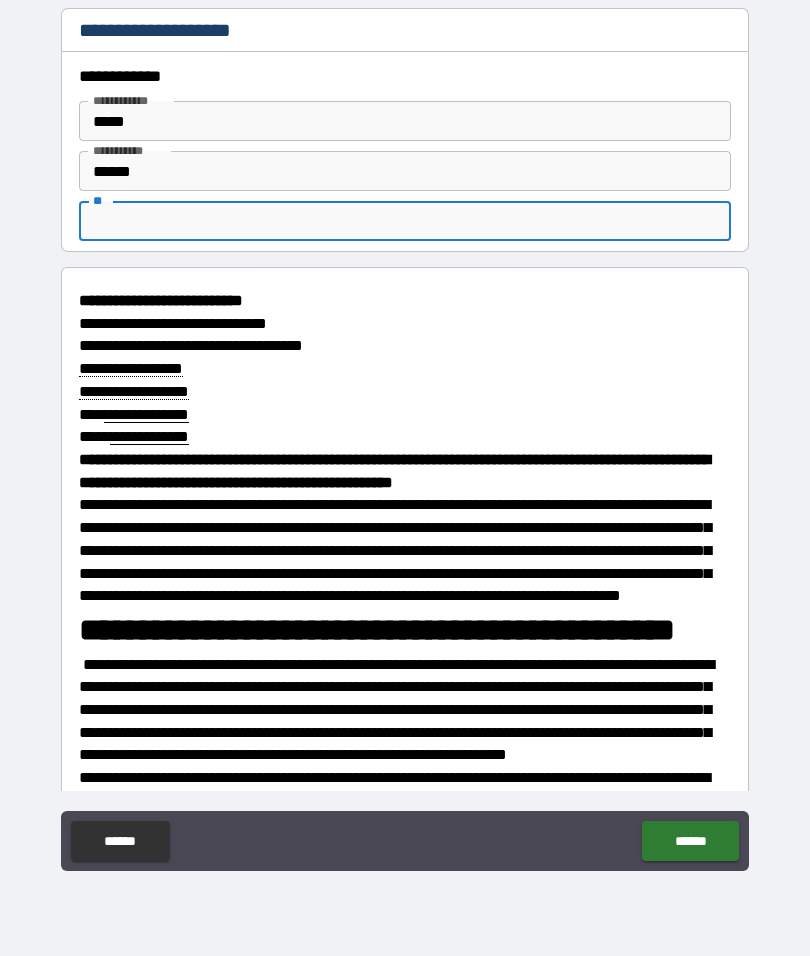 type on "*" 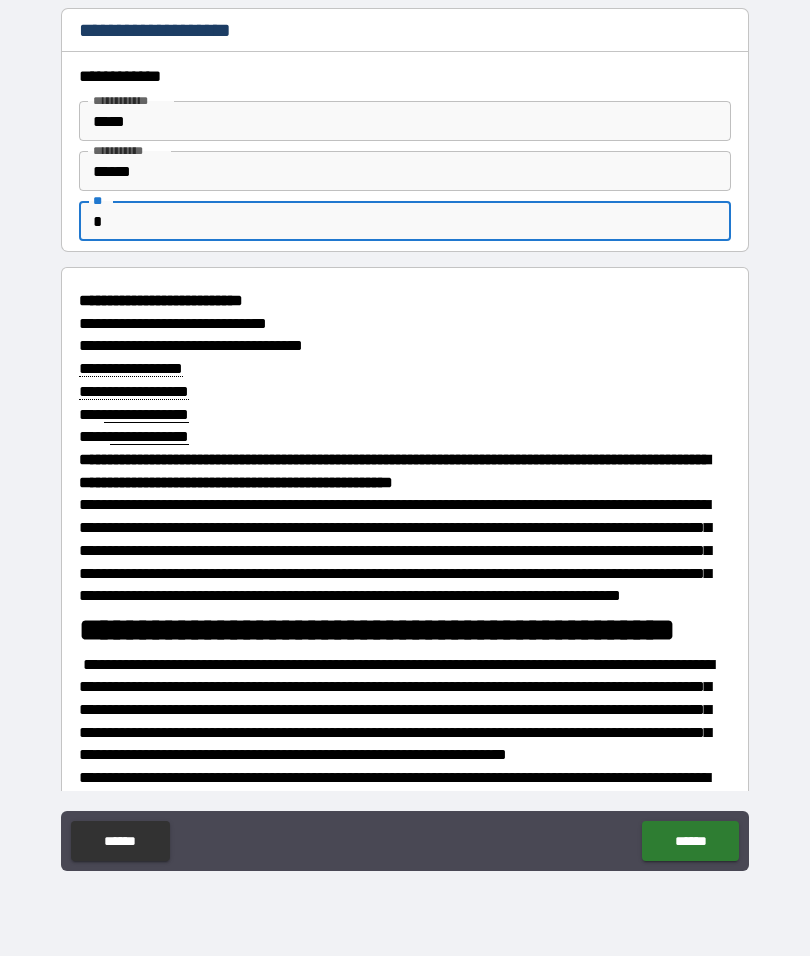 type on "*" 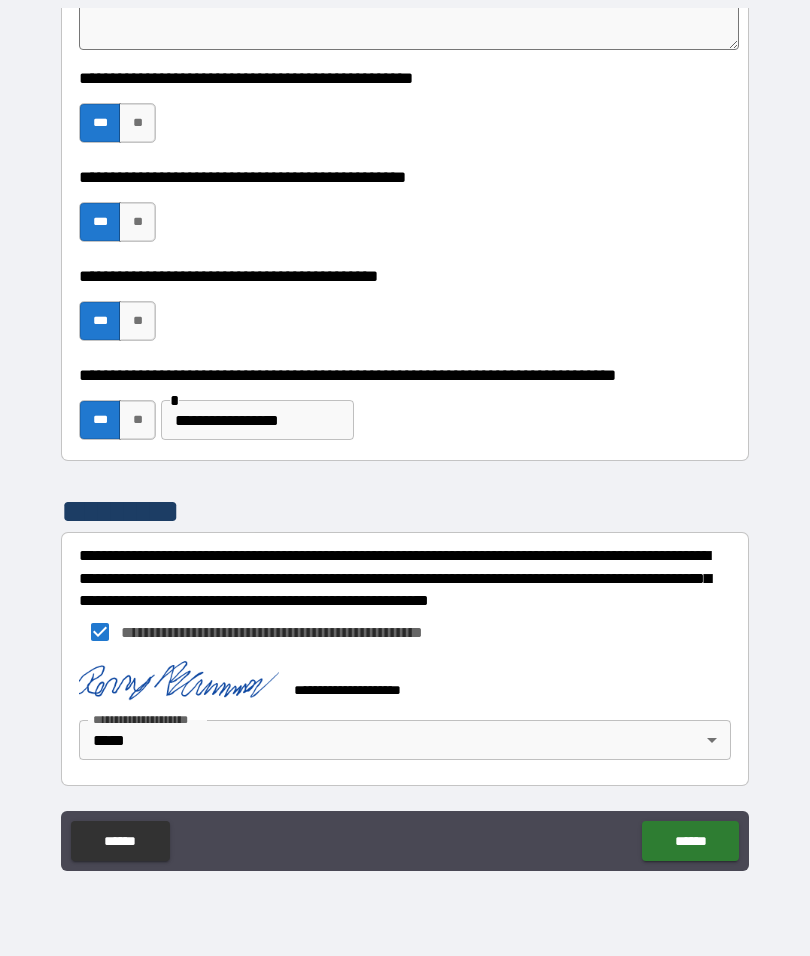 scroll, scrollTop: 4942, scrollLeft: 0, axis: vertical 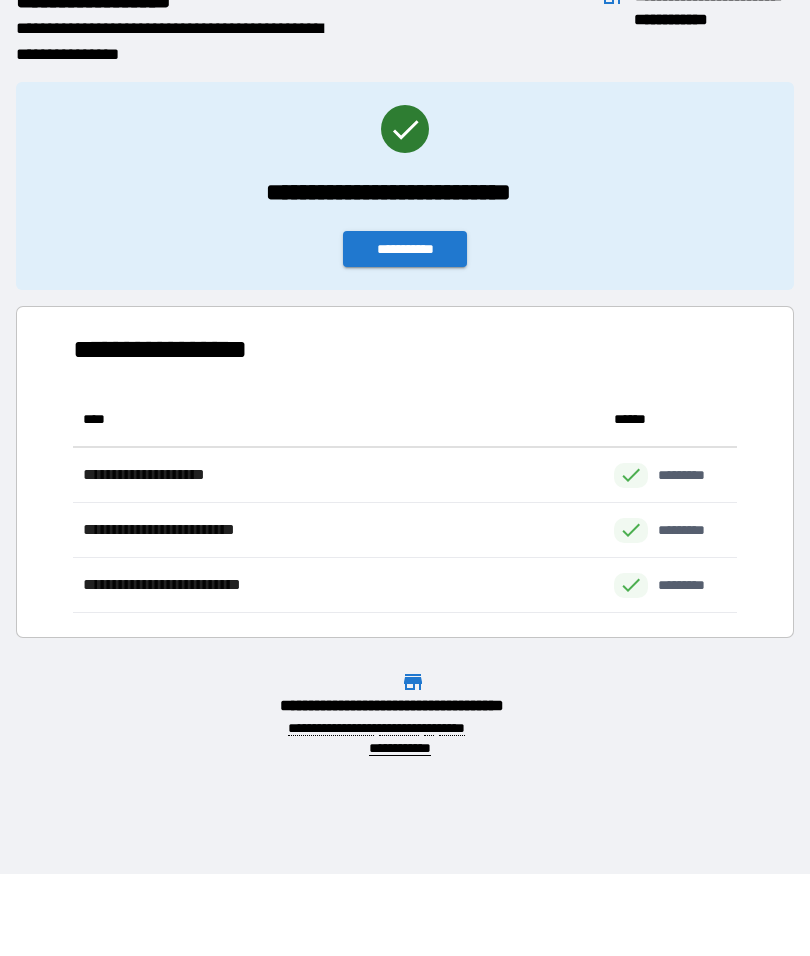 click on "**********" at bounding box center [405, 186] 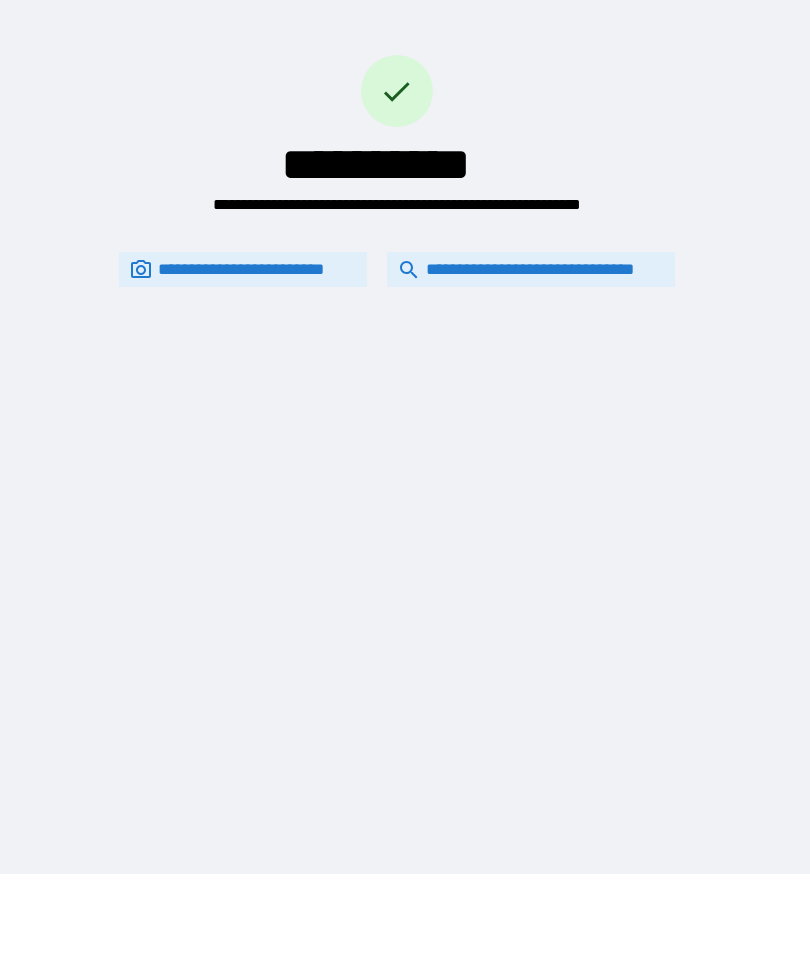 click on "**********" at bounding box center (531, 269) 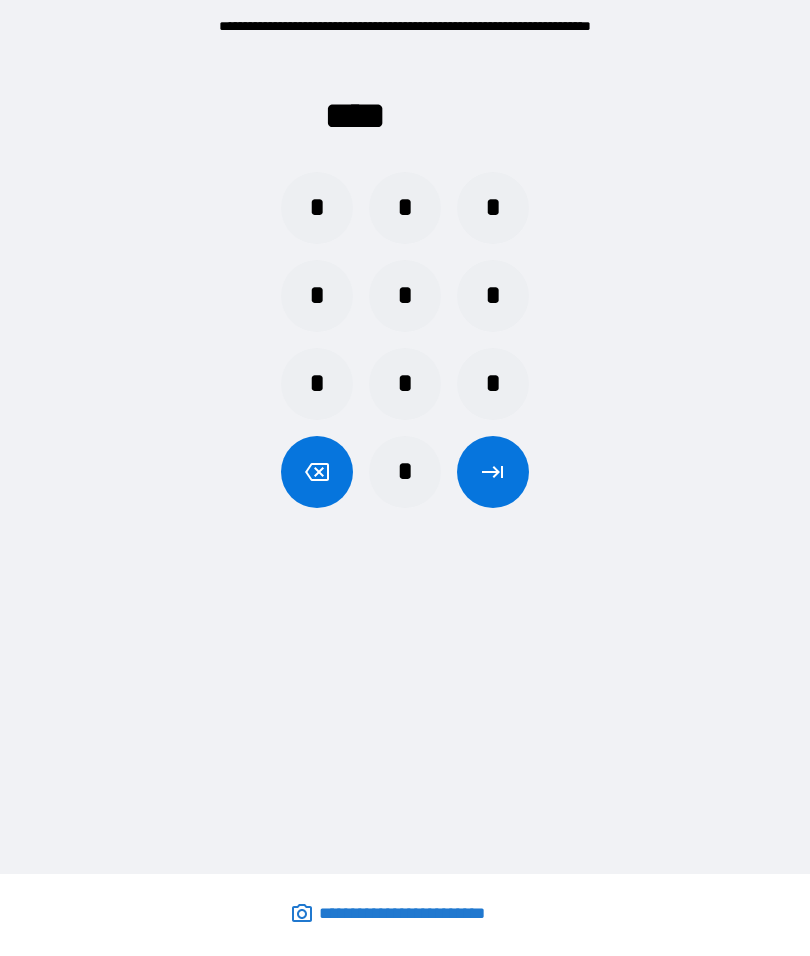 click on "*" at bounding box center [317, 208] 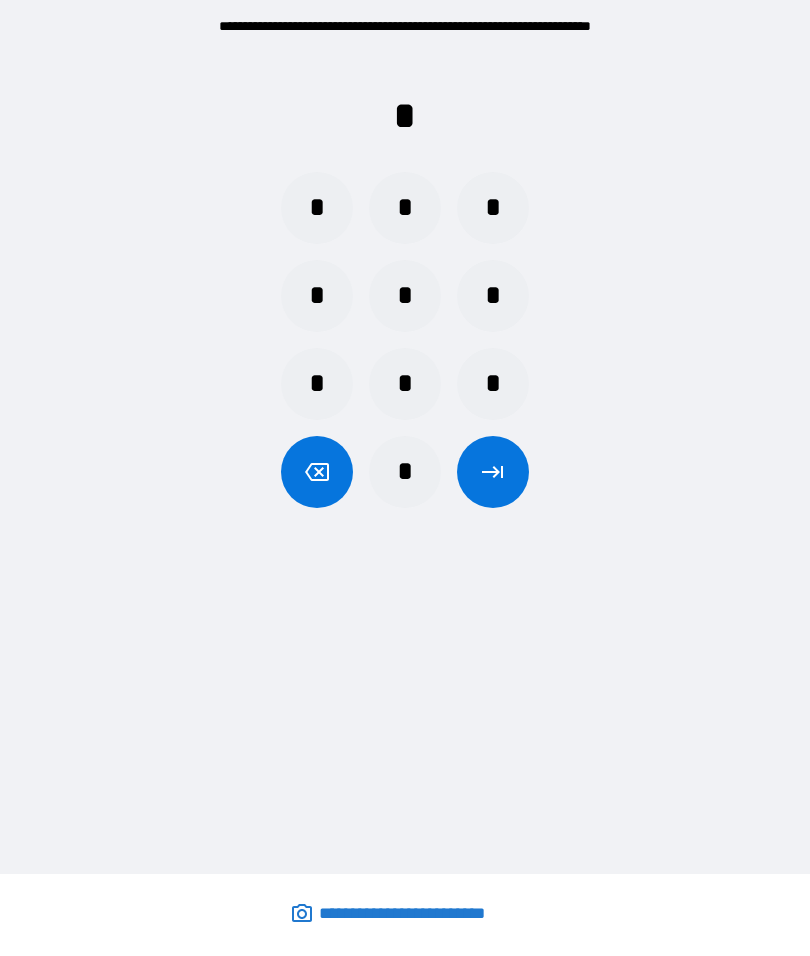 click on "*" at bounding box center [405, 208] 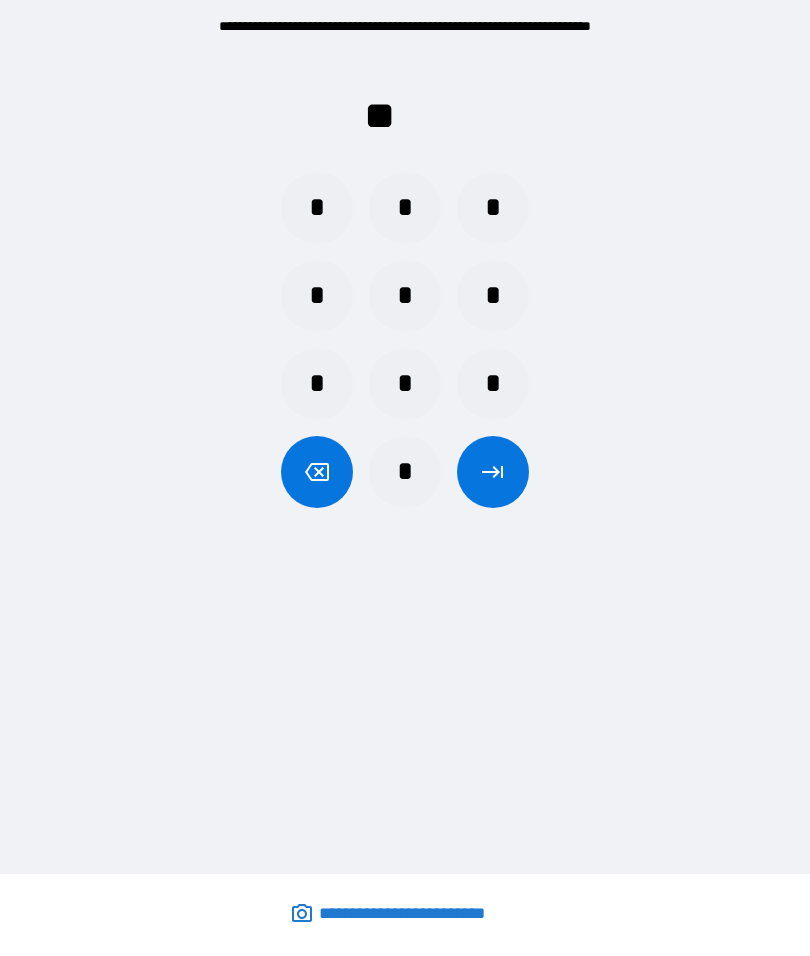 click on "*" at bounding box center (405, 472) 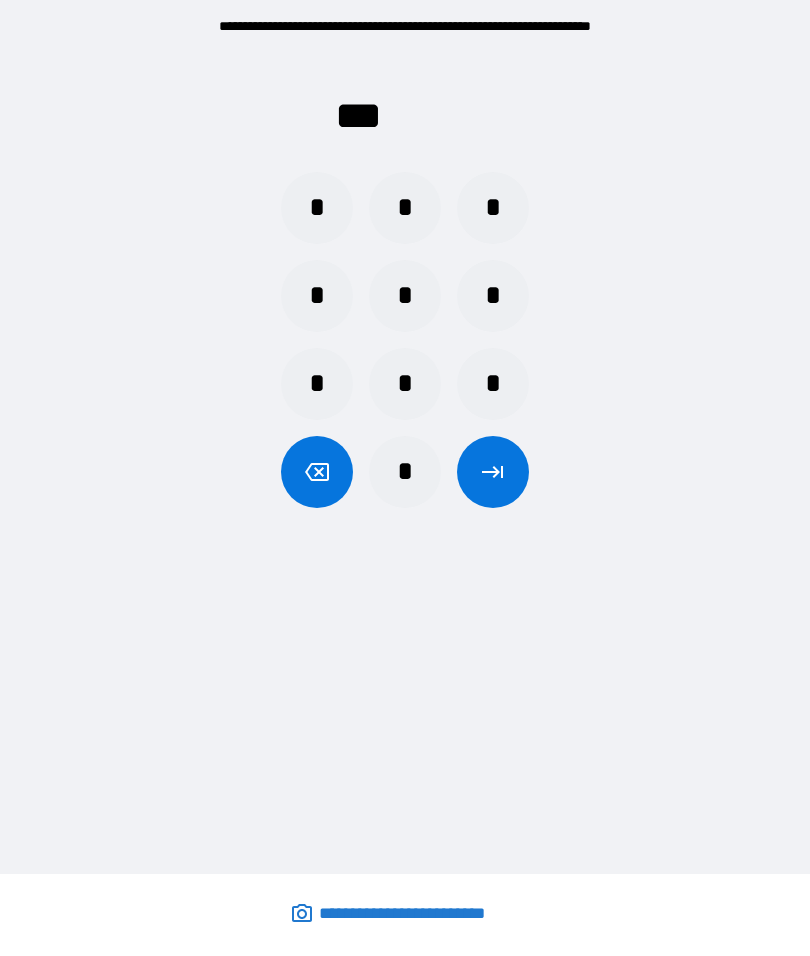 click on "*" at bounding box center [317, 208] 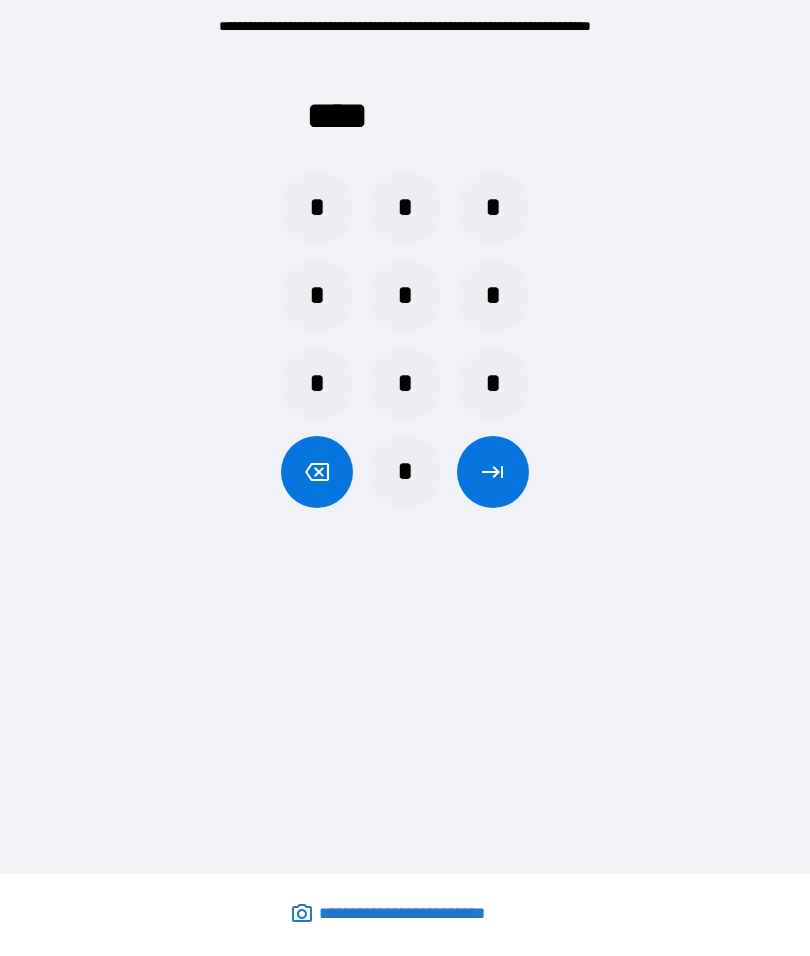 click on "*" at bounding box center (405, 472) 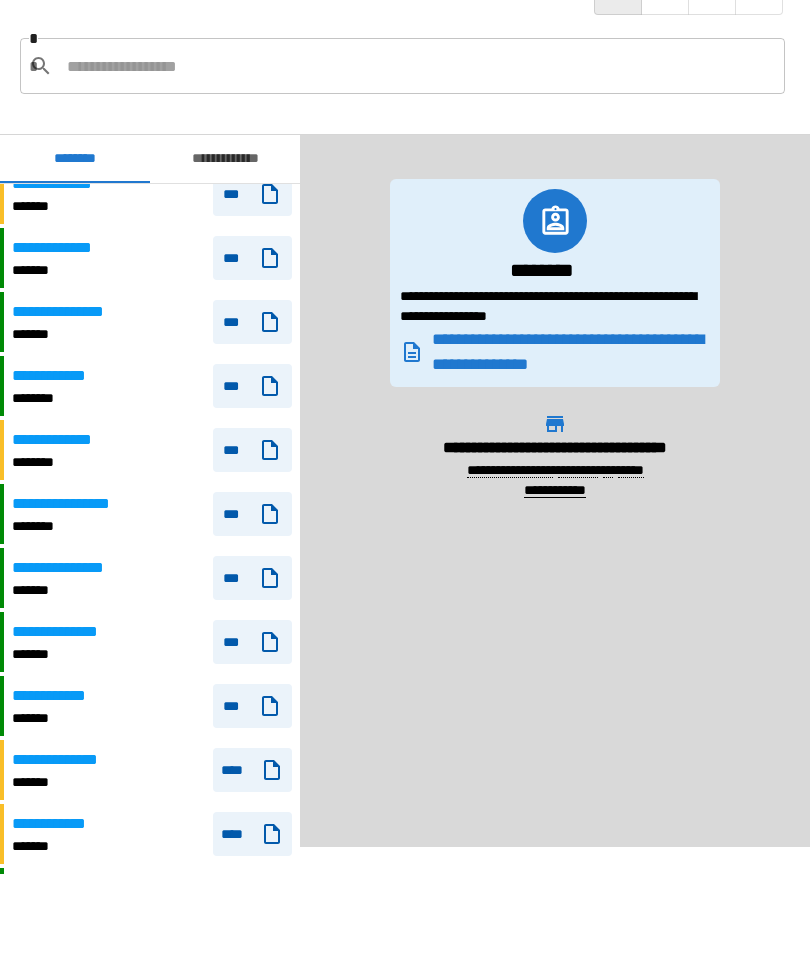 scroll, scrollTop: 80, scrollLeft: 0, axis: vertical 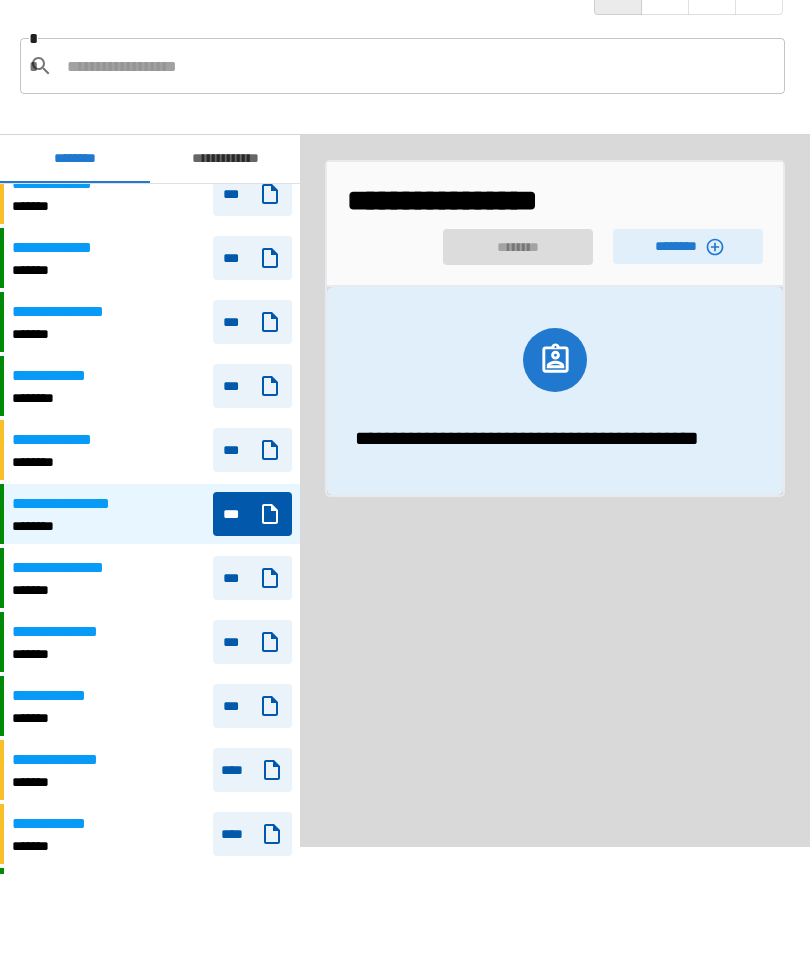 click on "********" at bounding box center (688, 246) 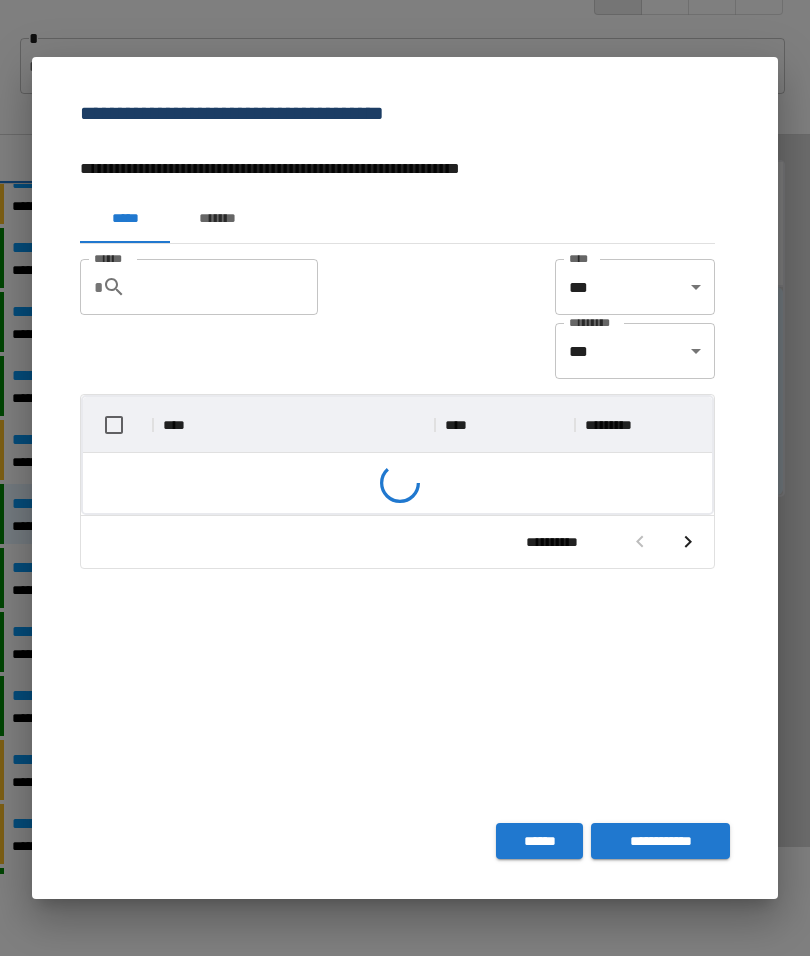 scroll, scrollTop: 356, scrollLeft: 629, axis: both 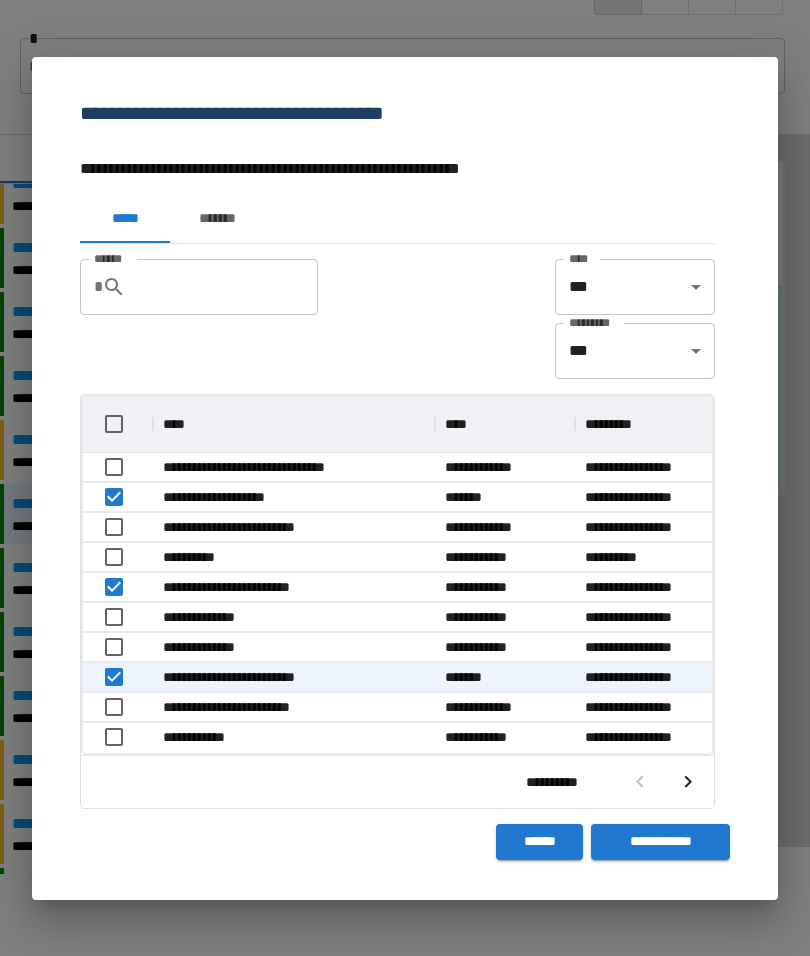 click on "**********" at bounding box center [660, 842] 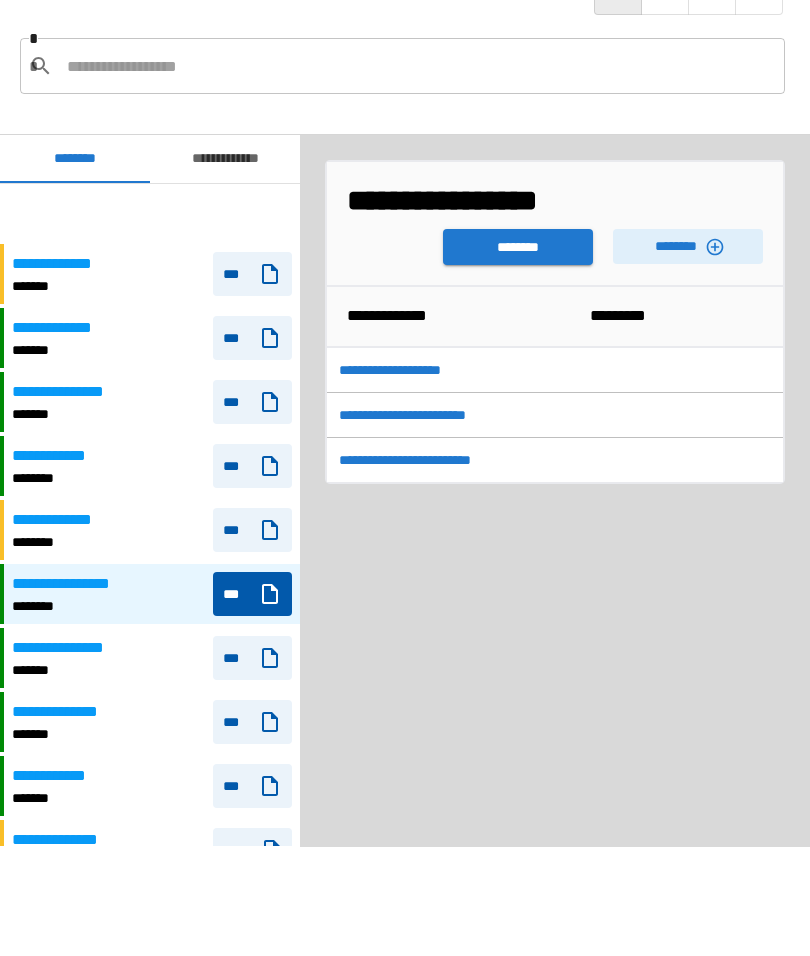 scroll, scrollTop: 80, scrollLeft: 0, axis: vertical 